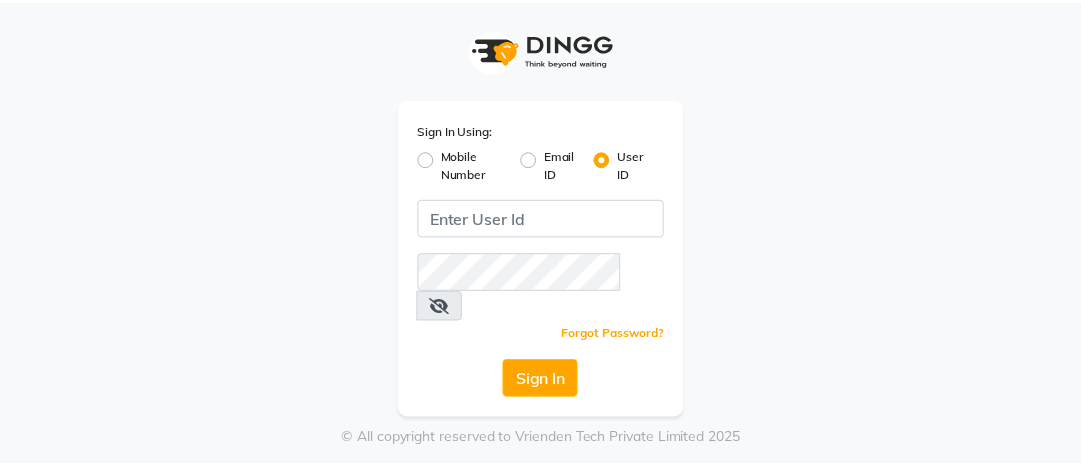 scroll, scrollTop: 0, scrollLeft: 0, axis: both 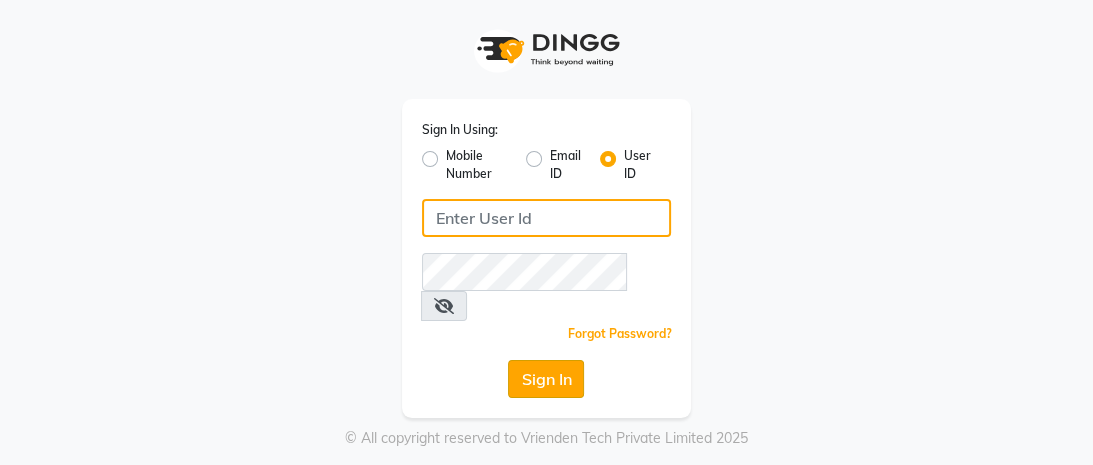 type on "mayahairandbeauty" 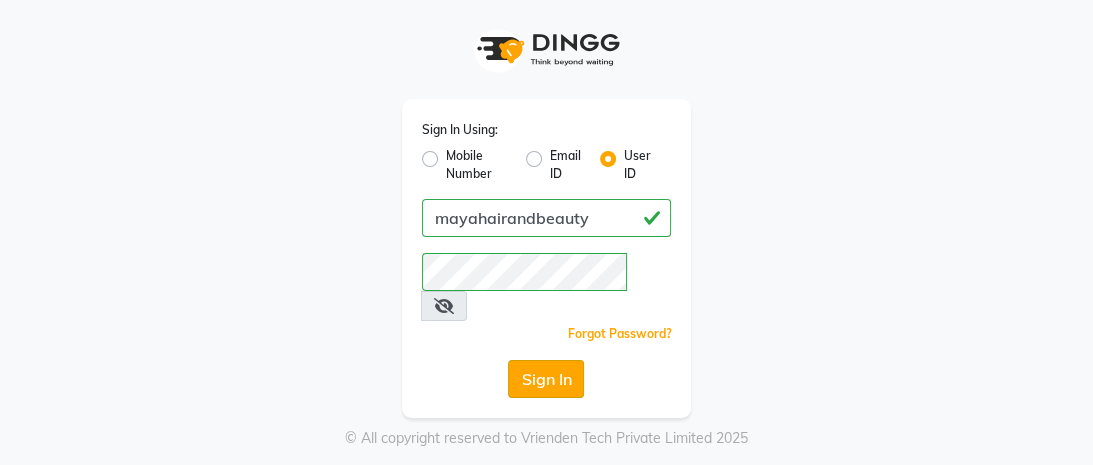 click on "Sign In" 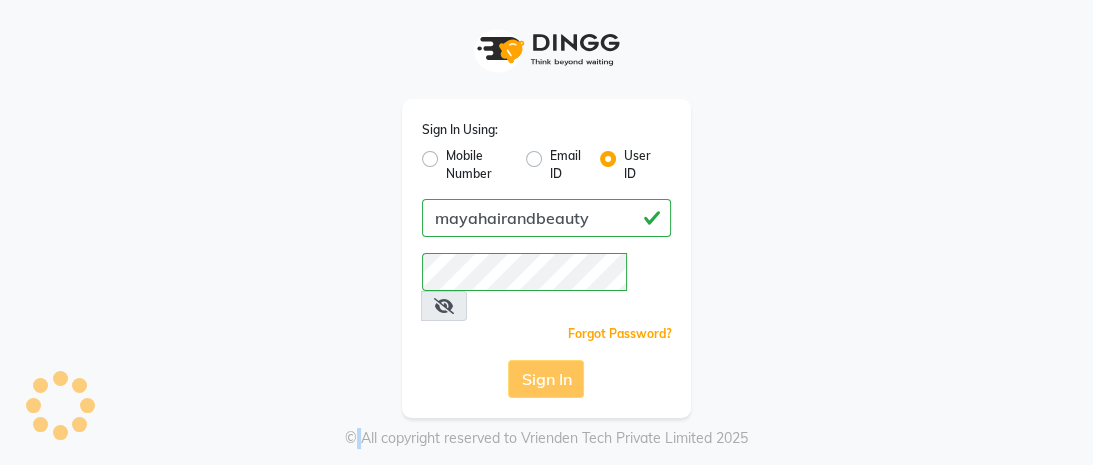 click on "Sign In" 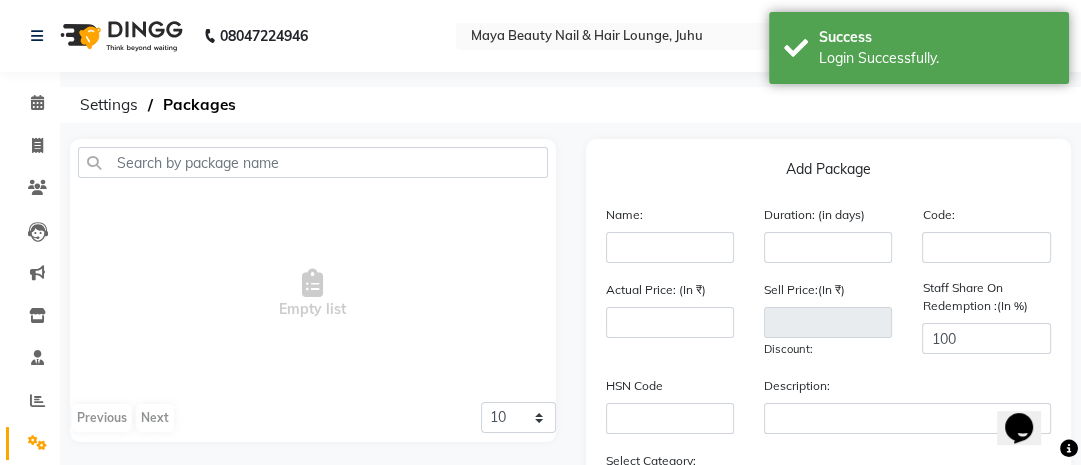 scroll, scrollTop: 0, scrollLeft: 0, axis: both 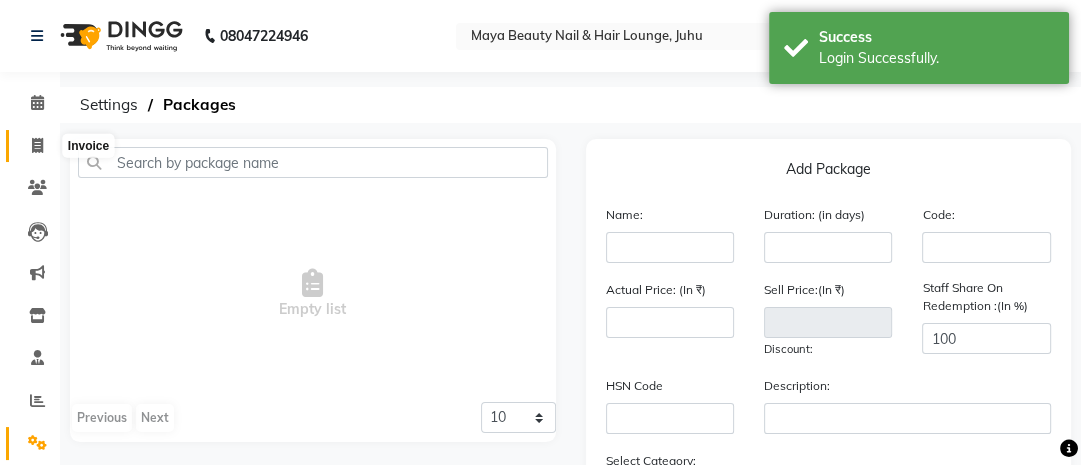click 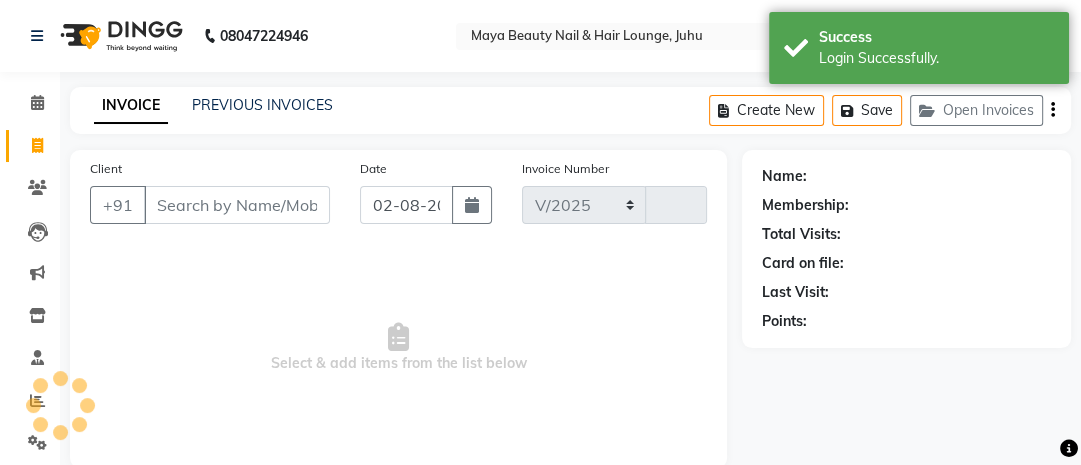 select on "4023" 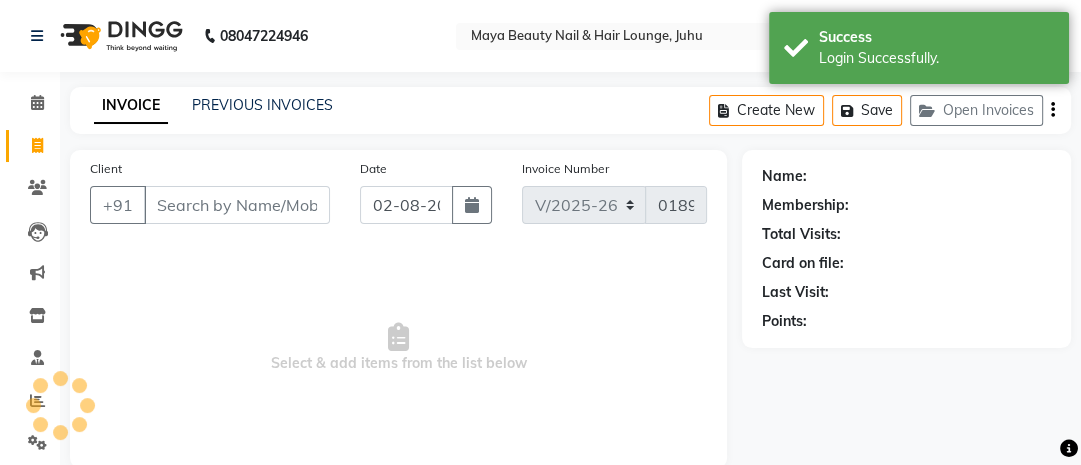 scroll, scrollTop: 136, scrollLeft: 0, axis: vertical 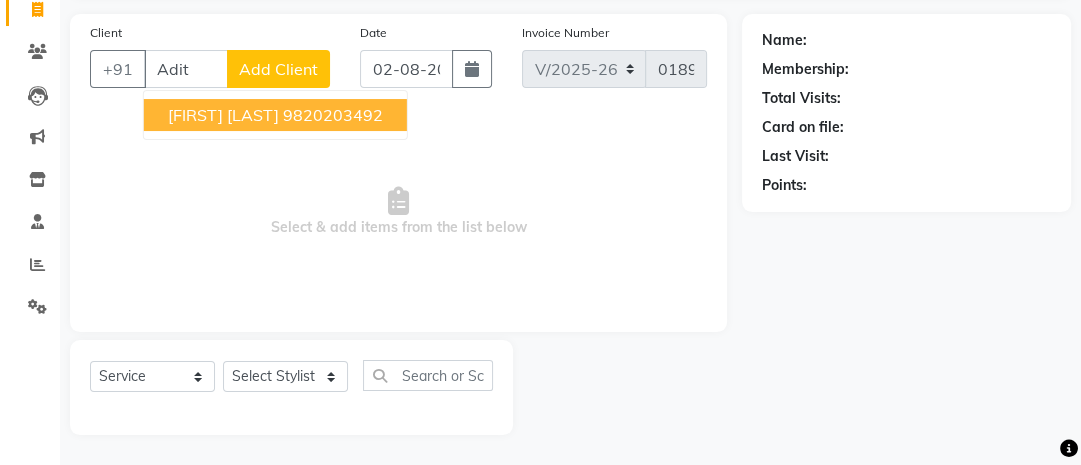 click on "Aditi Chada" at bounding box center (223, 115) 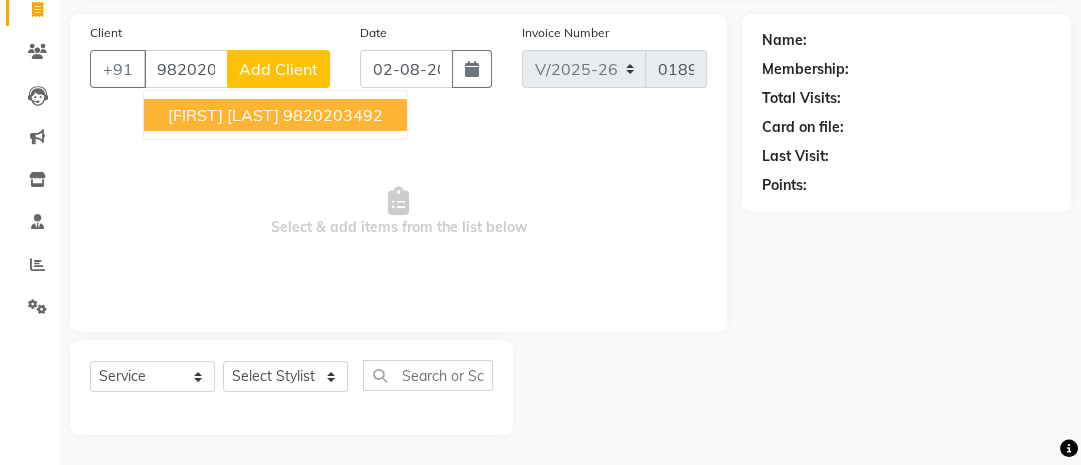 type on "9820203492" 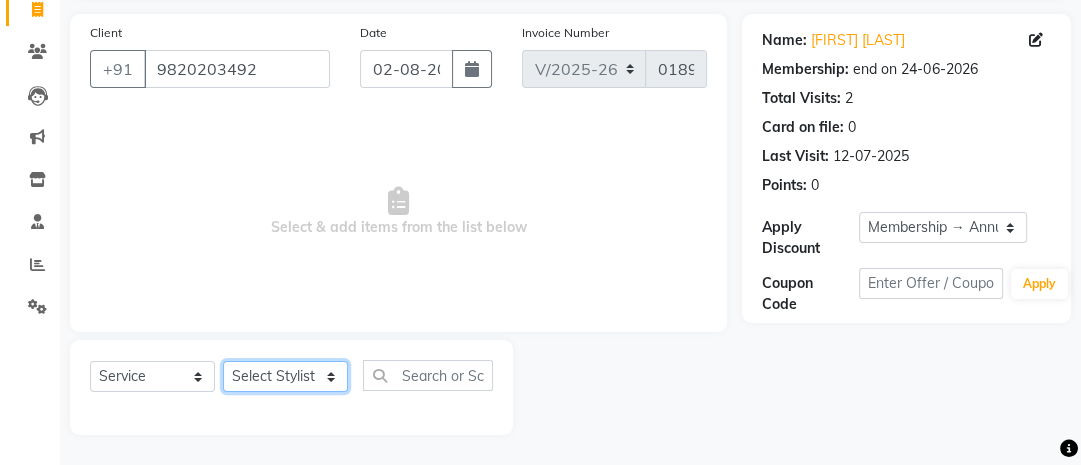 click on "Select Stylist Ana Ansar Ashwini Hema Laxmi Mavis Maya Reshma Rita Usha" 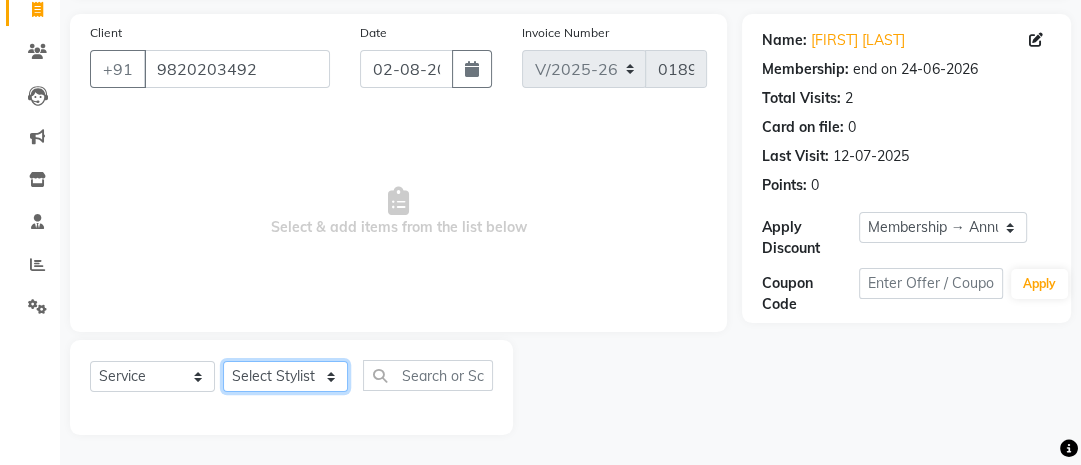 select on "20268" 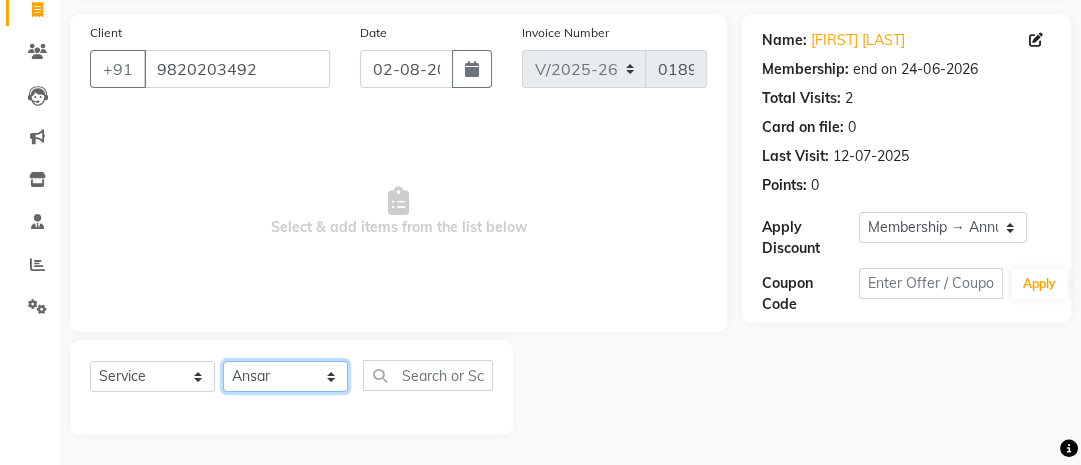 click on "Select Stylist Ana Ansar Ashwini Hema Laxmi Mavis Maya Reshma Rita Usha" 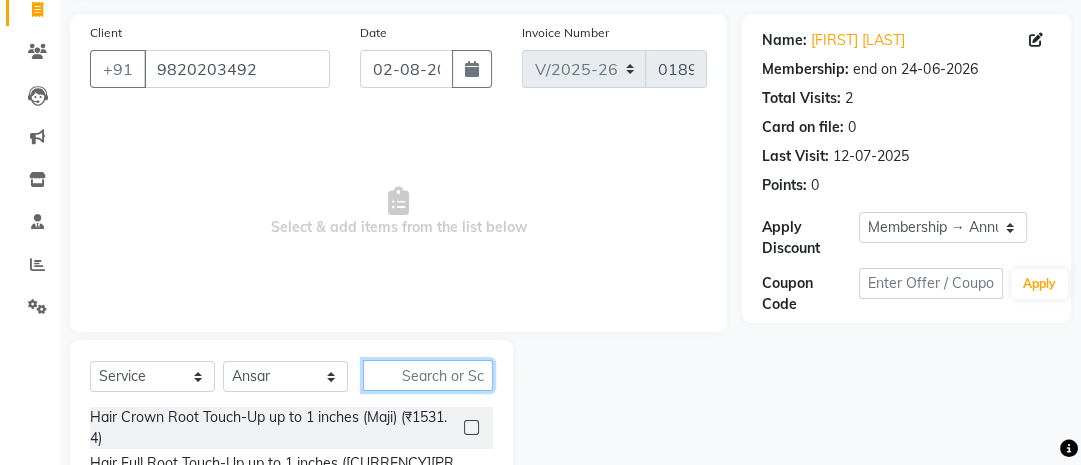 click 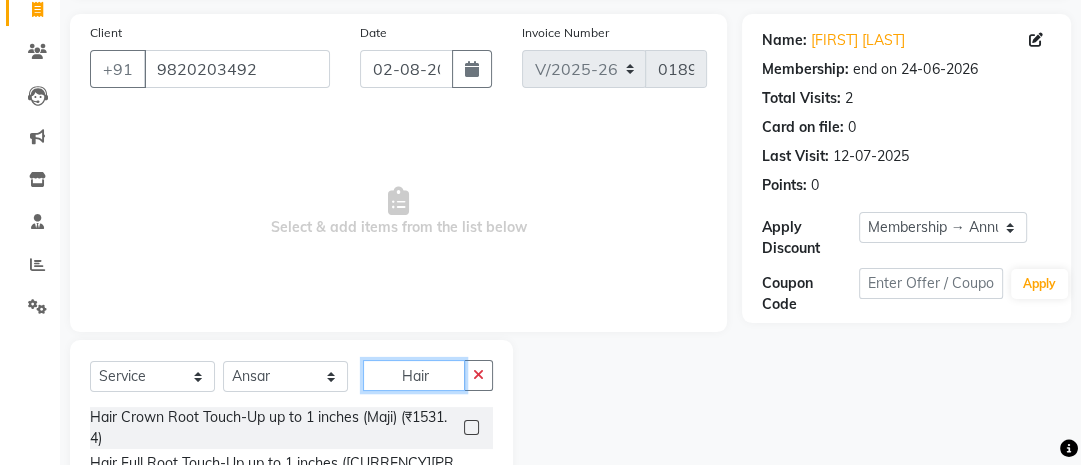 drag, startPoint x: 452, startPoint y: 378, endPoint x: 437, endPoint y: 378, distance: 15 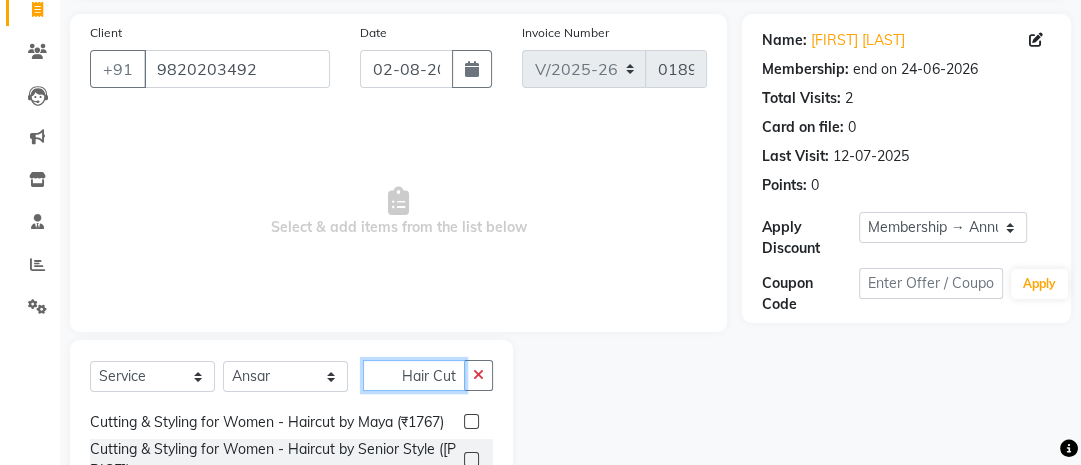 scroll, scrollTop: 42, scrollLeft: 0, axis: vertical 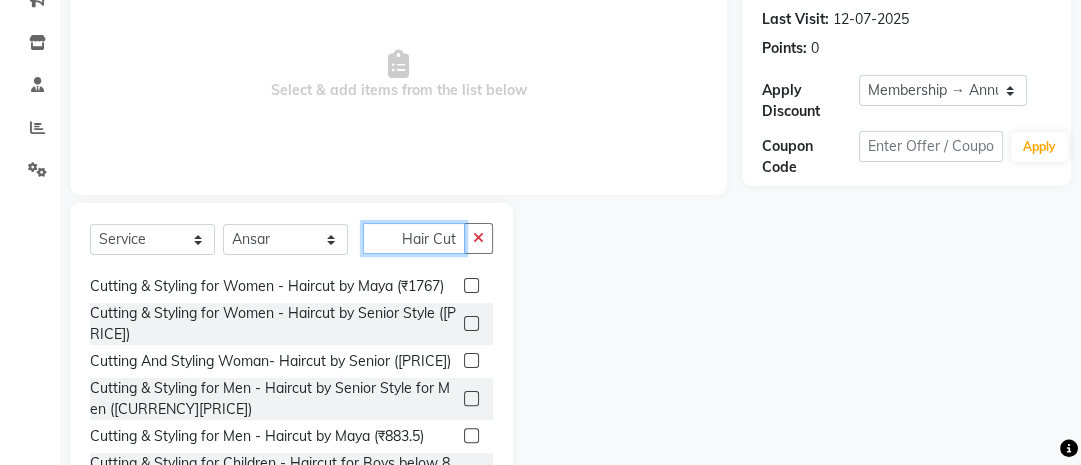 type on "Hair Cut" 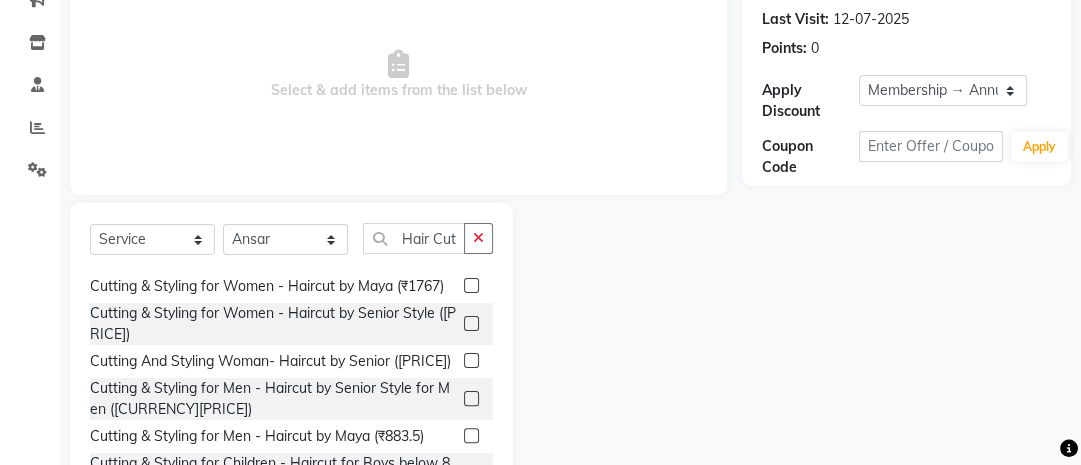 click 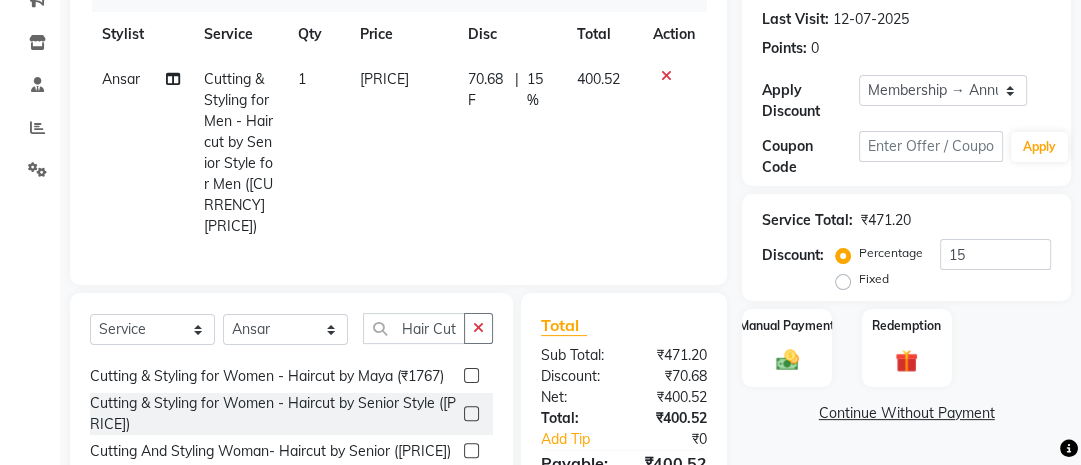 checkbox on "false" 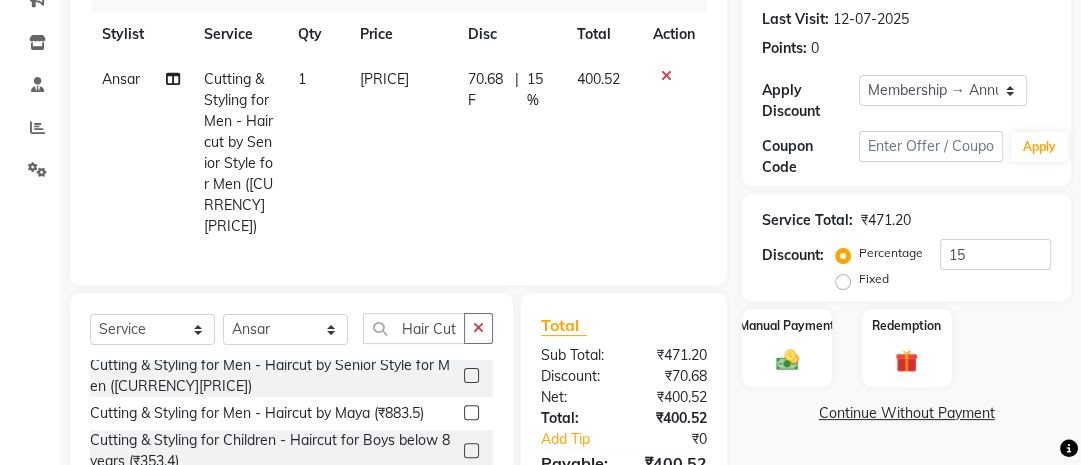 scroll, scrollTop: 180, scrollLeft: 0, axis: vertical 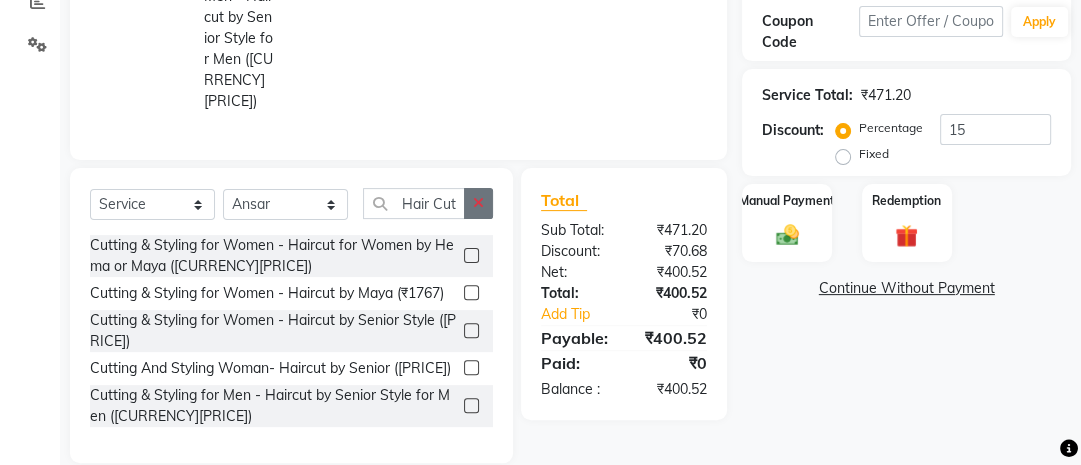 click 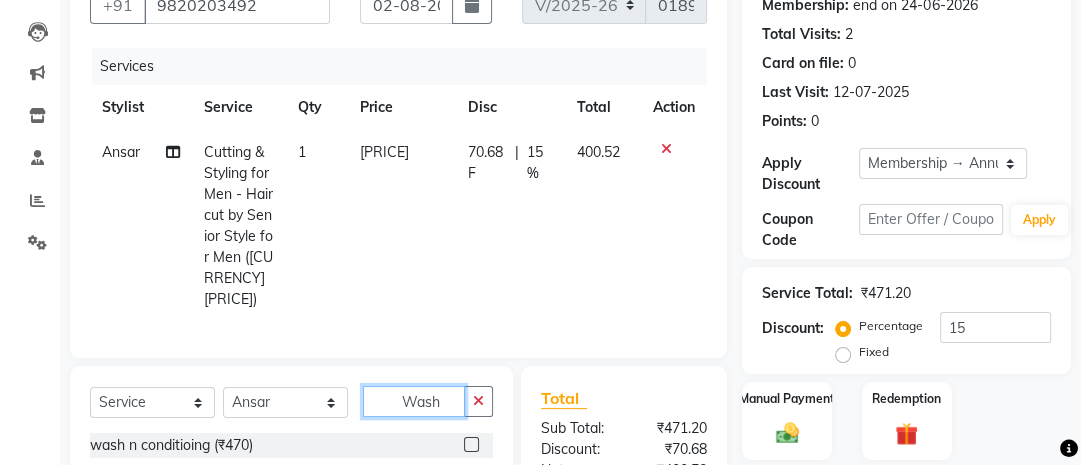 scroll, scrollTop: 0, scrollLeft: 0, axis: both 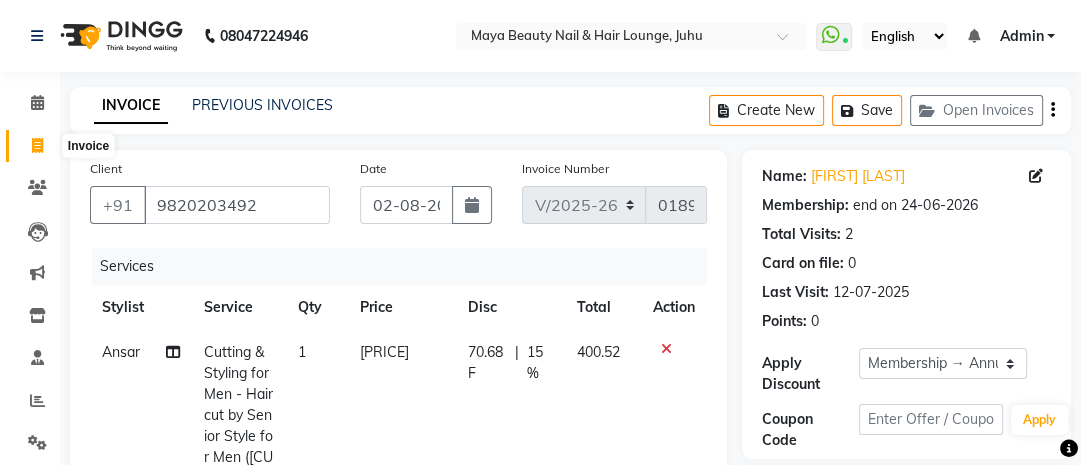 type on "Wash" 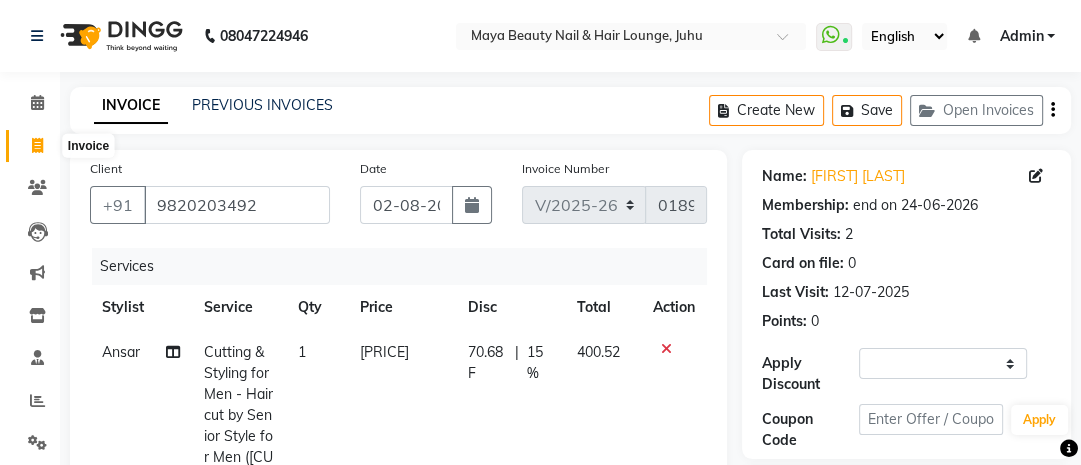 select on "service" 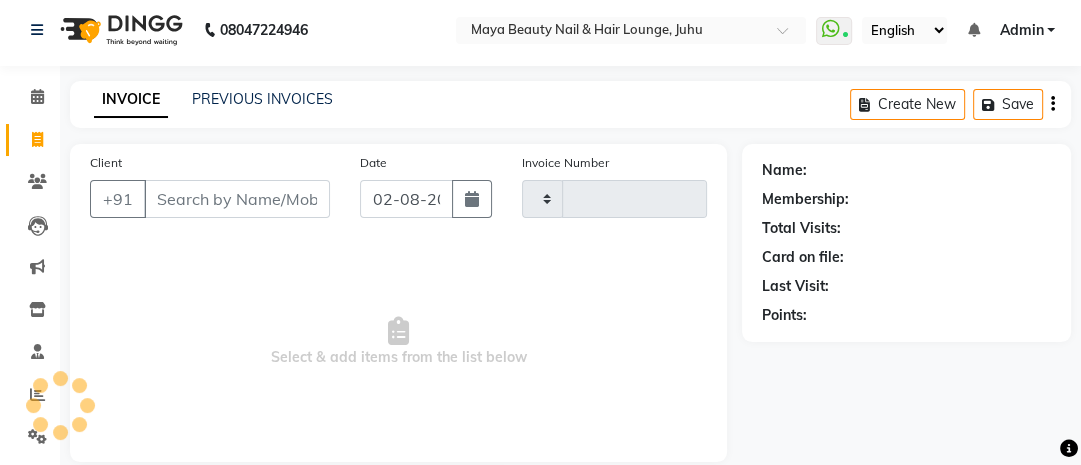 type on "0189" 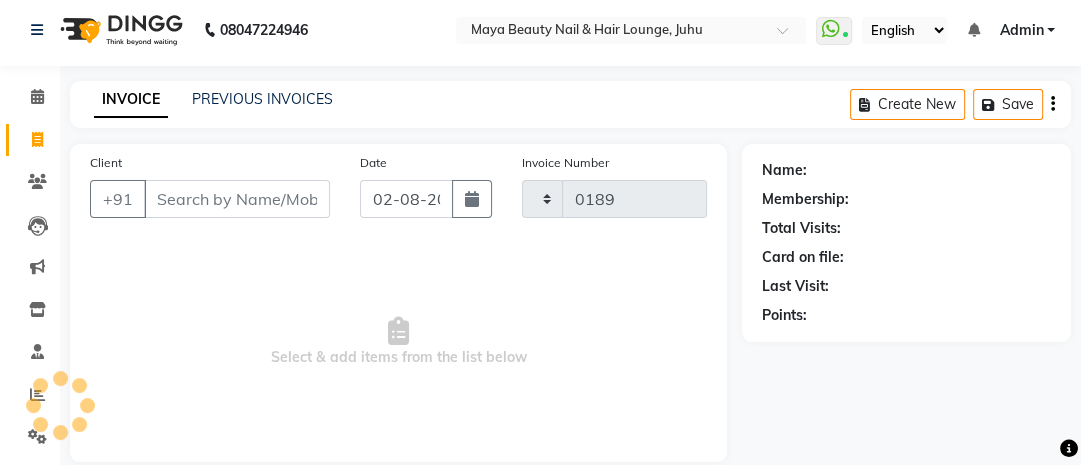 scroll, scrollTop: 136, scrollLeft: 0, axis: vertical 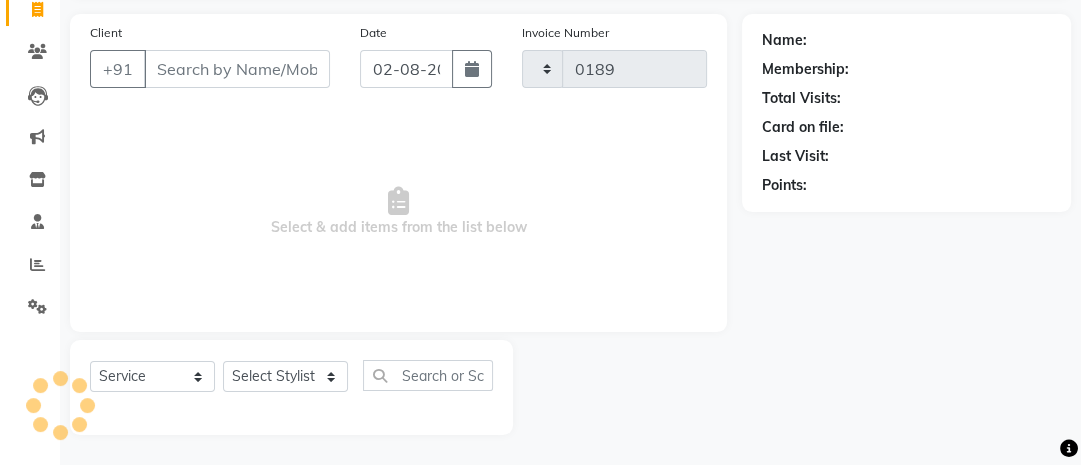 select on "4023" 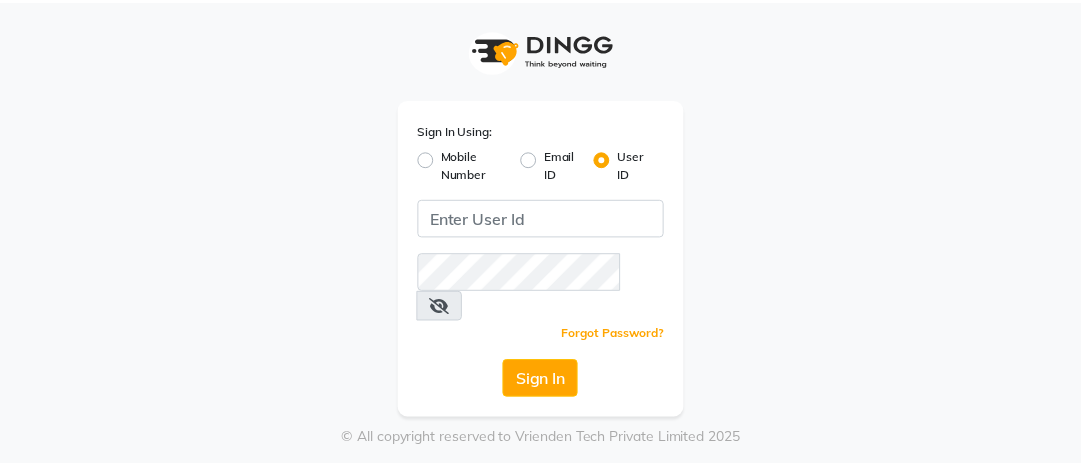 scroll, scrollTop: 0, scrollLeft: 0, axis: both 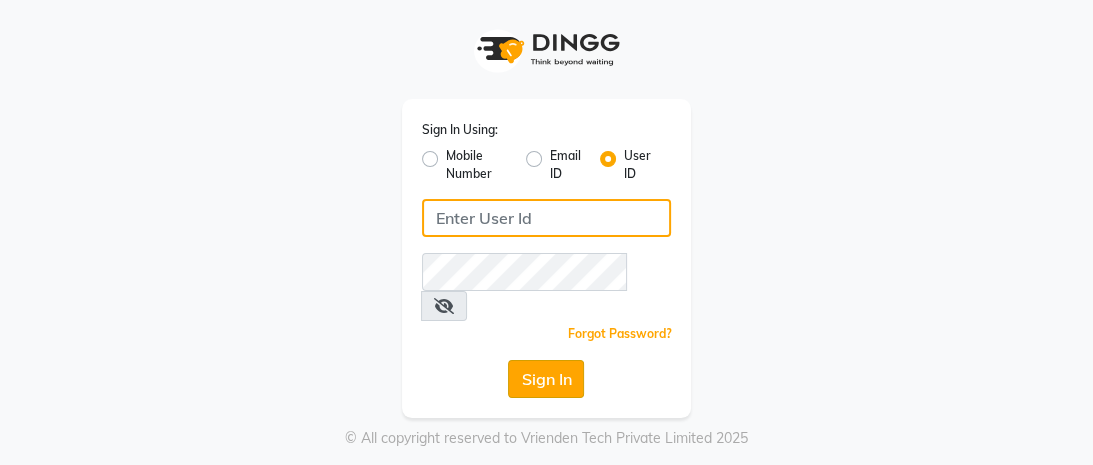 type on "[BRAND]" 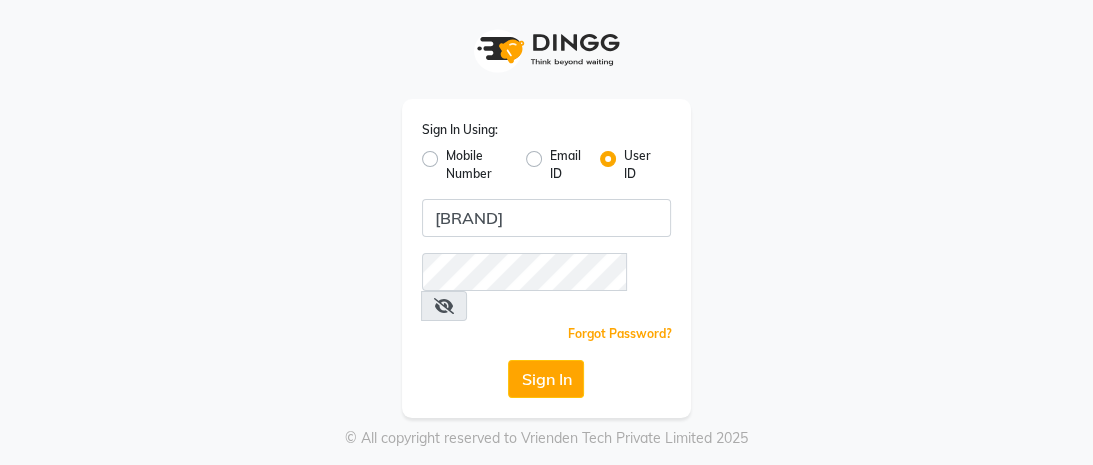 click on "Sign In" 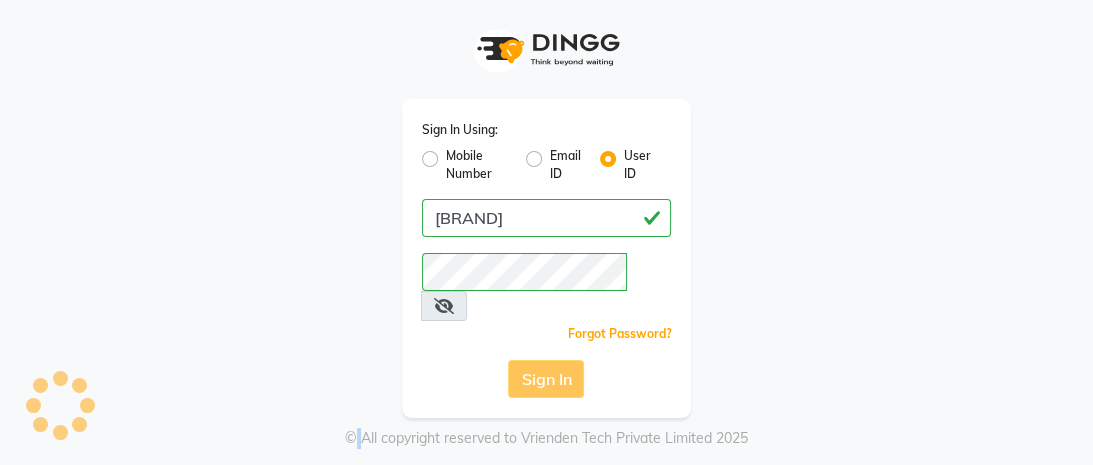 click on "Sign In" 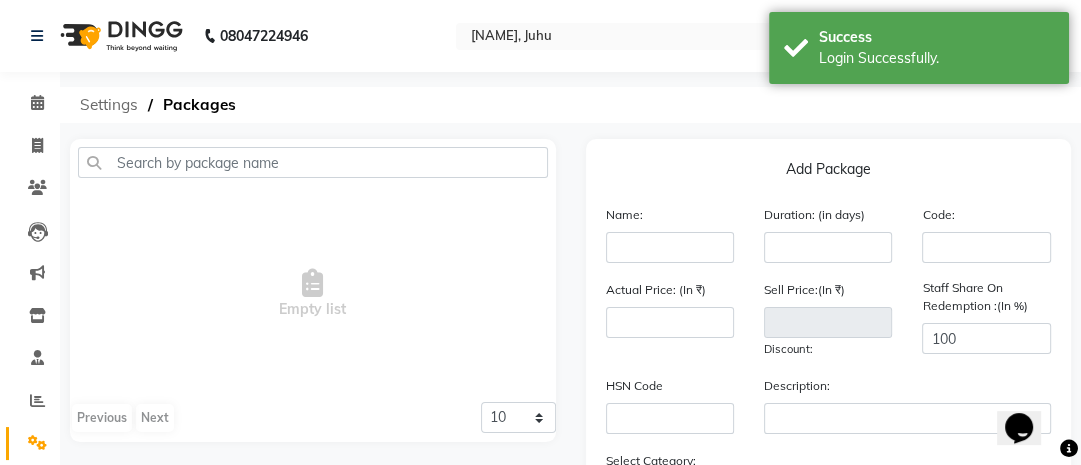 scroll, scrollTop: 0, scrollLeft: 0, axis: both 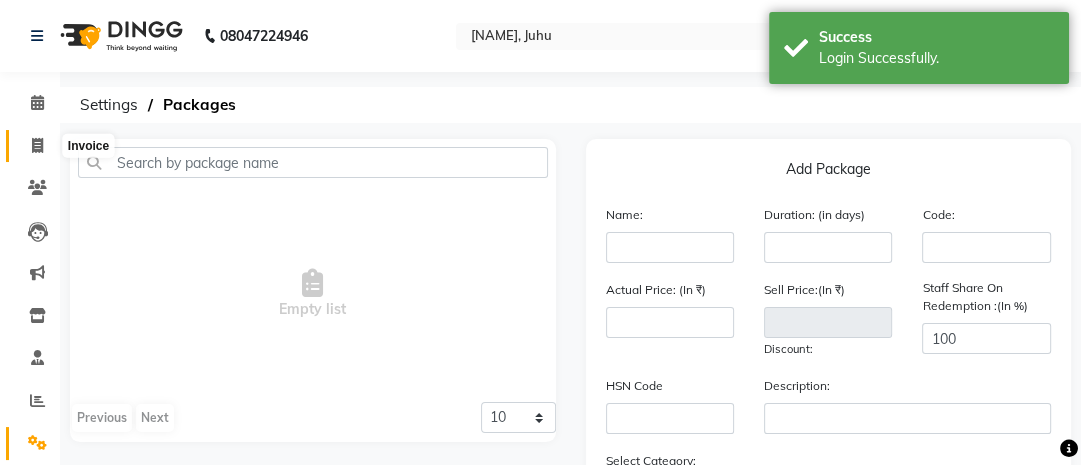click 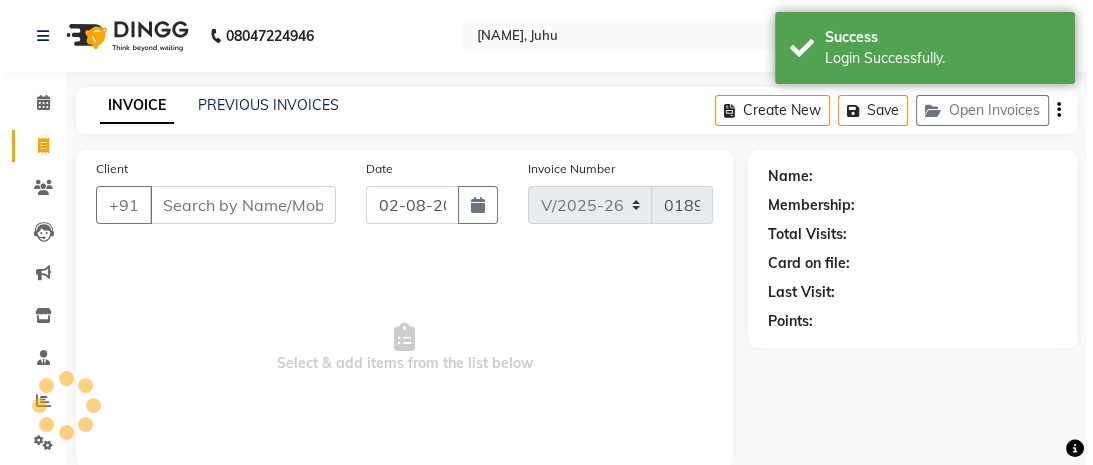 scroll, scrollTop: 136, scrollLeft: 0, axis: vertical 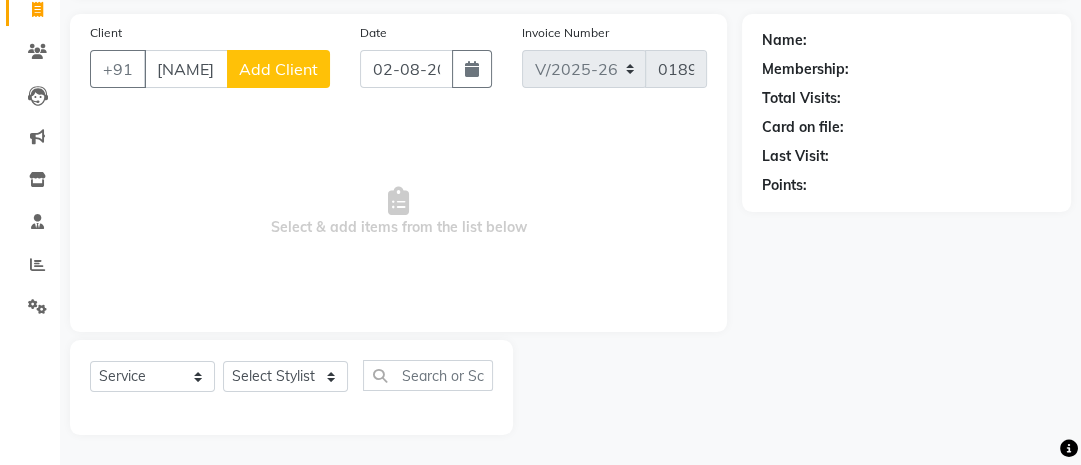 type on "[NAME]" 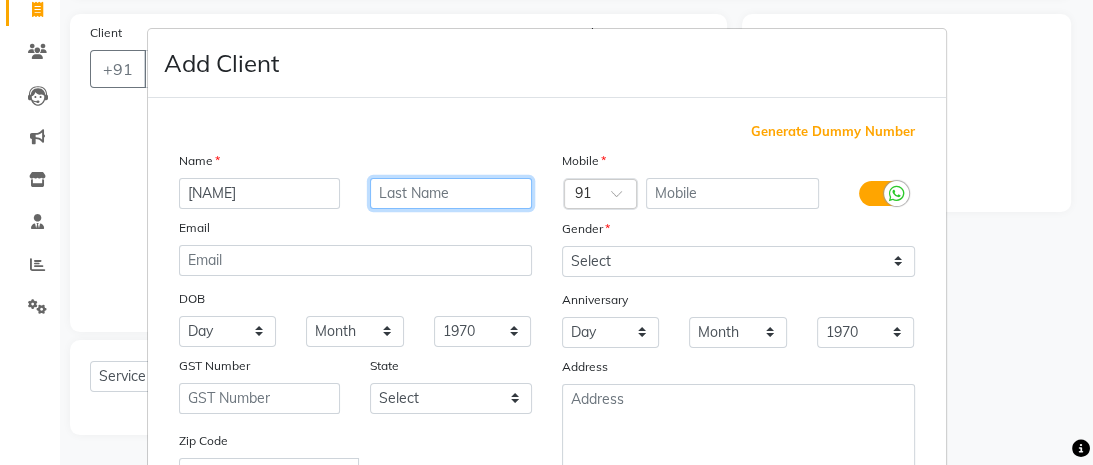 click at bounding box center (451, 193) 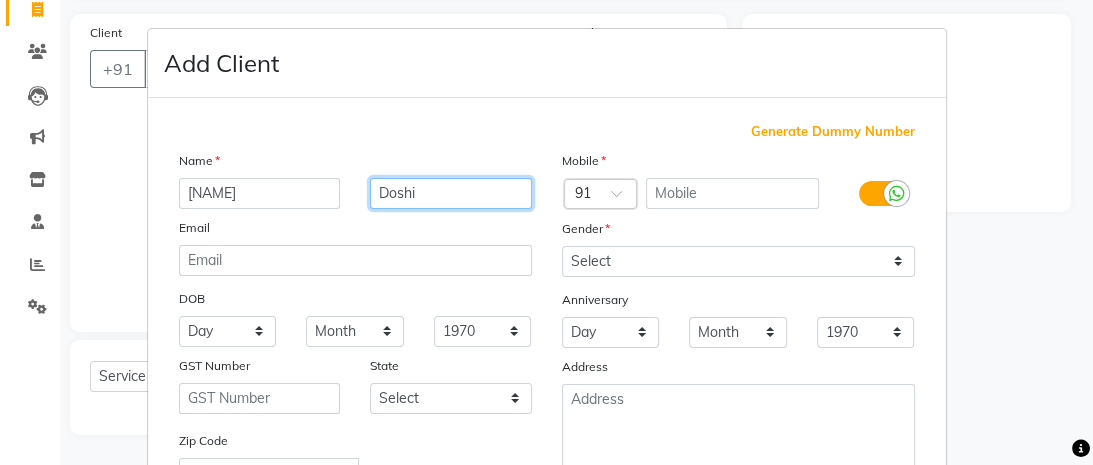 type on "Doshi" 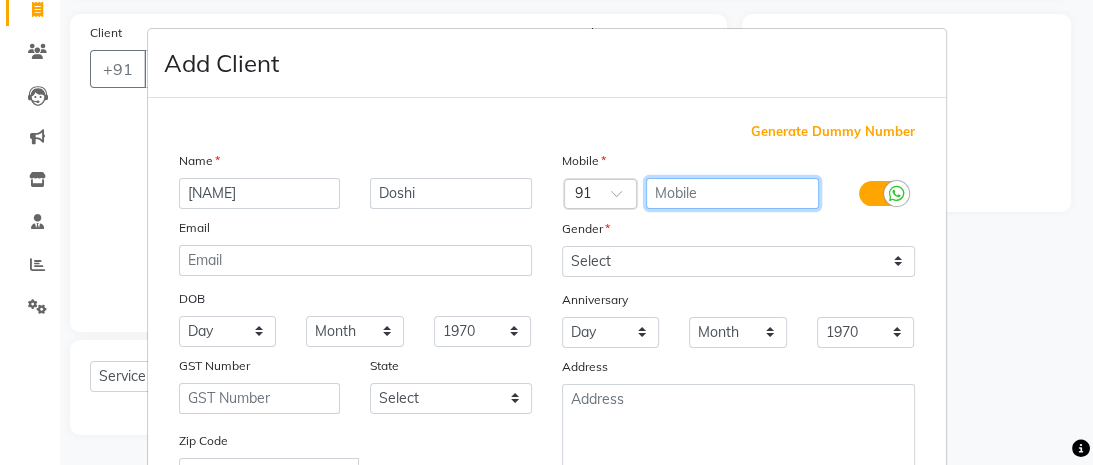 click at bounding box center (732, 193) 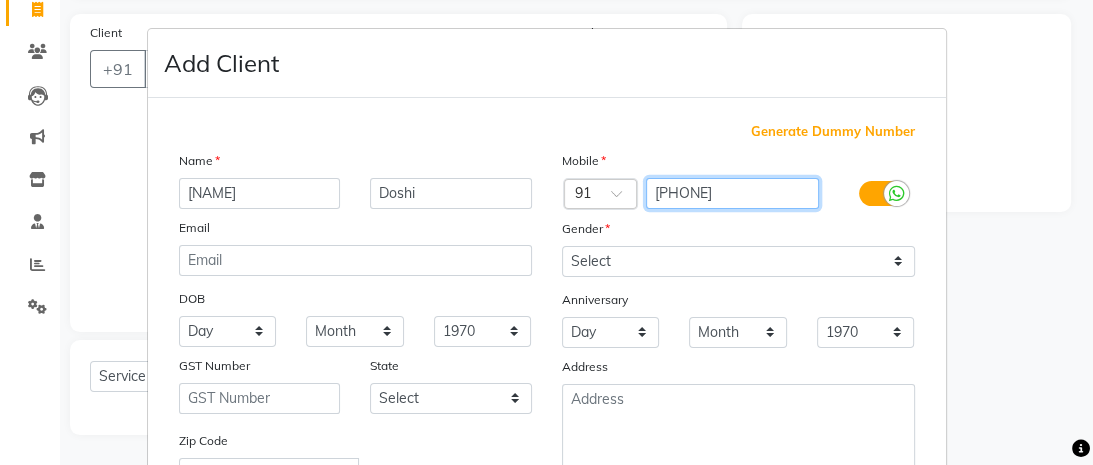 type on "[PHONE]" 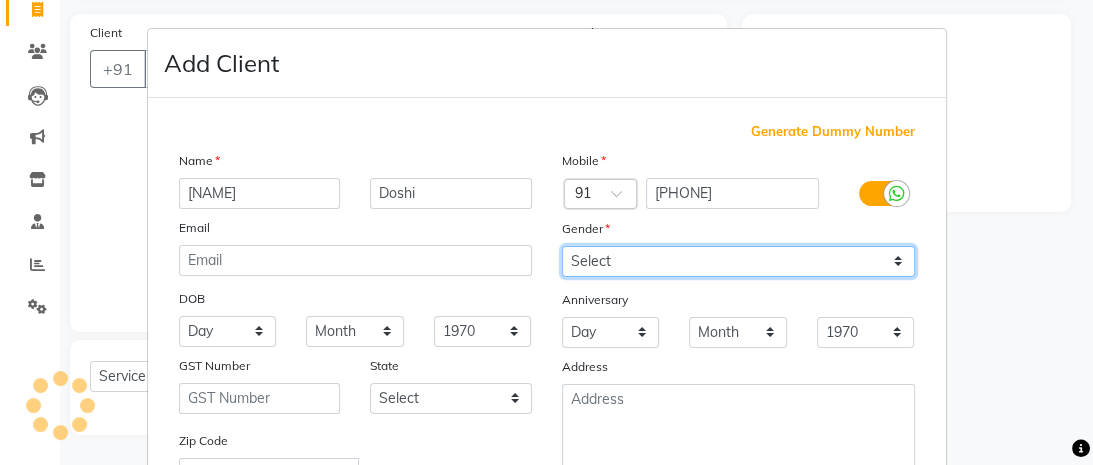 click on "Select Male Female Other Prefer Not To Say" at bounding box center [738, 261] 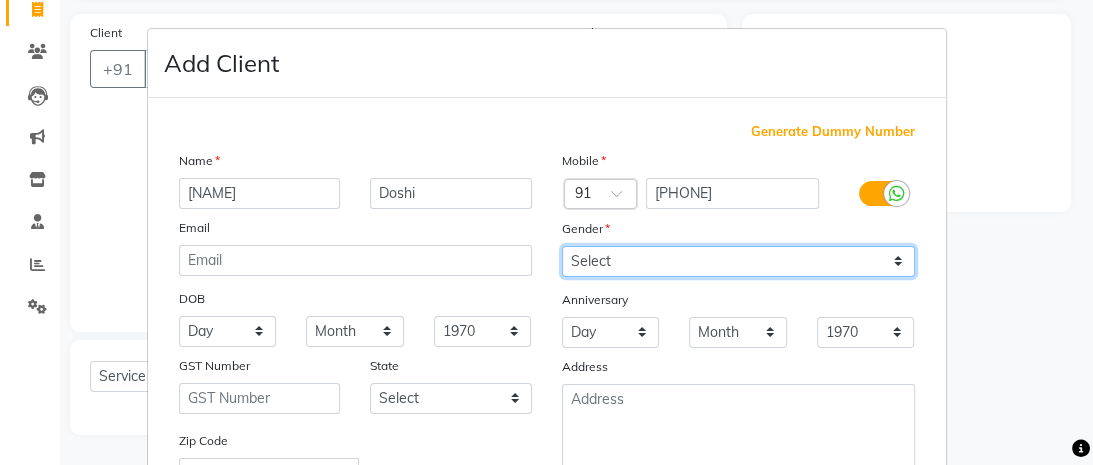 select on "female" 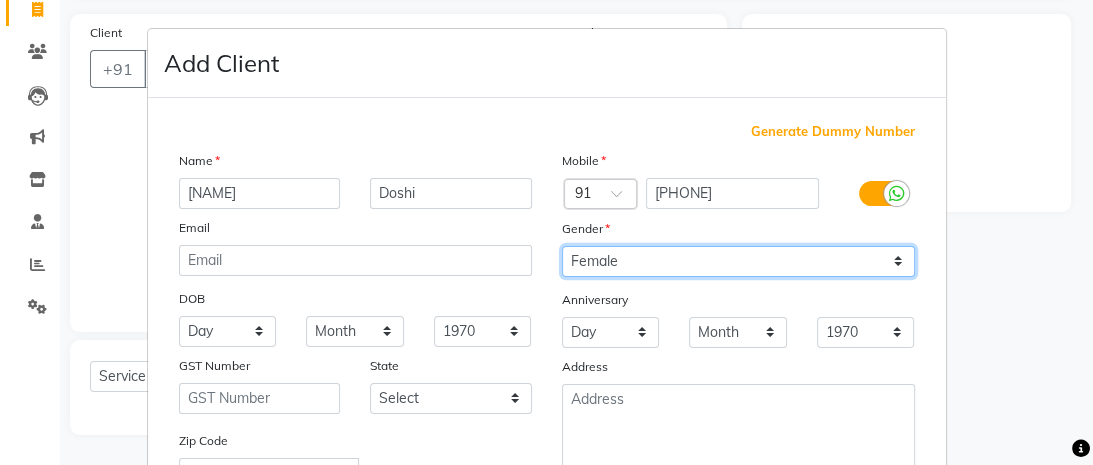 click on "Select Male Female Other Prefer Not To Say" at bounding box center [738, 261] 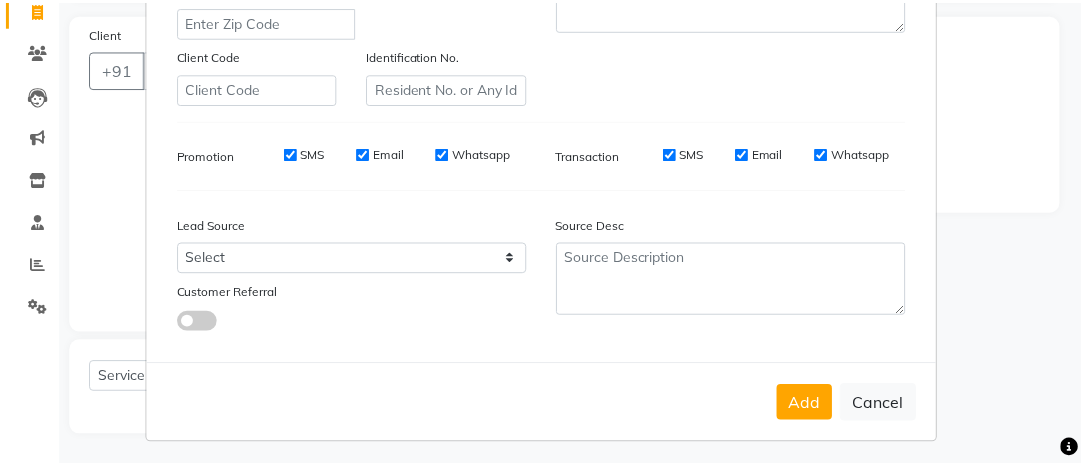 scroll, scrollTop: 468, scrollLeft: 0, axis: vertical 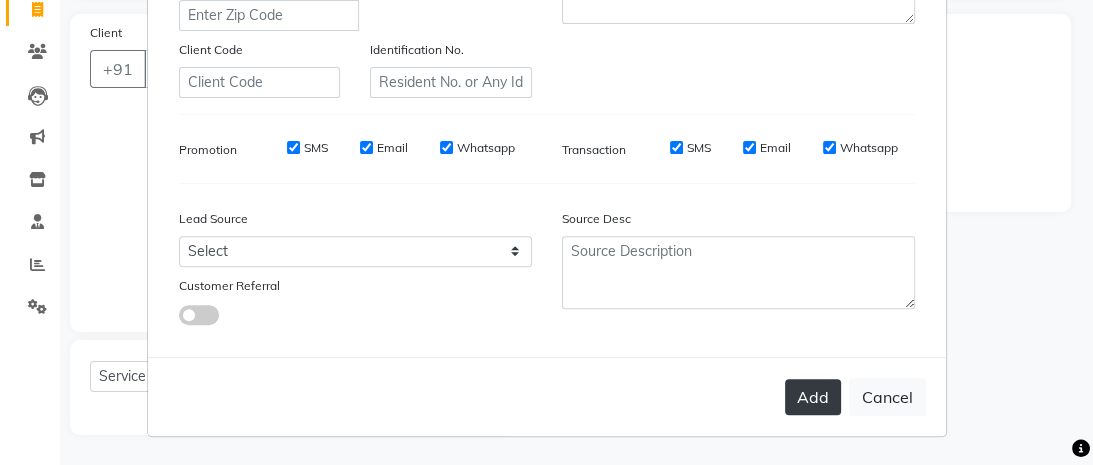 click on "Add" at bounding box center (813, 397) 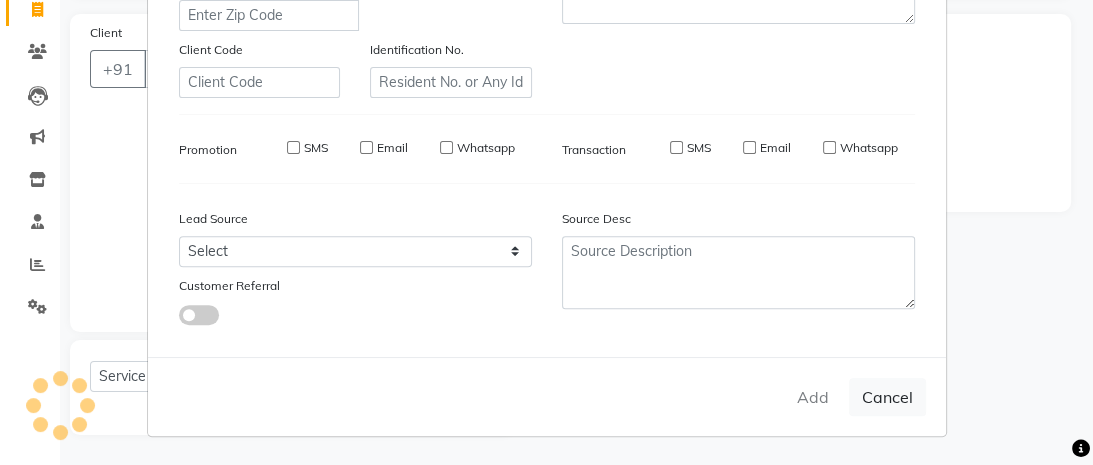 type on "[PHONE]" 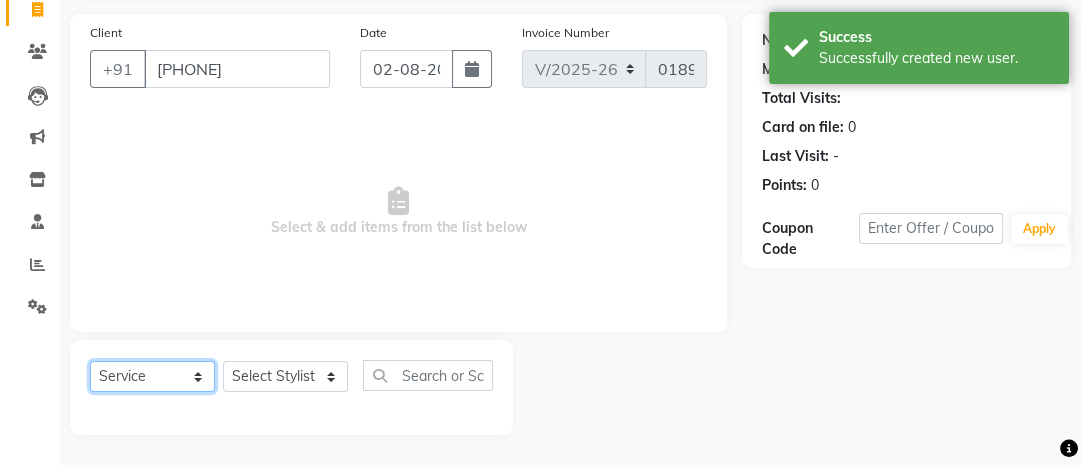 click on "Select  Service  Product  Membership  Package Voucher Prepaid Gift Card" 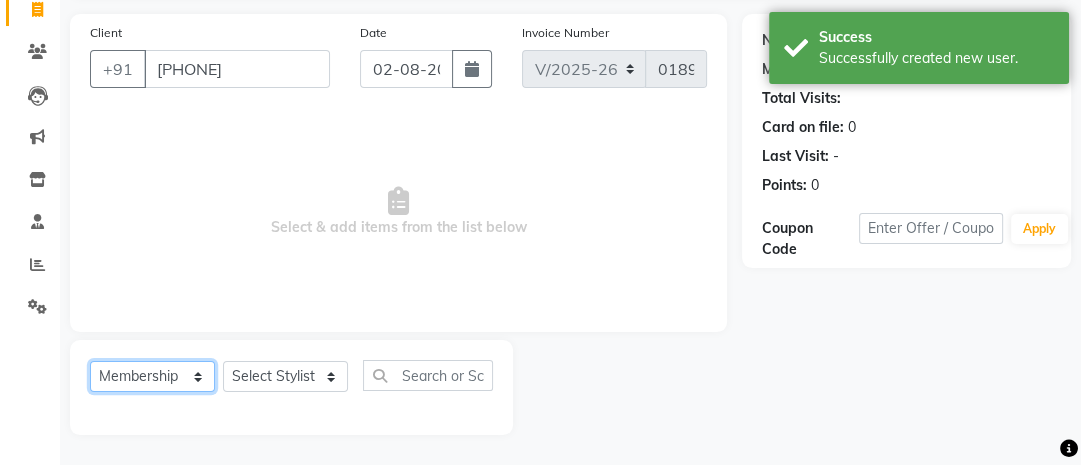 click on "Select  Service  Product  Membership  Package Voucher Prepaid Gift Card" 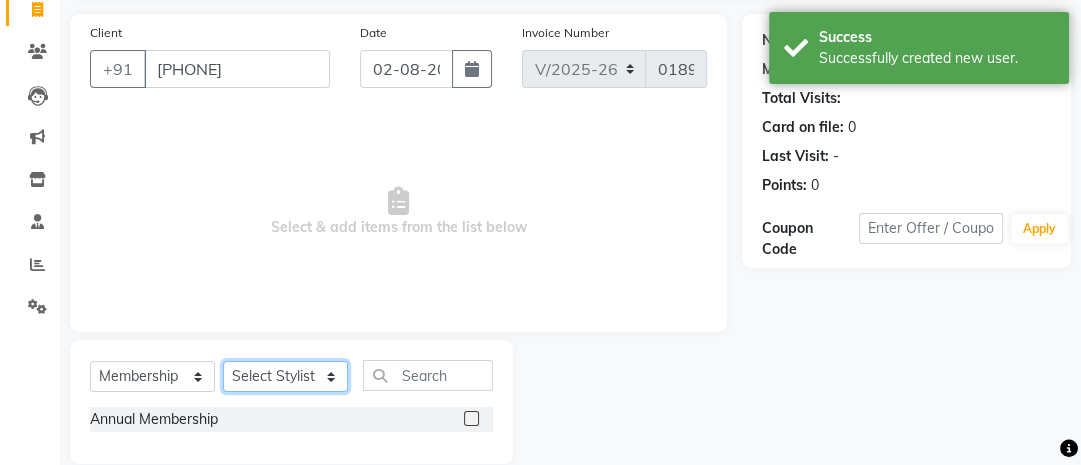 click on "Select Stylist Ana Ansar Ashwini Hema Laxmi Mavis Maya Reshma Rita Usha" 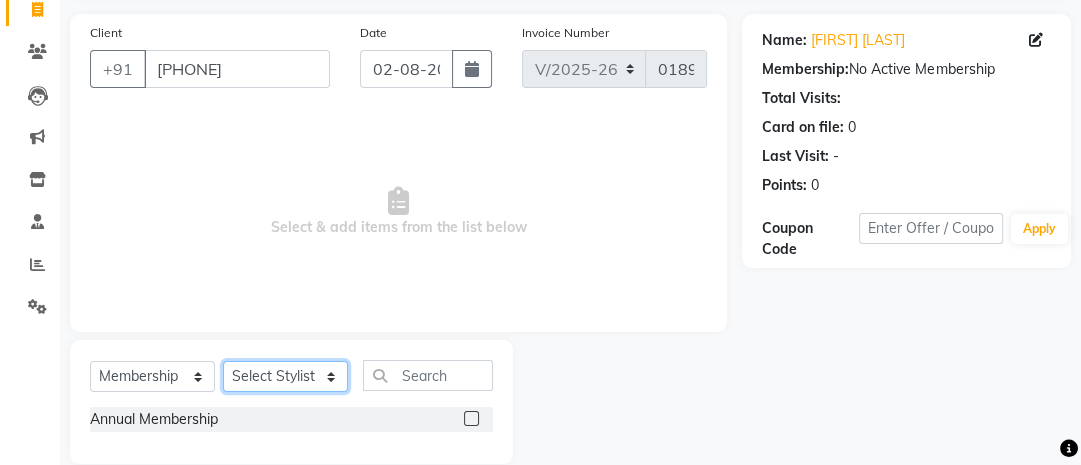select on "78461" 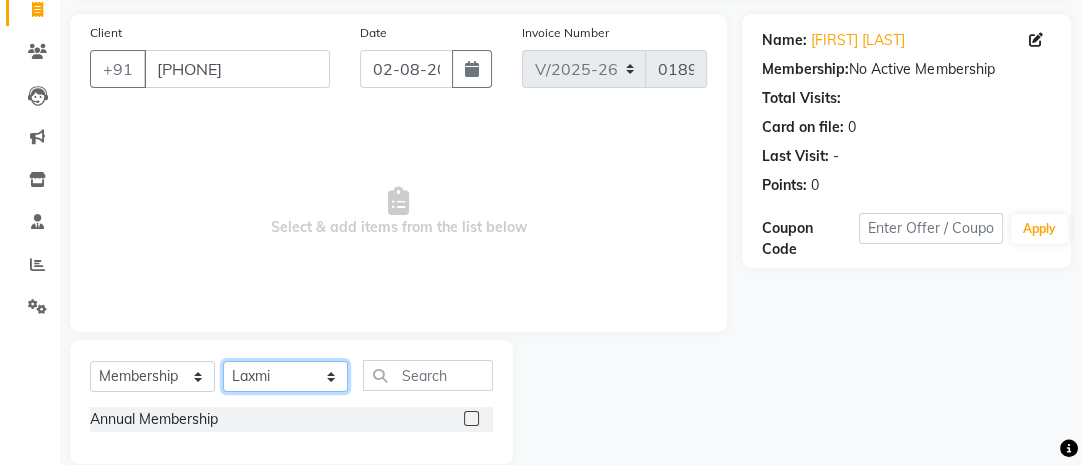 click on "Select Stylist Ana Ansar Ashwini Hema Laxmi Mavis Maya Reshma Rita Usha" 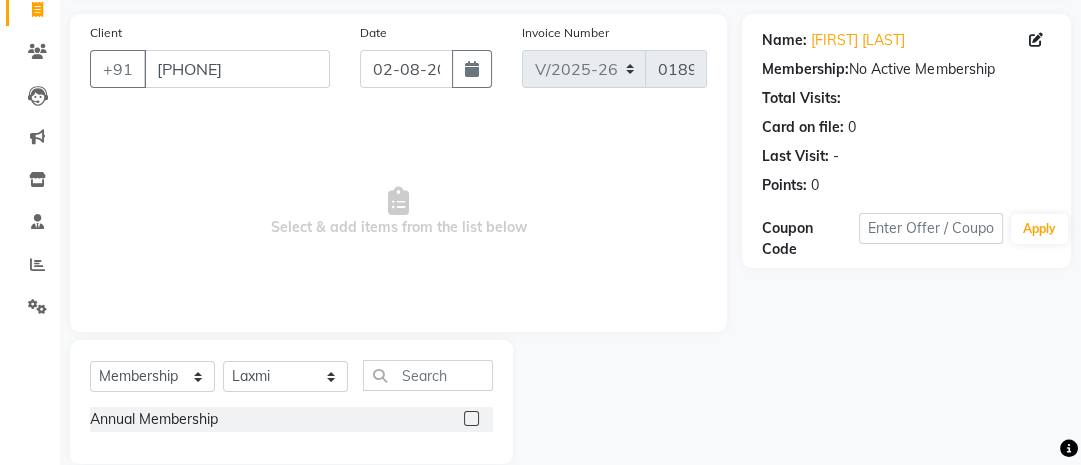 click 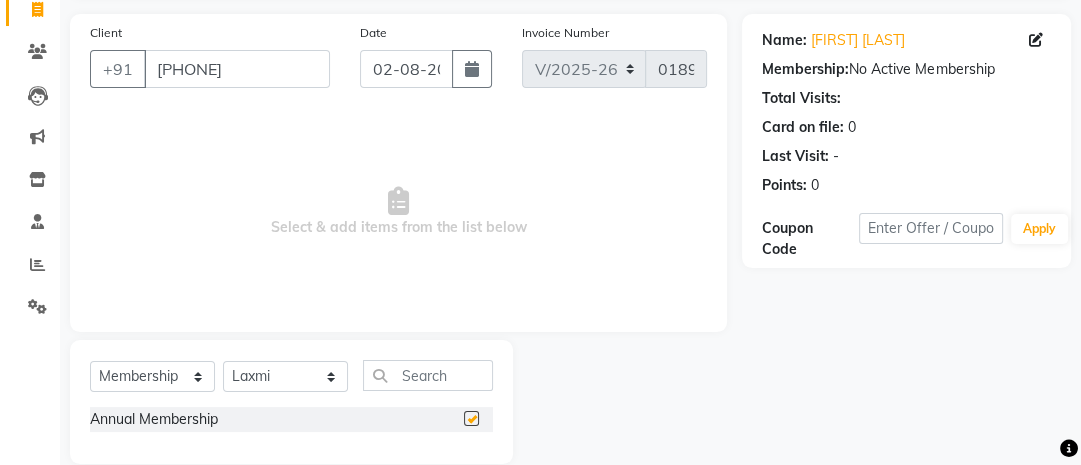 select on "select" 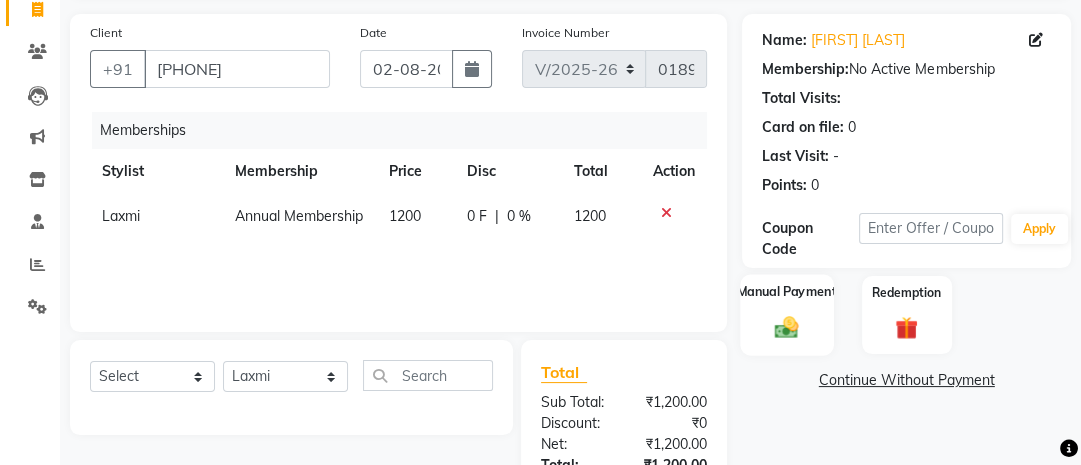 click on "Manual Payment" 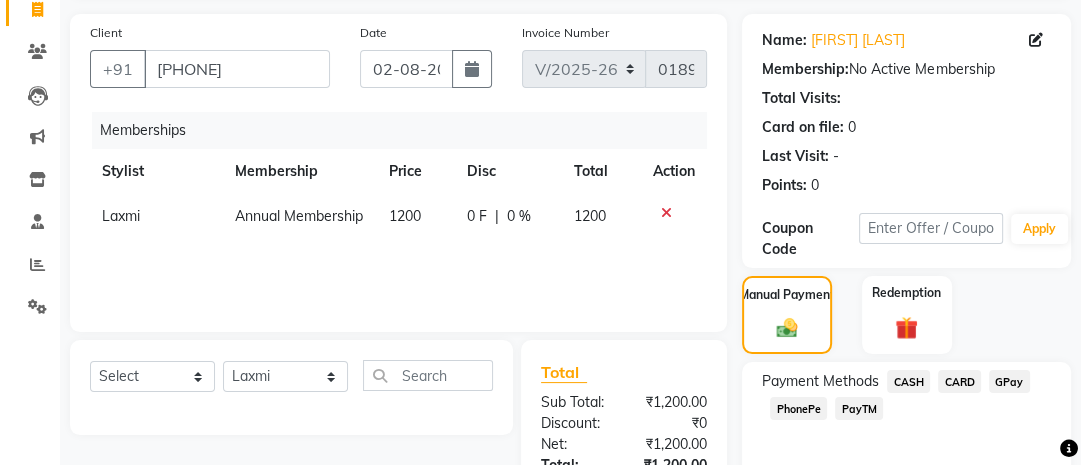 scroll, scrollTop: 296, scrollLeft: 0, axis: vertical 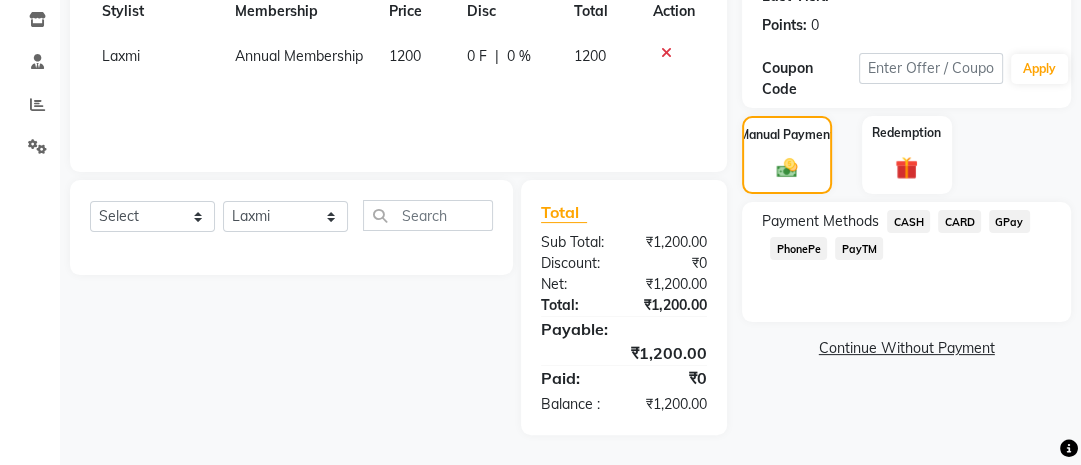click on "Name: [NAME] Membership:  No Active Membership  Total Visits:   Card on file:  0 Points:   0  Coupon Code Apply Manual Payment Redemption Payment Methods  CASH   CARD   GPay   PhonePe   PayTM   Continue Without Payment" 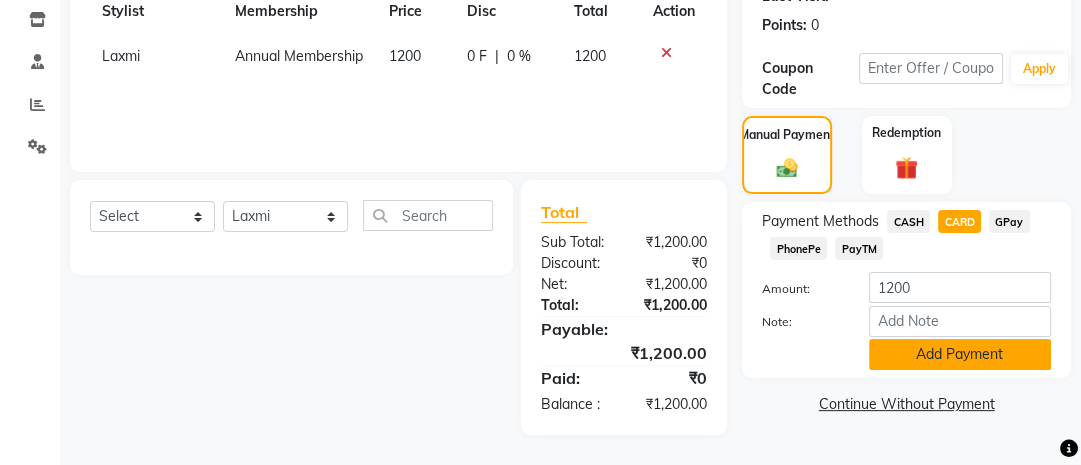 click on "Add Payment" 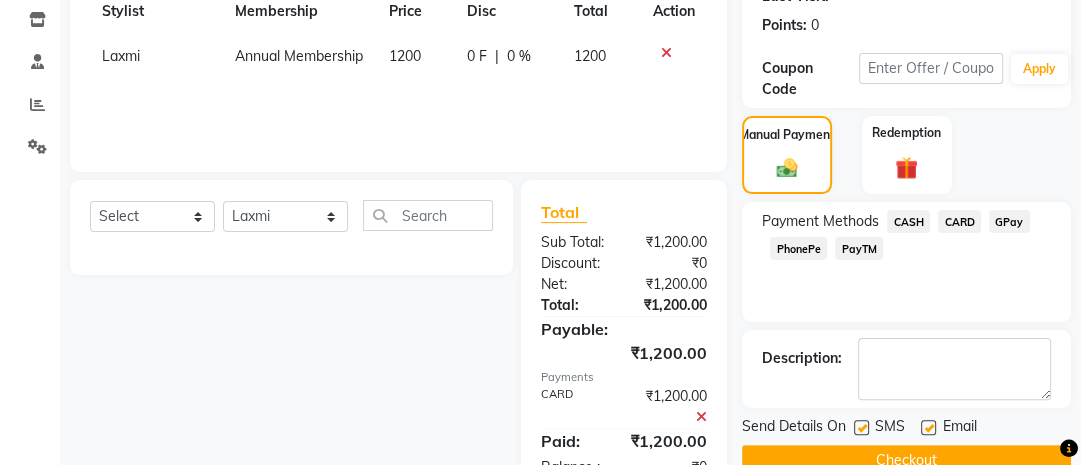 scroll, scrollTop: 359, scrollLeft: 0, axis: vertical 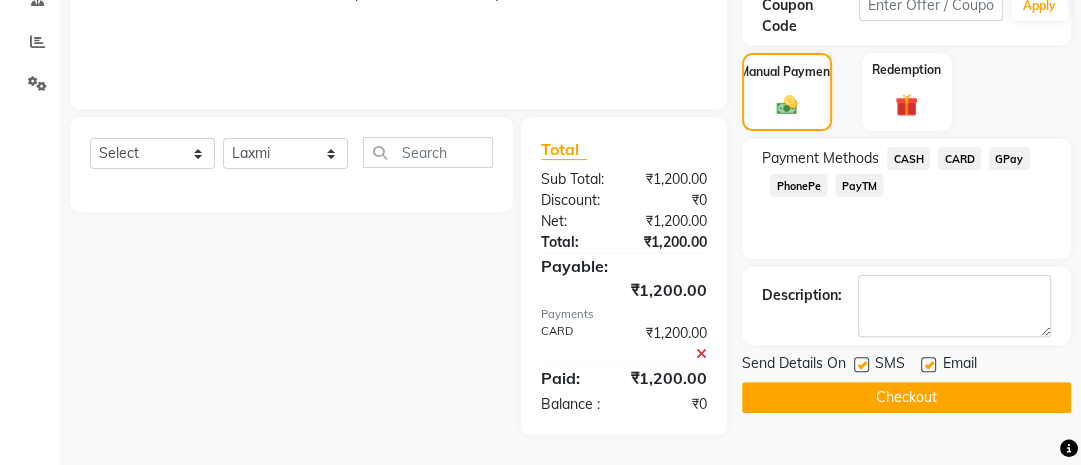 click on "Checkout" 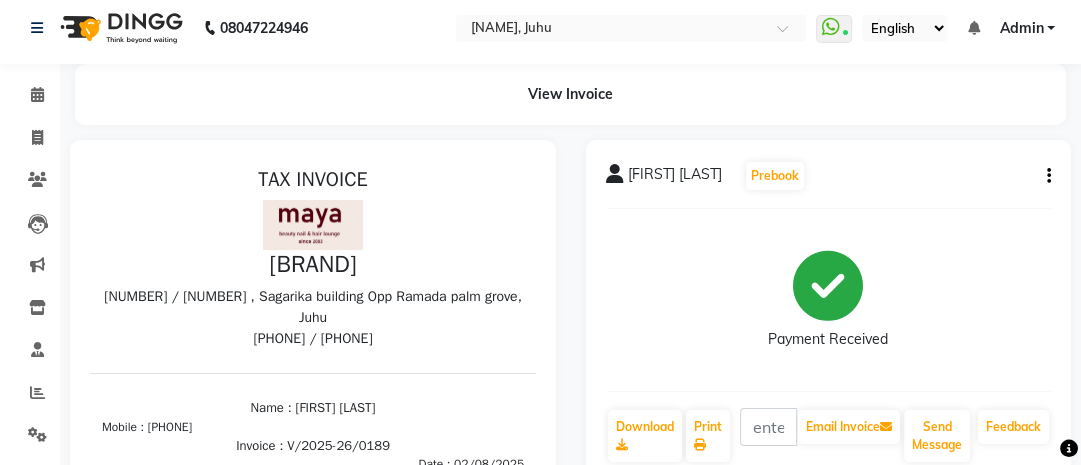 scroll, scrollTop: 0, scrollLeft: 0, axis: both 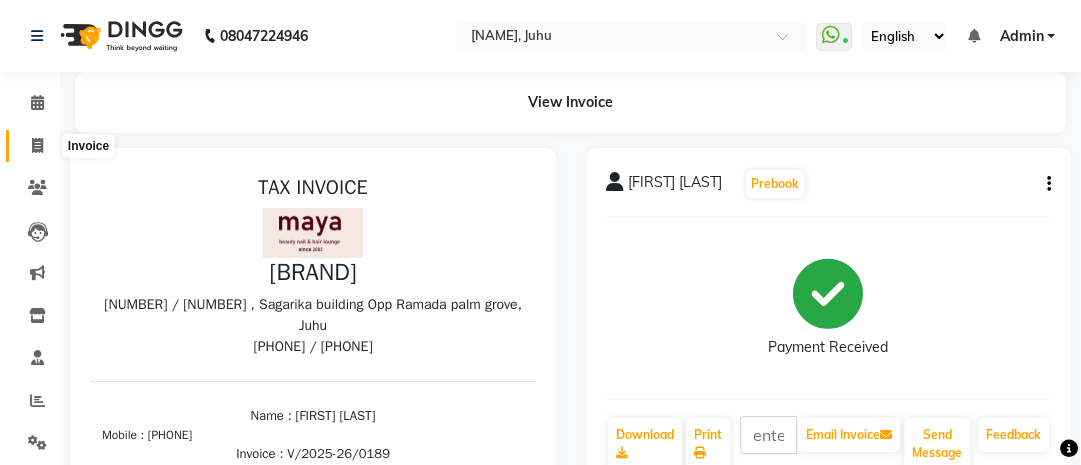 click 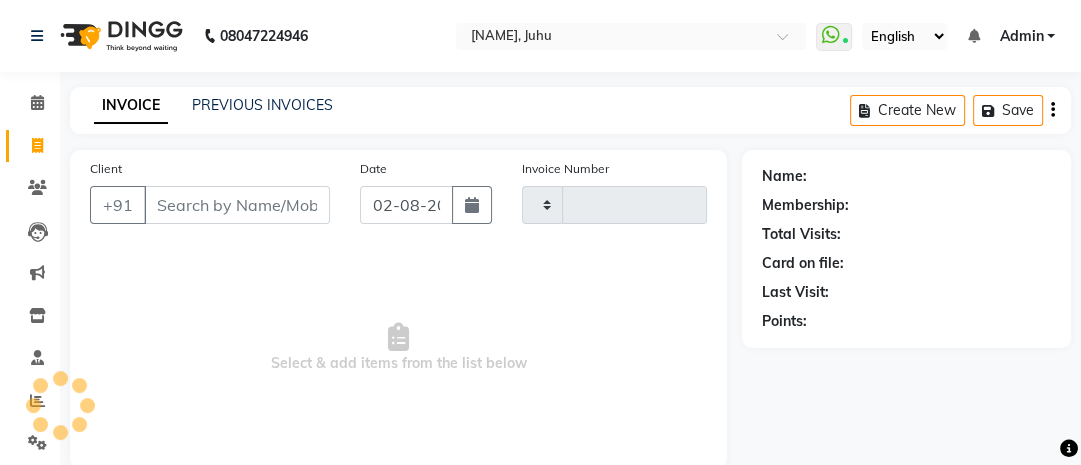 type on "0190" 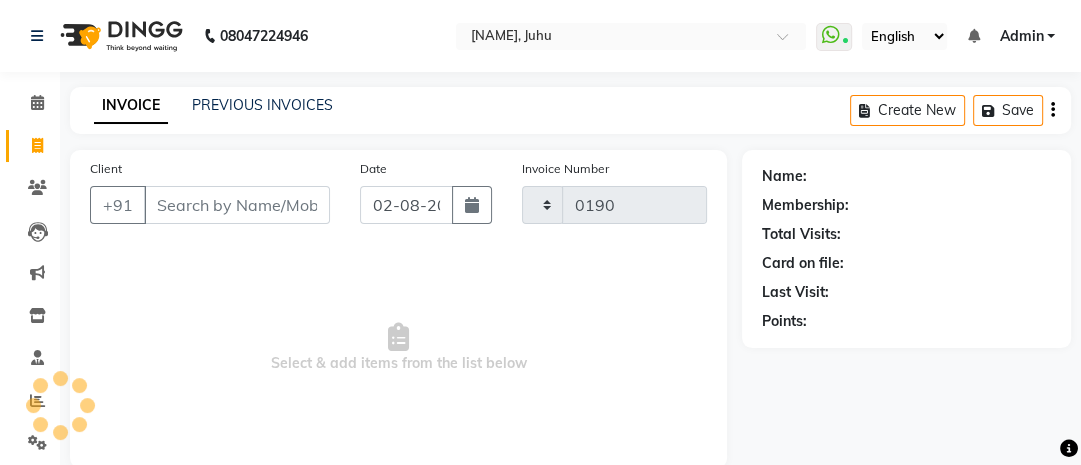 scroll, scrollTop: 136, scrollLeft: 0, axis: vertical 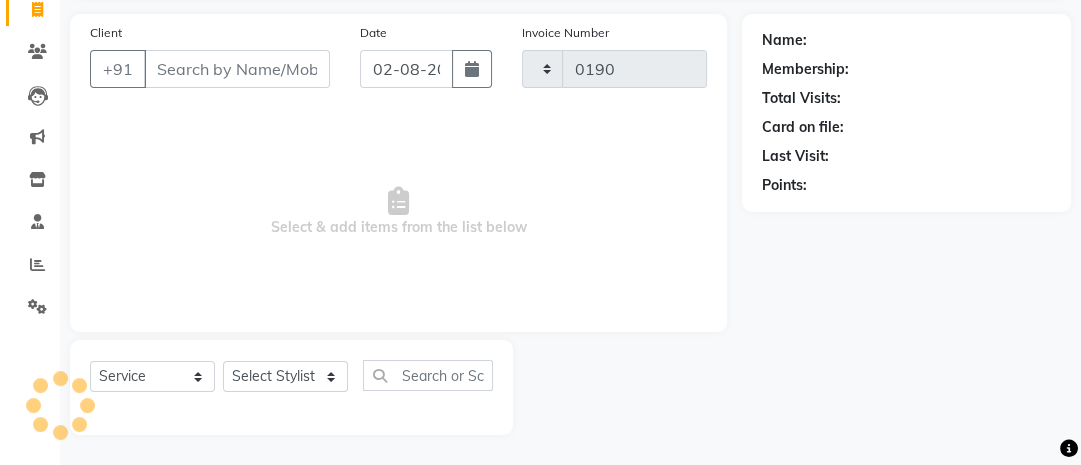 select on "4023" 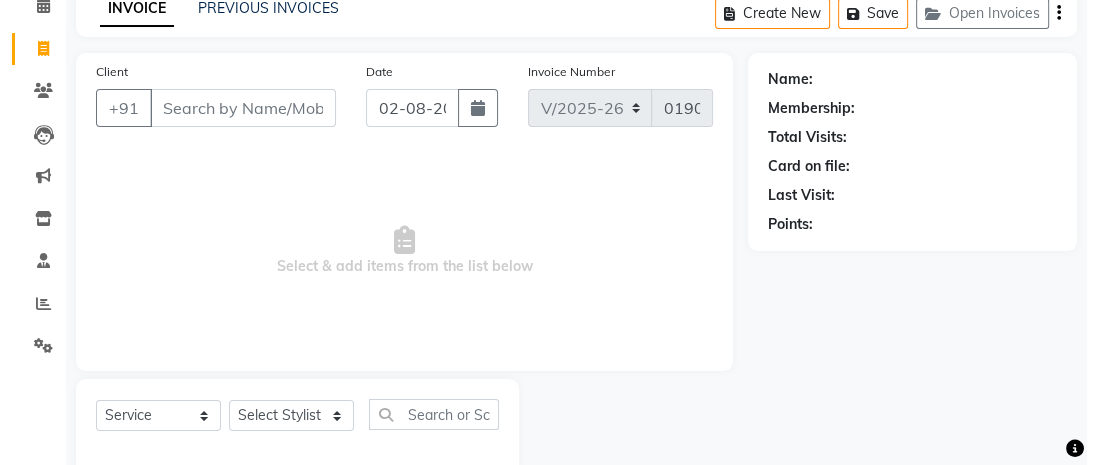 scroll, scrollTop: 90, scrollLeft: 0, axis: vertical 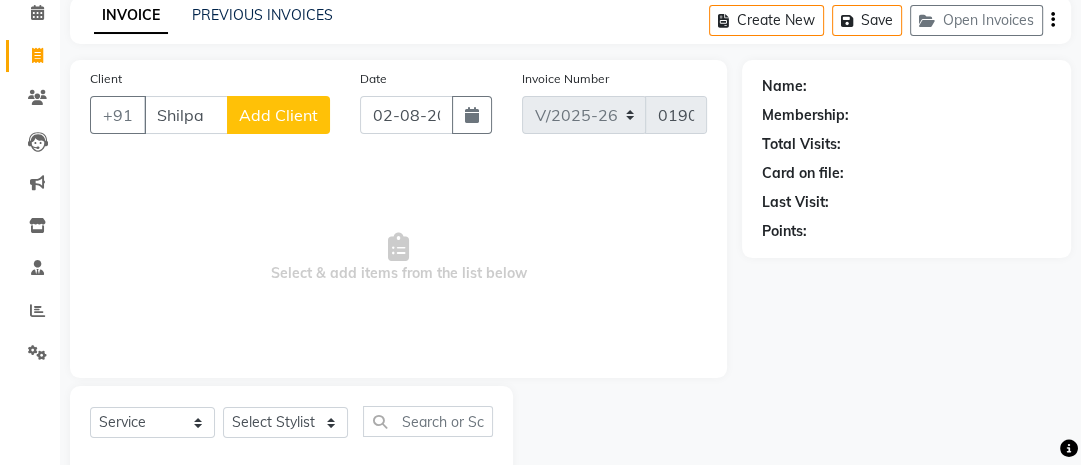 type on "Shilpa" 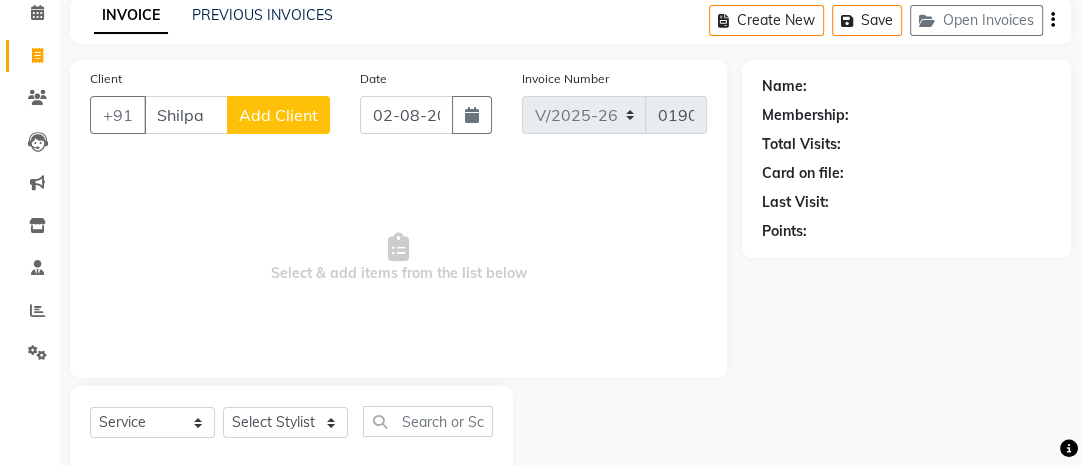 click on "Add Client" 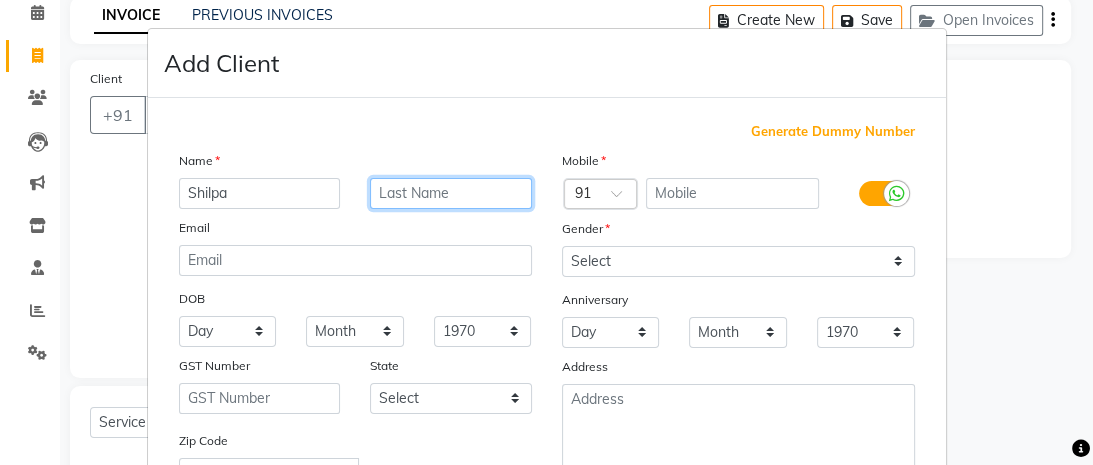click at bounding box center [451, 193] 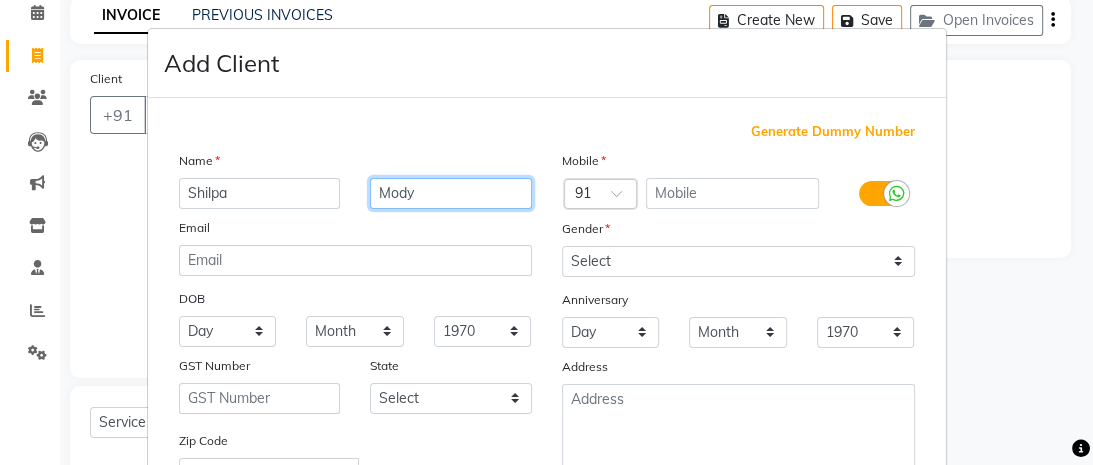 type on "Mody" 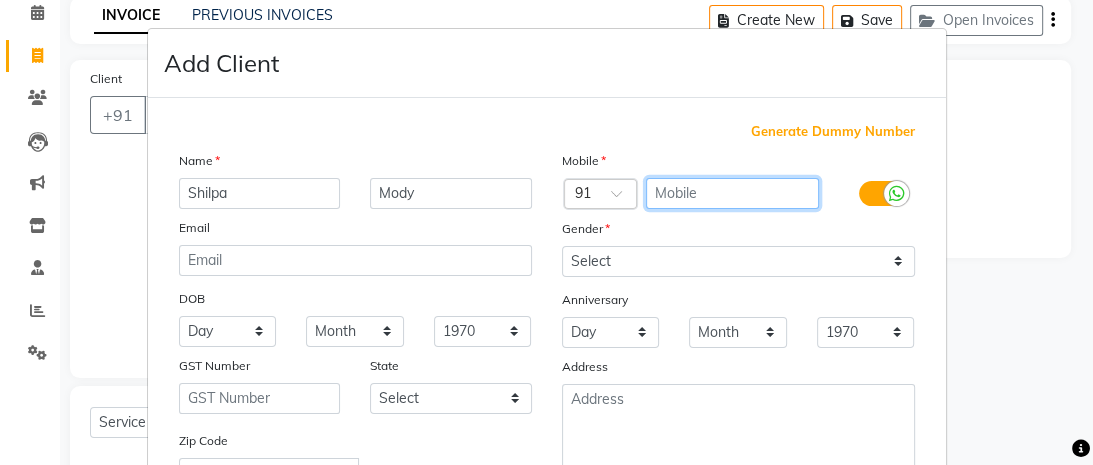 click at bounding box center (732, 193) 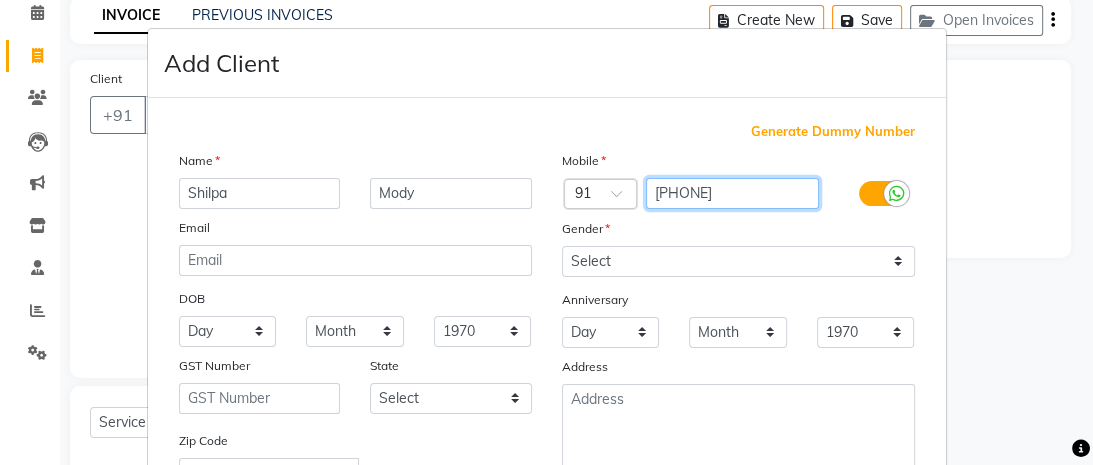 type on "[PHONE]" 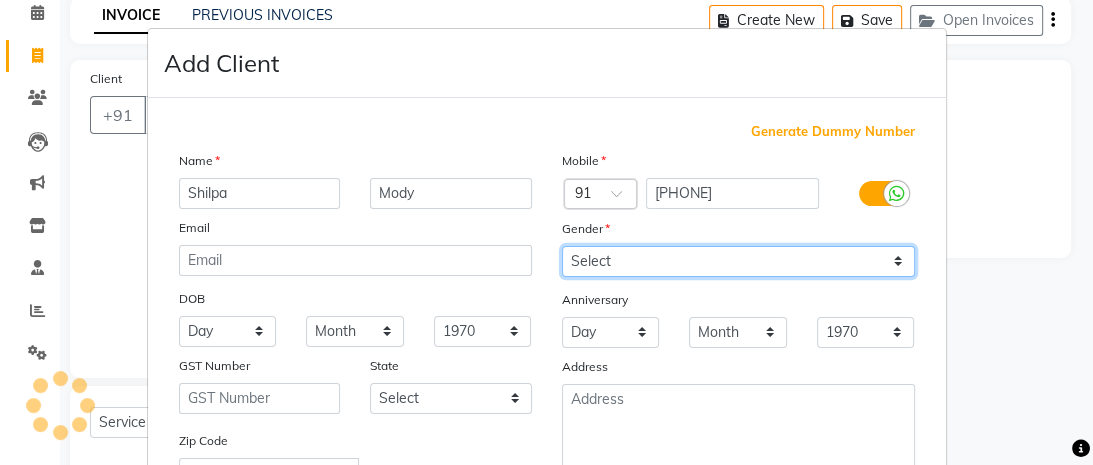 click on "Select Male Female Other Prefer Not To Say" at bounding box center [738, 261] 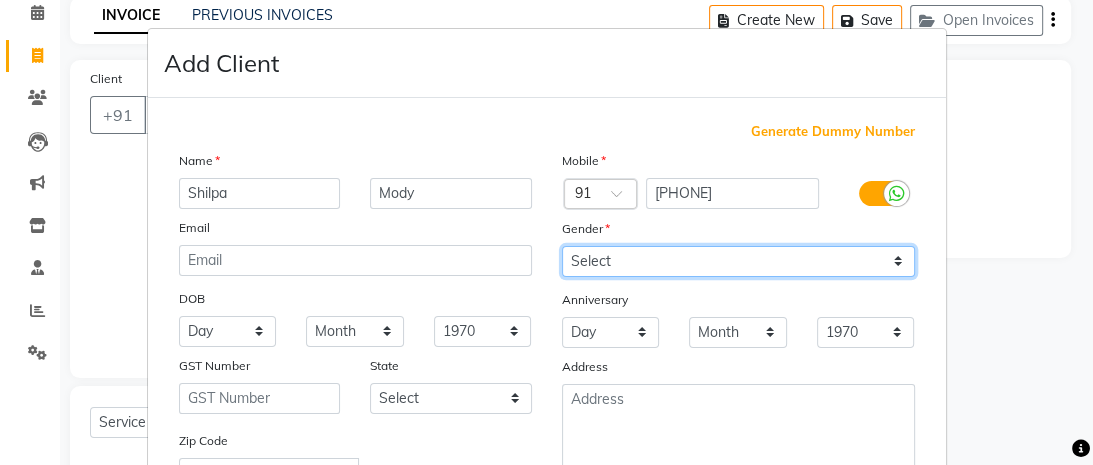 select on "female" 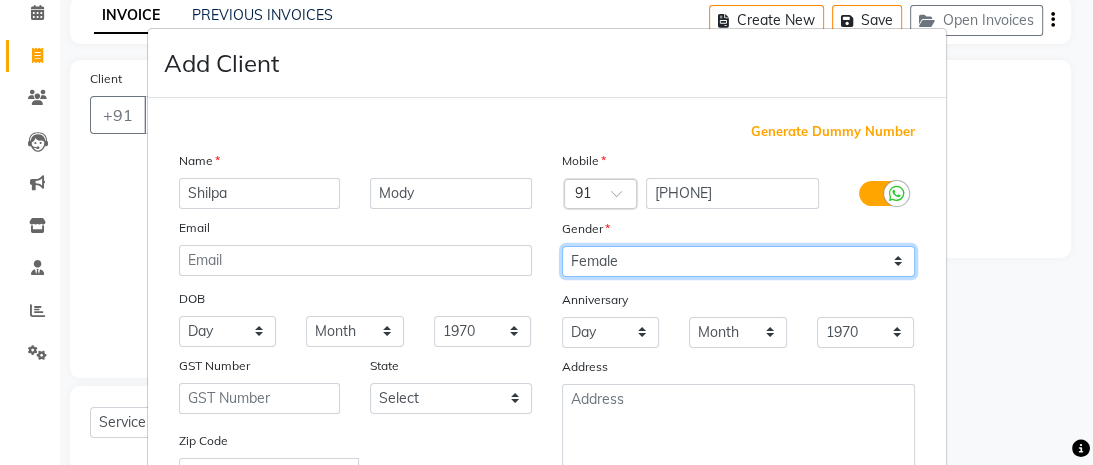 click on "Select Male Female Other Prefer Not To Say" at bounding box center [738, 261] 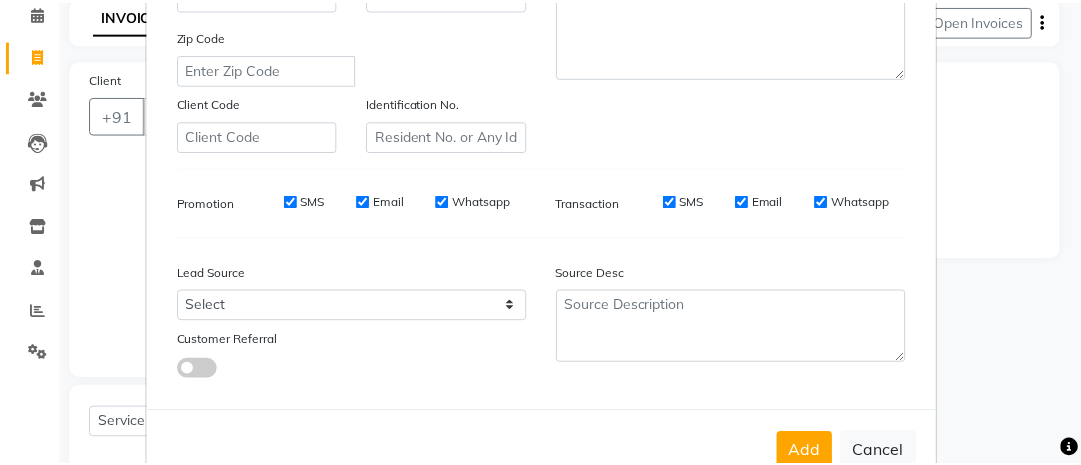 scroll, scrollTop: 468, scrollLeft: 0, axis: vertical 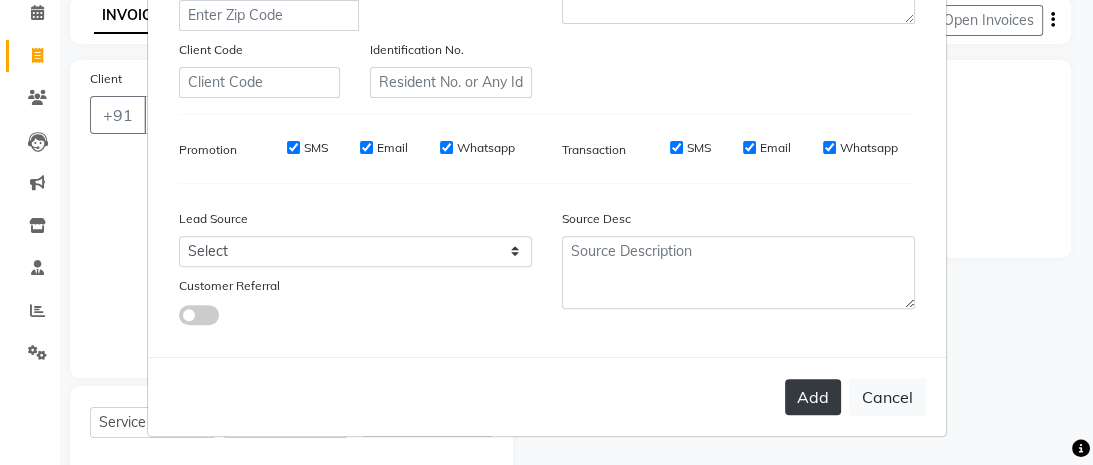 click on "Add" at bounding box center [813, 397] 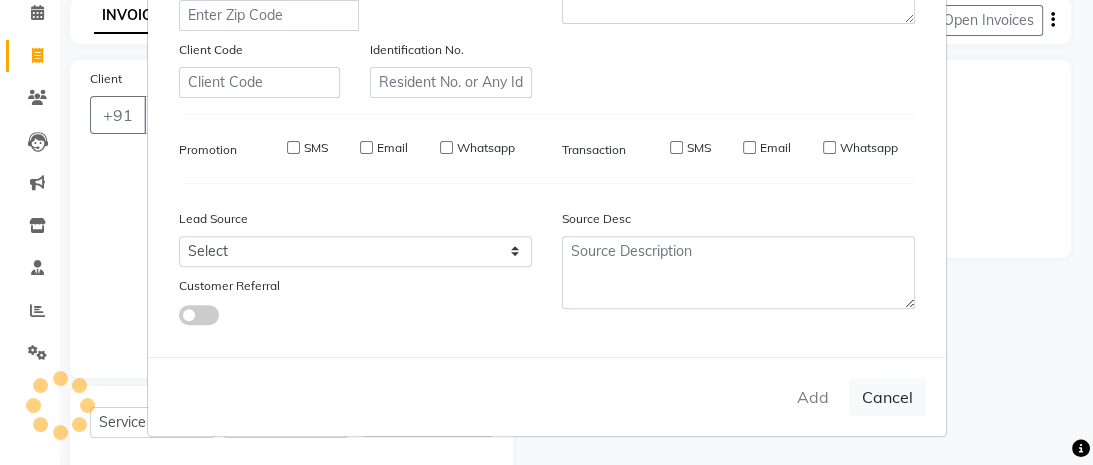 type on "[PHONE]" 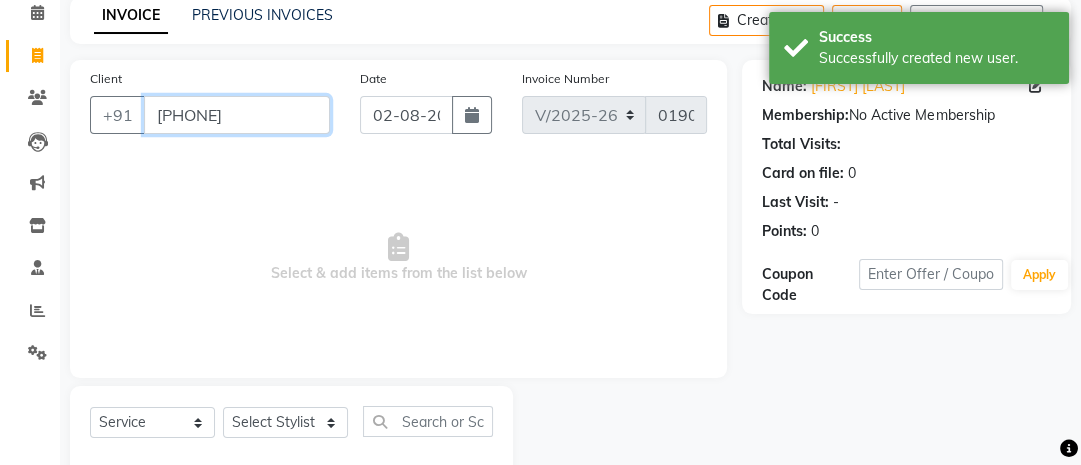 click on "[PHONE]" at bounding box center (237, 115) 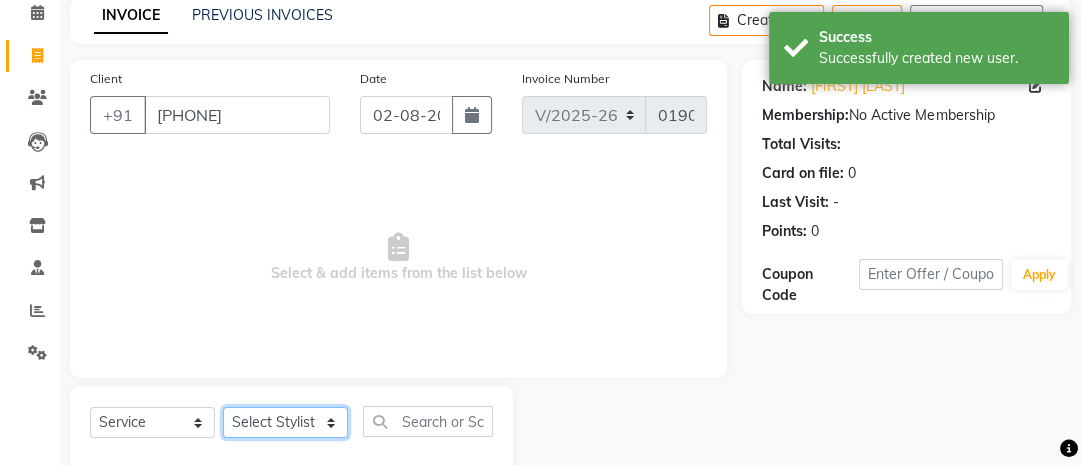 click on "Select Stylist Ana Ansar Ashwini Hema Laxmi Mavis Maya Reshma Rita Usha" 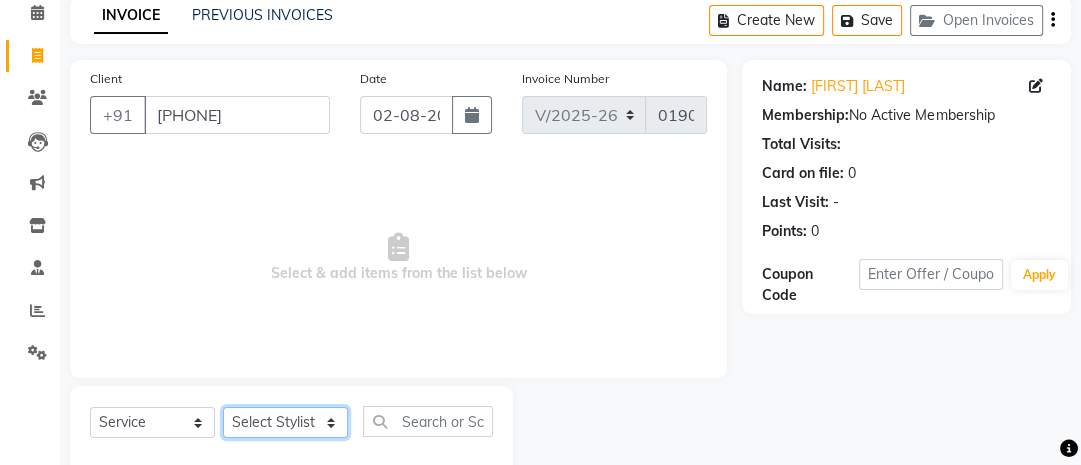 select on "84228" 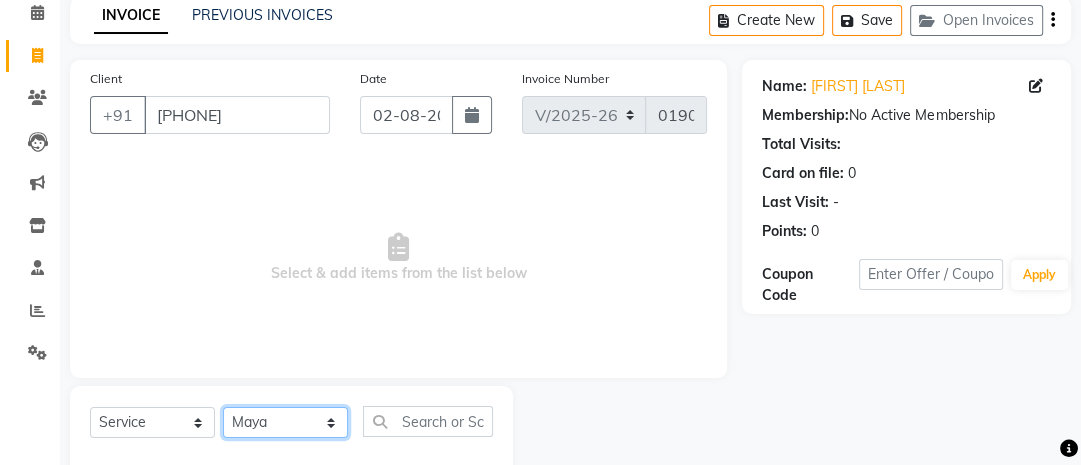 click on "Select Stylist Ana Ansar Ashwini Hema Laxmi Mavis Maya Reshma Rita Usha" 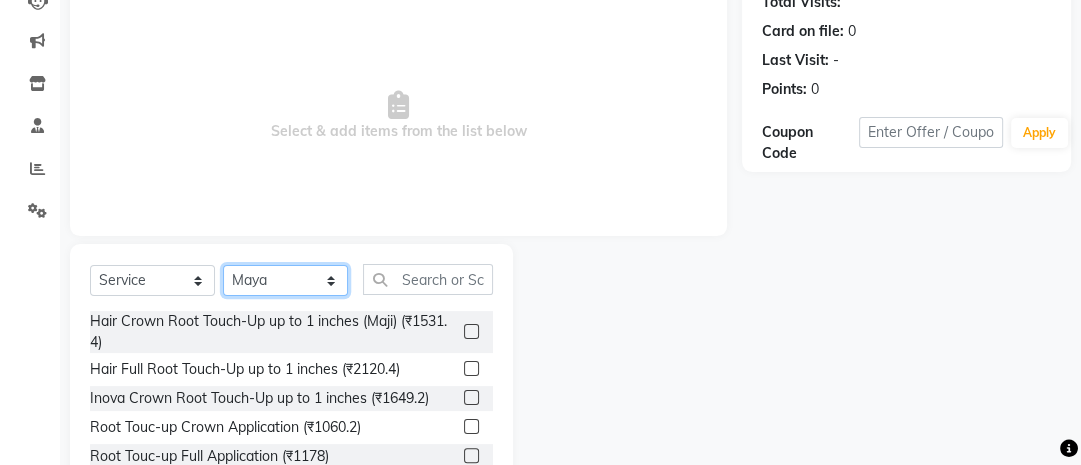 scroll, scrollTop: 233, scrollLeft: 0, axis: vertical 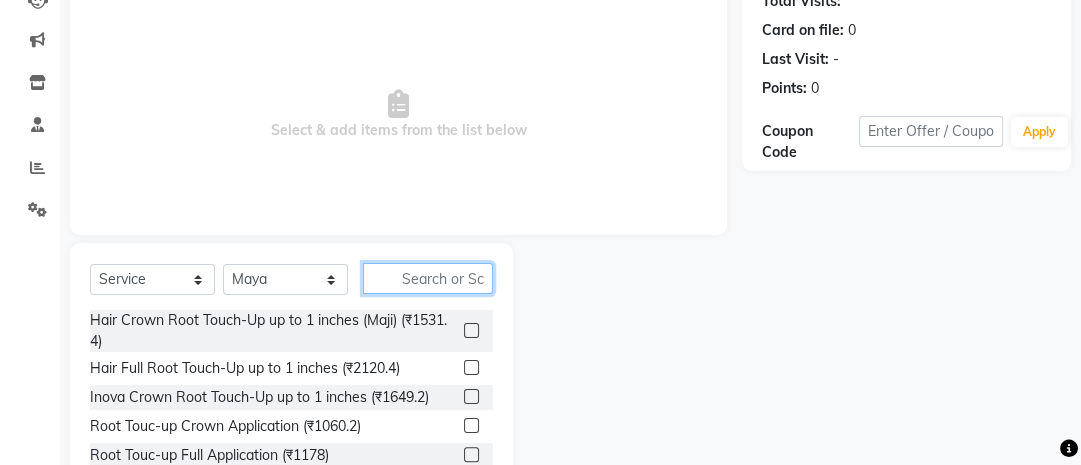 click 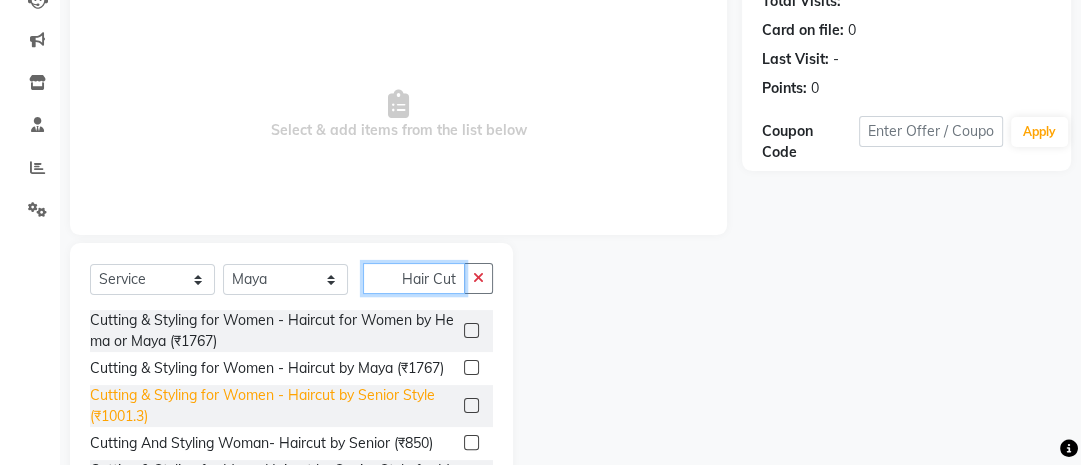 scroll, scrollTop: 0, scrollLeft: 0, axis: both 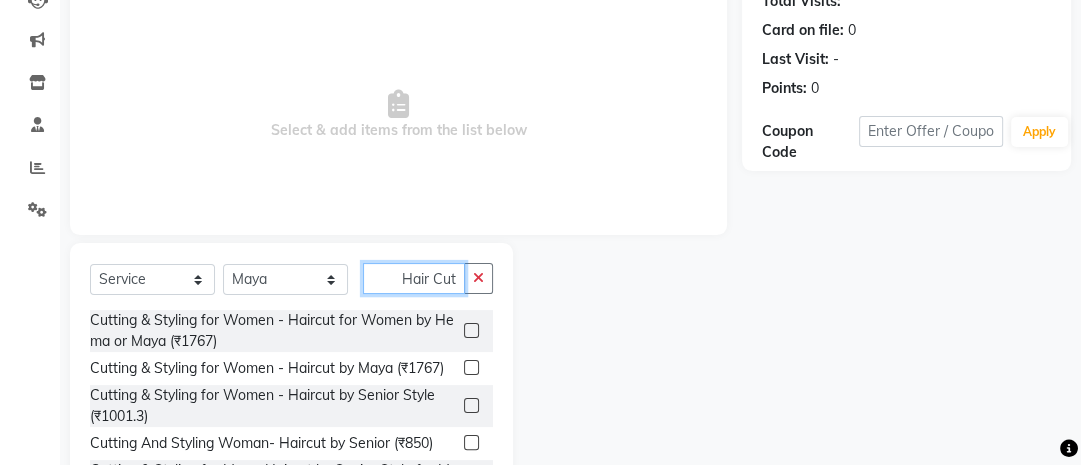 type on "Hair Cut" 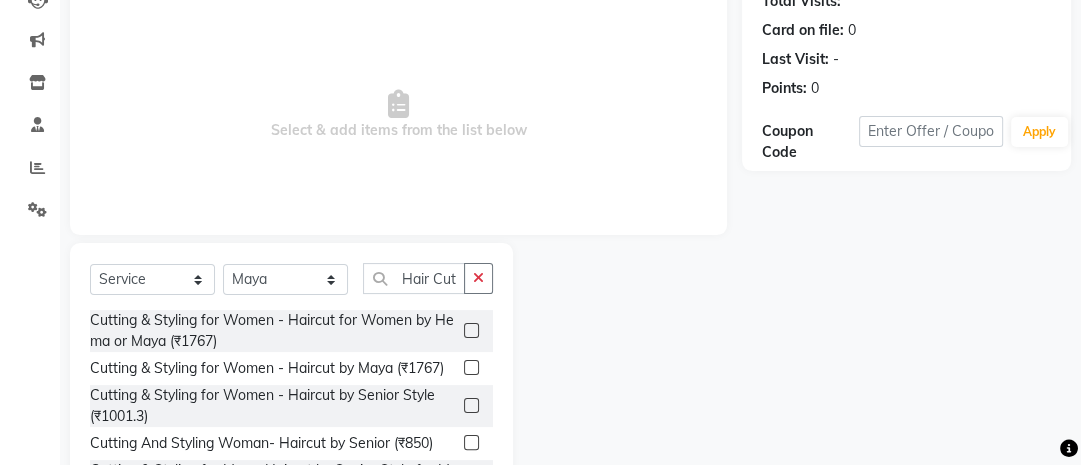 click 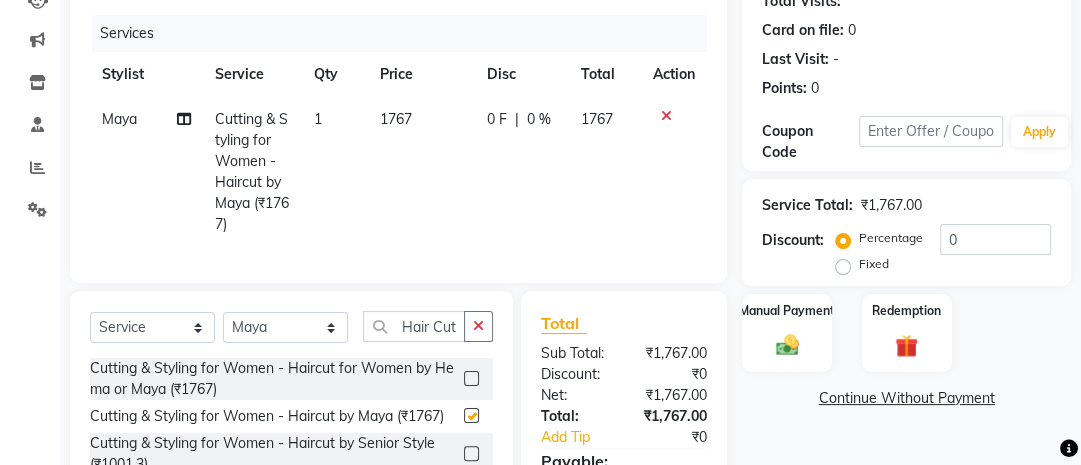 checkbox on "false" 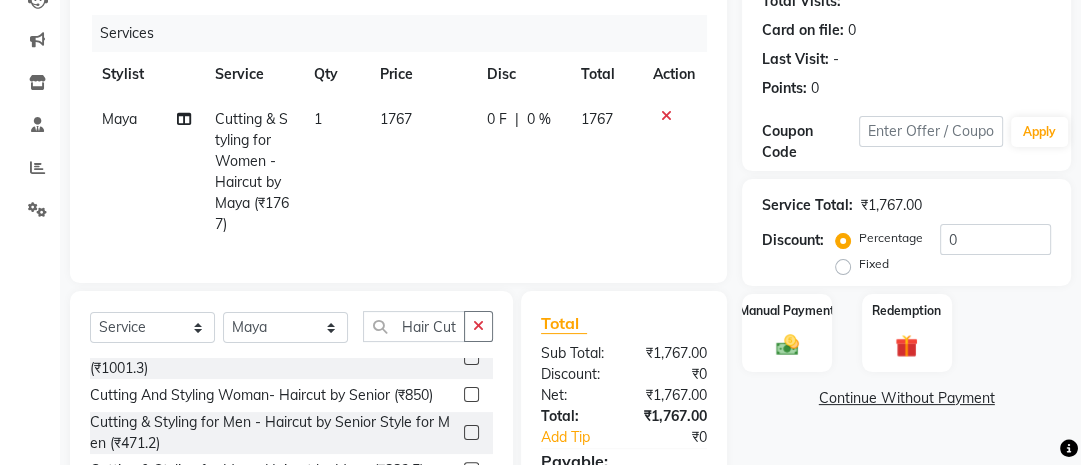 scroll, scrollTop: 109, scrollLeft: 0, axis: vertical 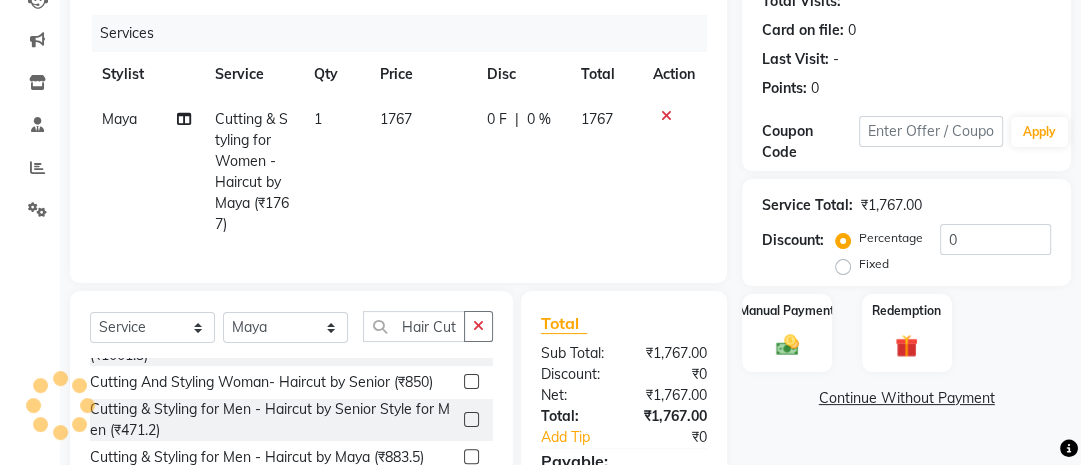 click on "1767" 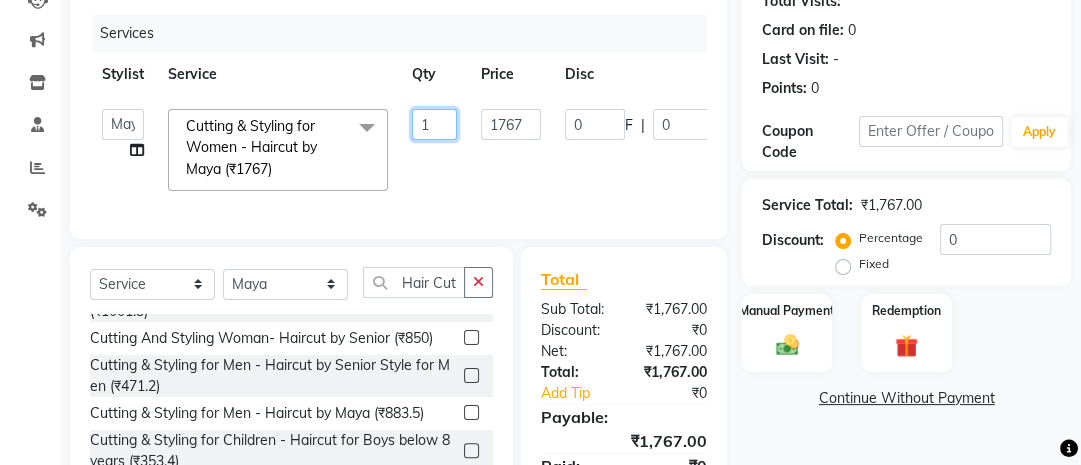 click on "1" 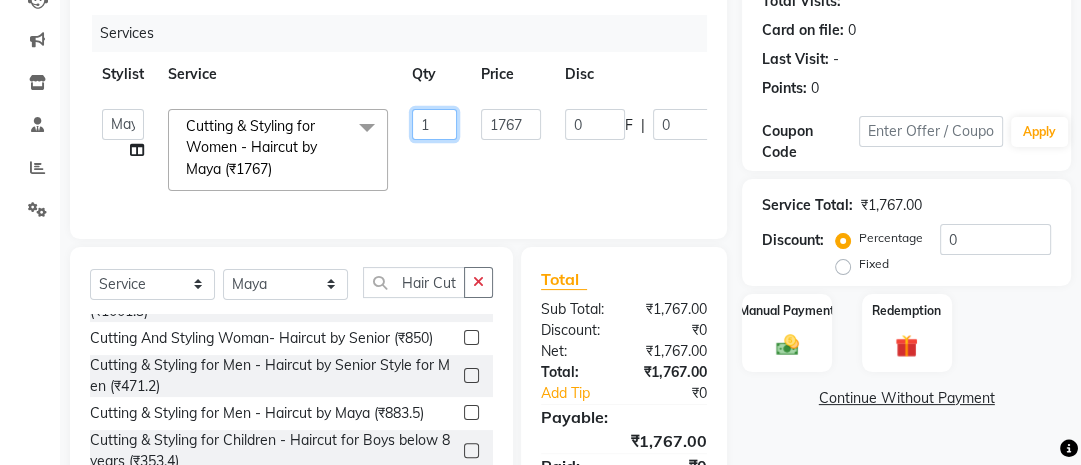 click on "1" 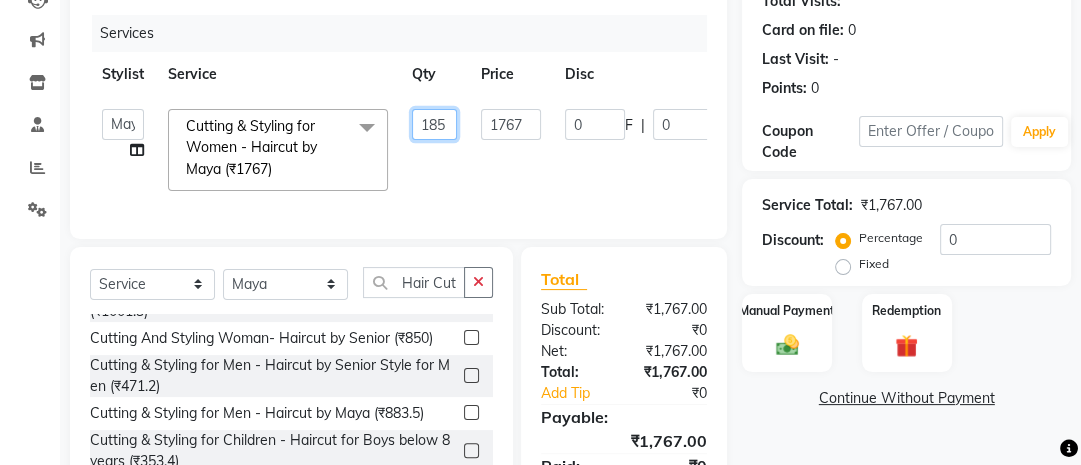 type on "1850" 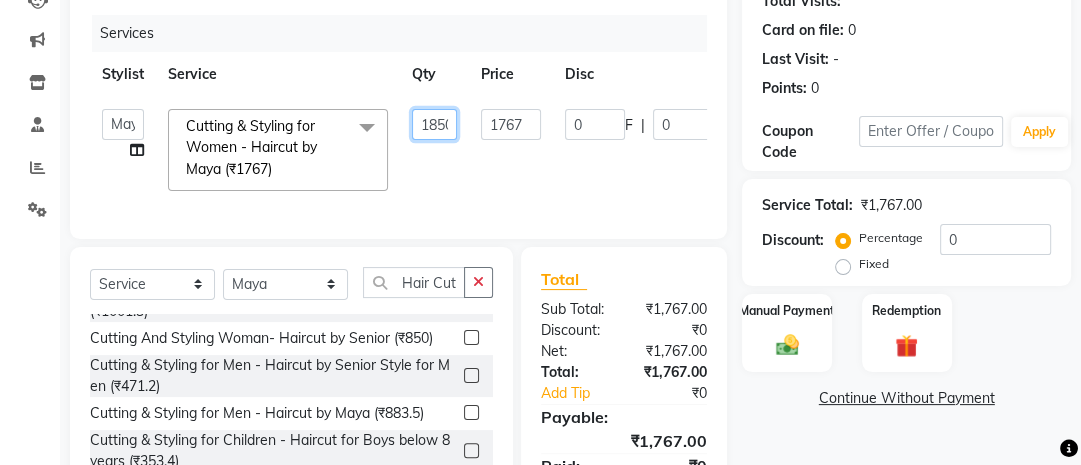 scroll, scrollTop: 0, scrollLeft: 6, axis: horizontal 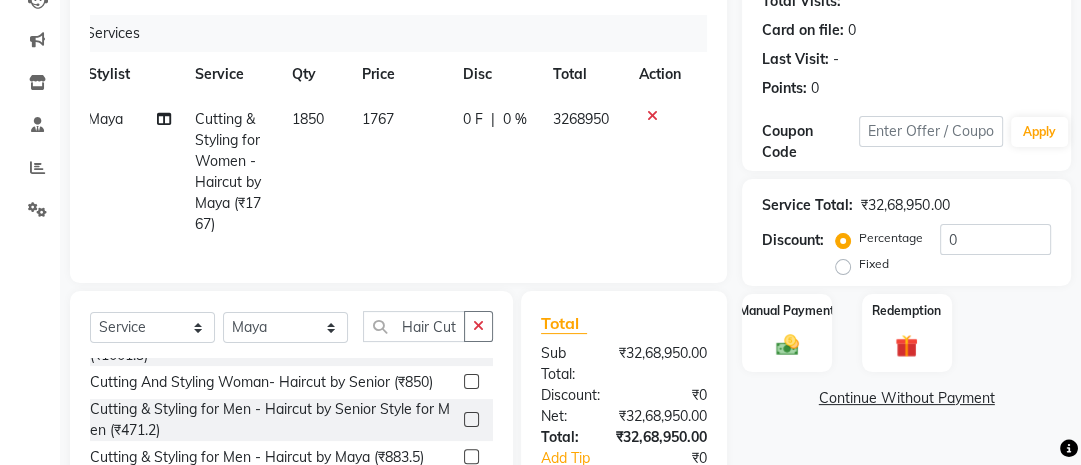 click on "0 F | 0 %" 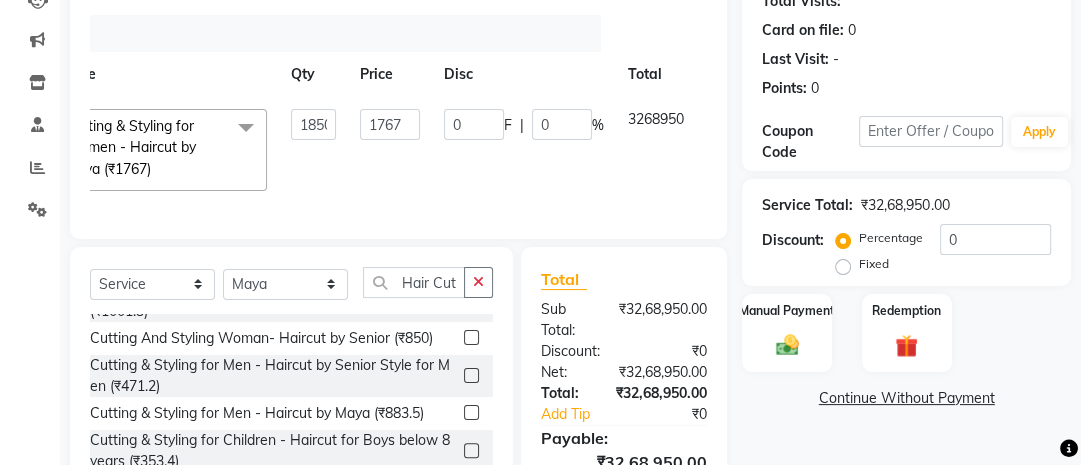 scroll, scrollTop: 0, scrollLeft: 178, axis: horizontal 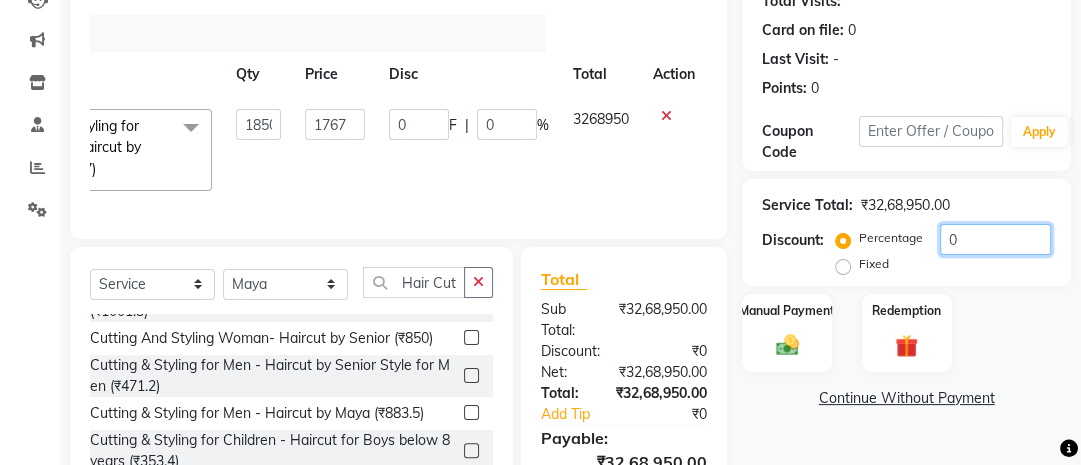 click on "0" 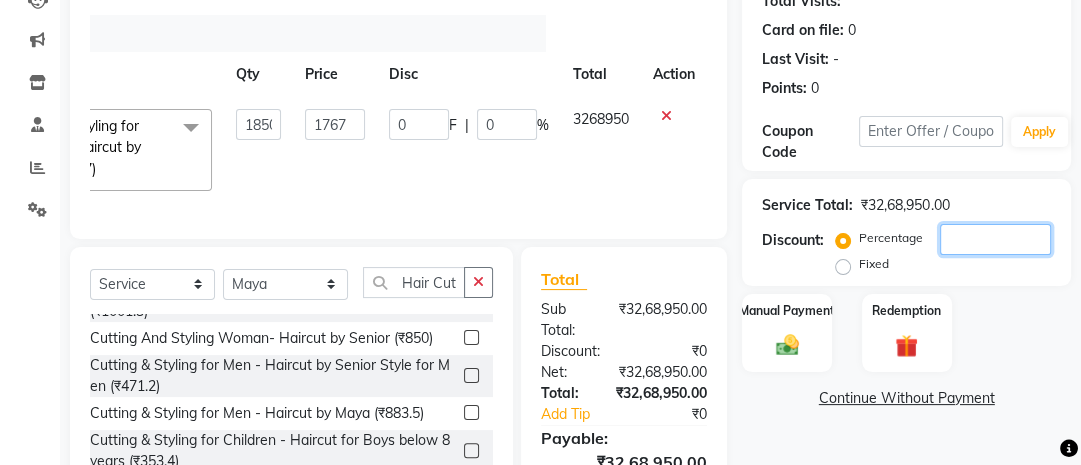type on "1" 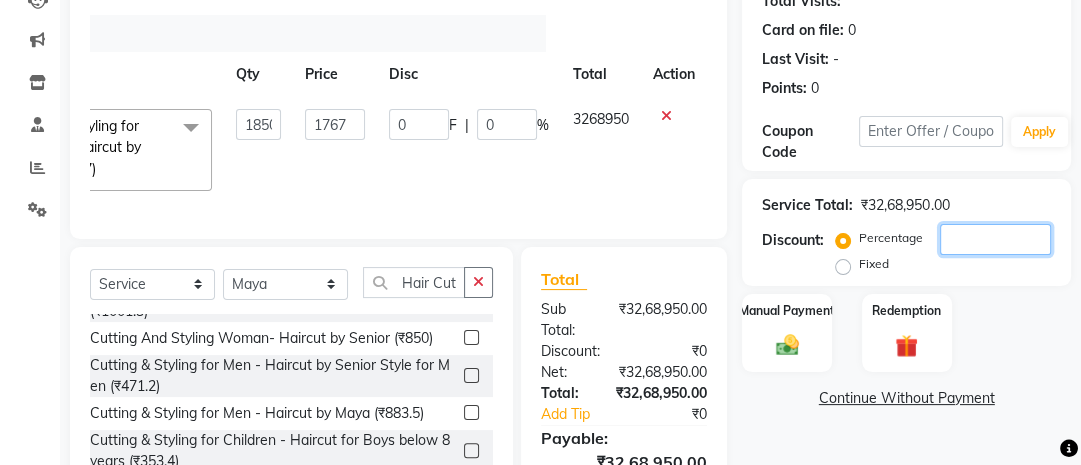 type on "32689.5" 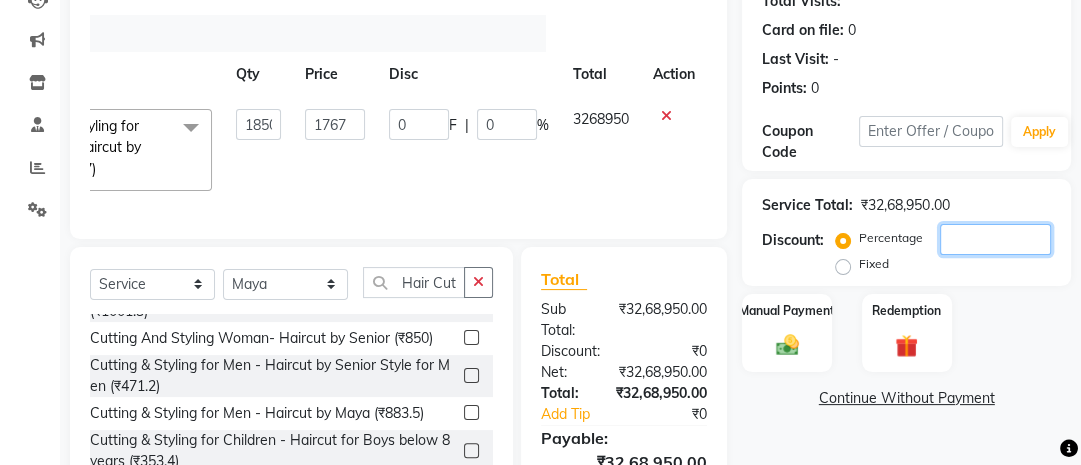 type on "1" 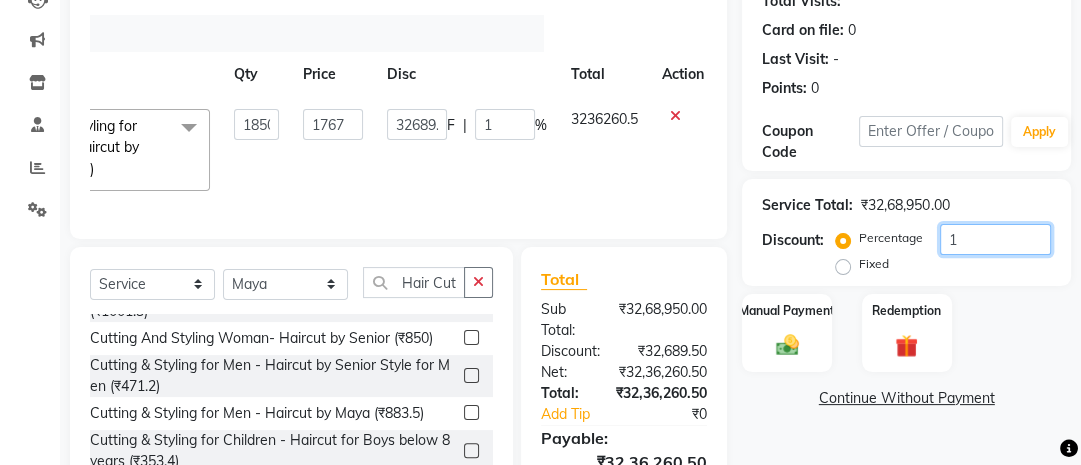 type on "15" 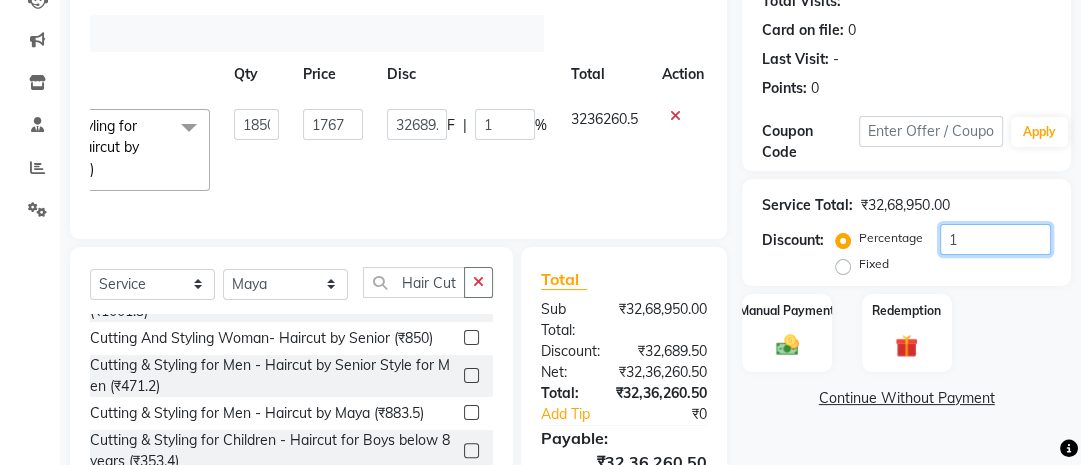 type on "490342.5" 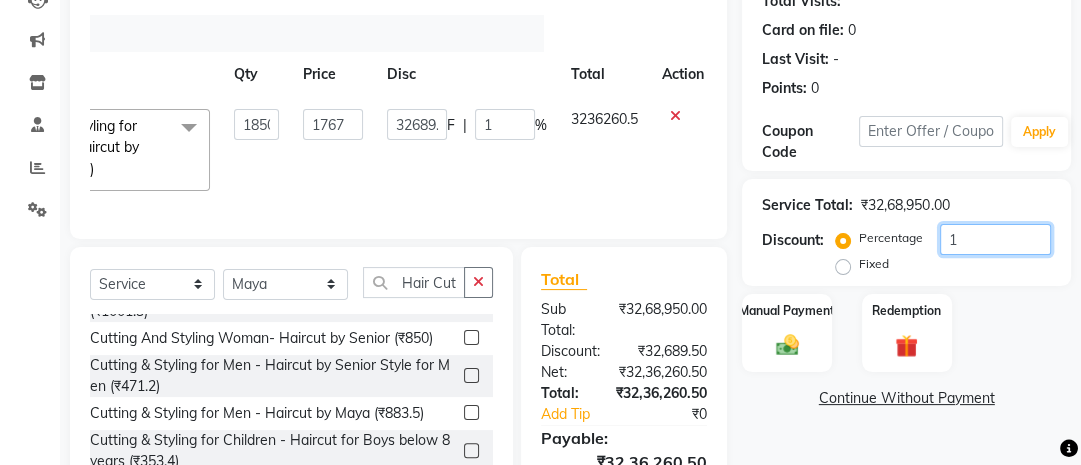 type on "15" 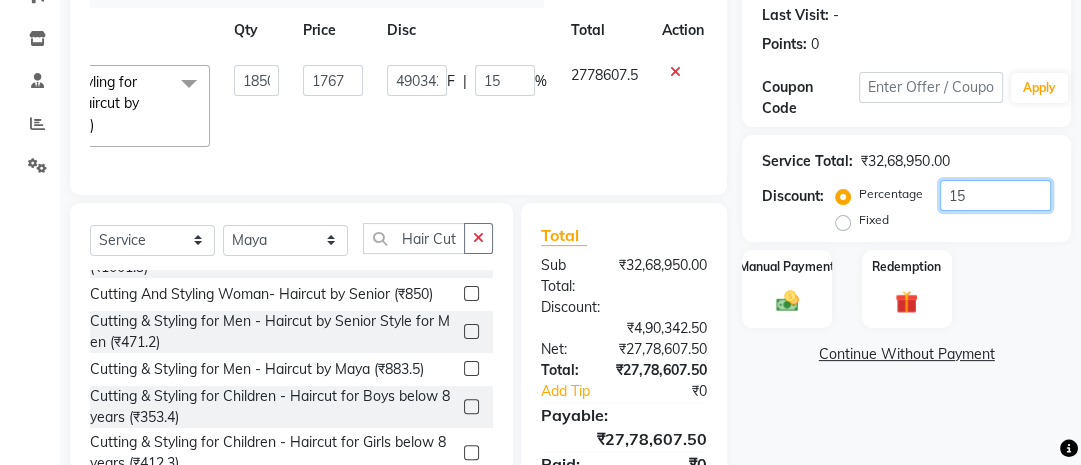 scroll, scrollTop: 280, scrollLeft: 0, axis: vertical 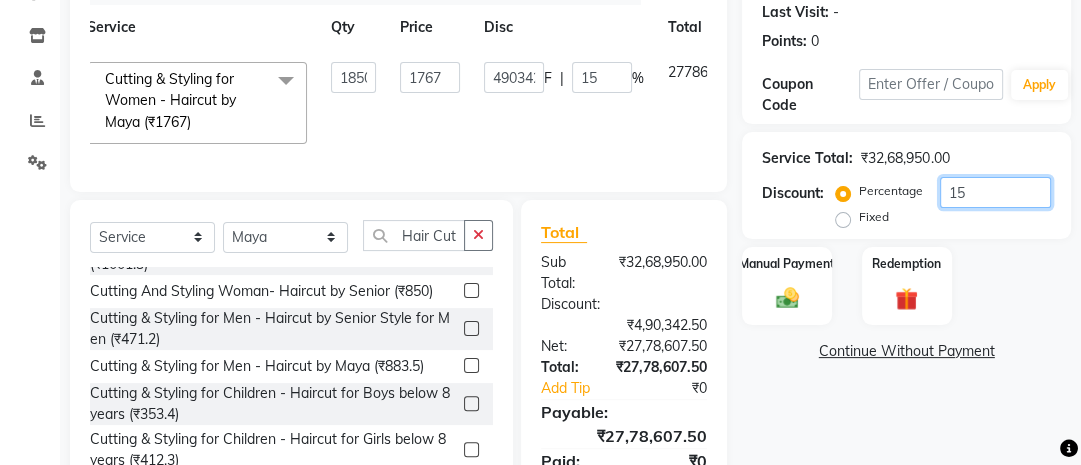 type on "15" 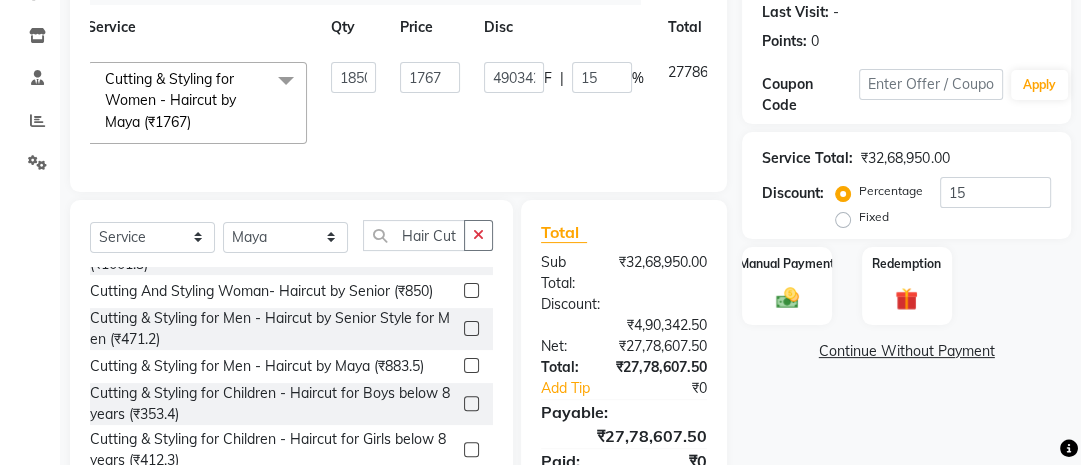 click on "490342.5 F | 15 %" 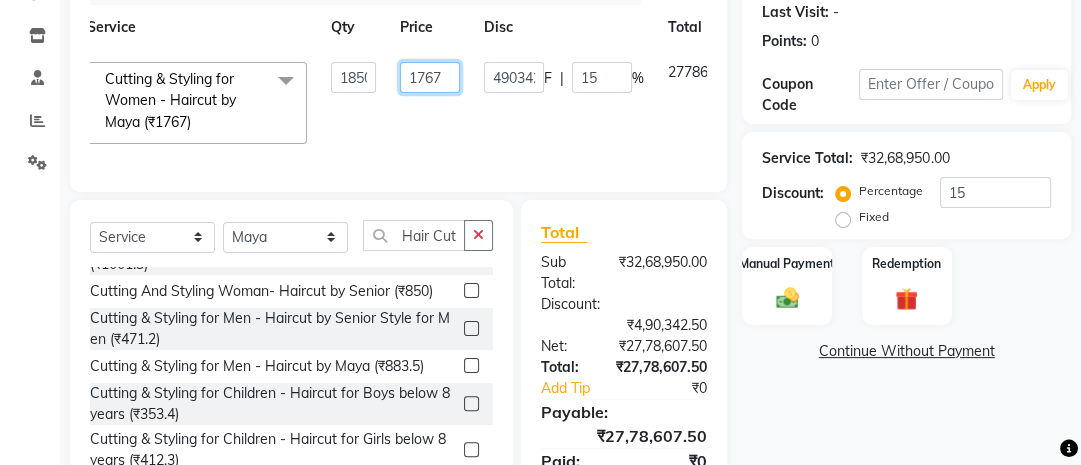 click on "1767" 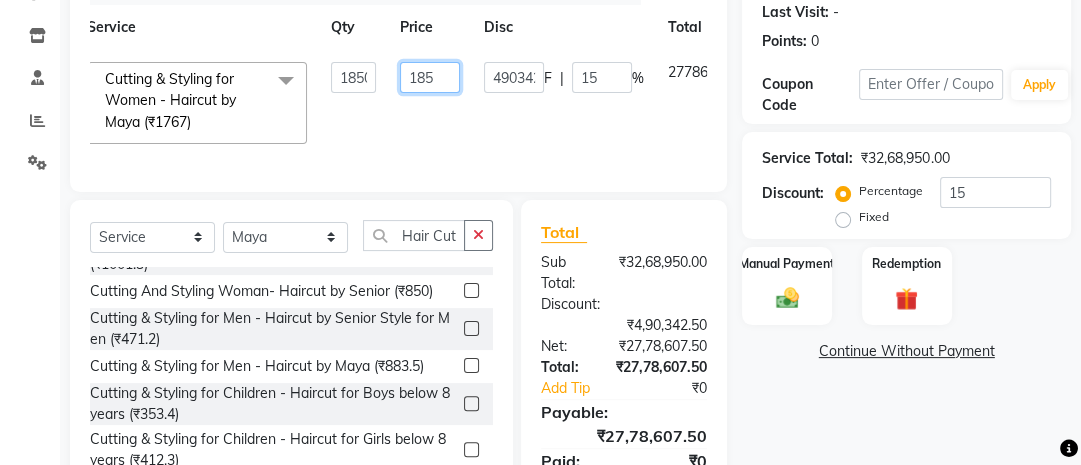 type on "1850" 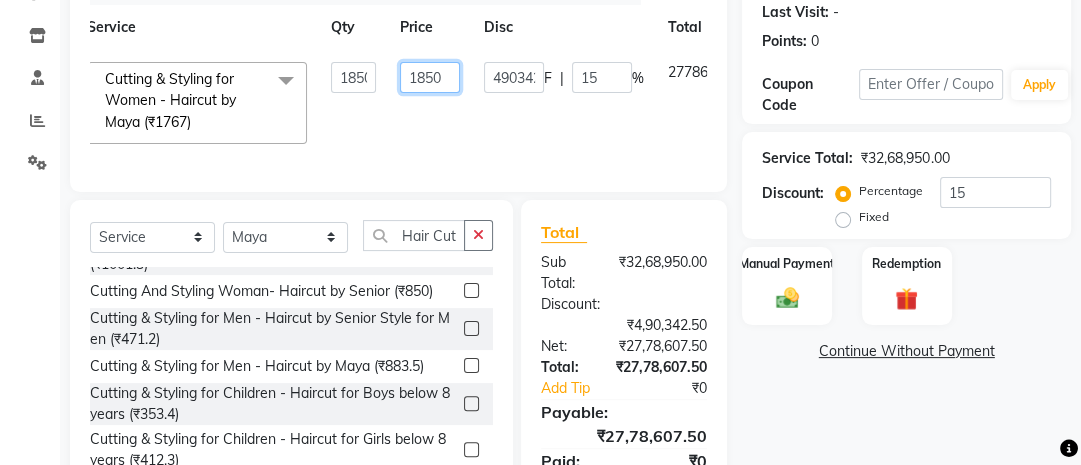 scroll, scrollTop: 0, scrollLeft: 189, axis: horizontal 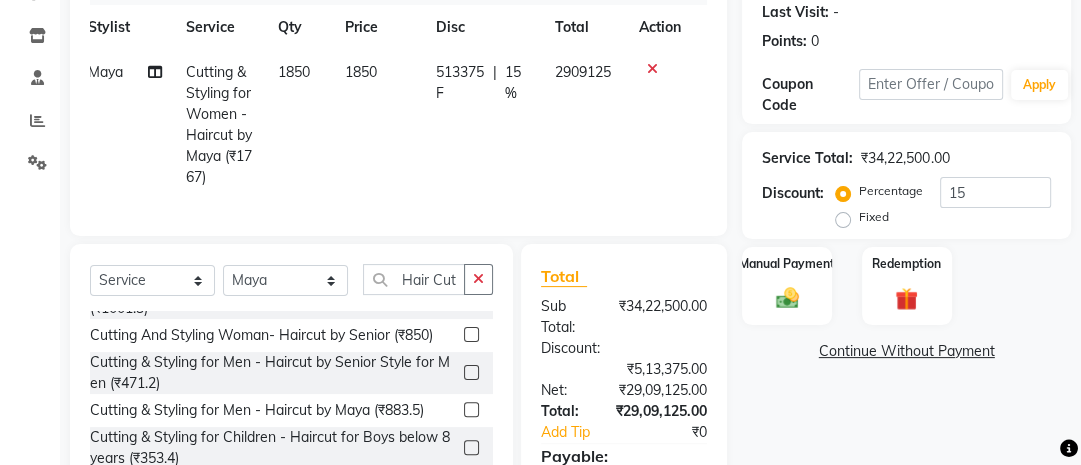 click on "Services Stylist Service Qty Price Disc Total Action Maya Cutting & Styling for Women - Haircut by Maya (₹1767) 1850 1850 513375 F | 15 % 2909125" 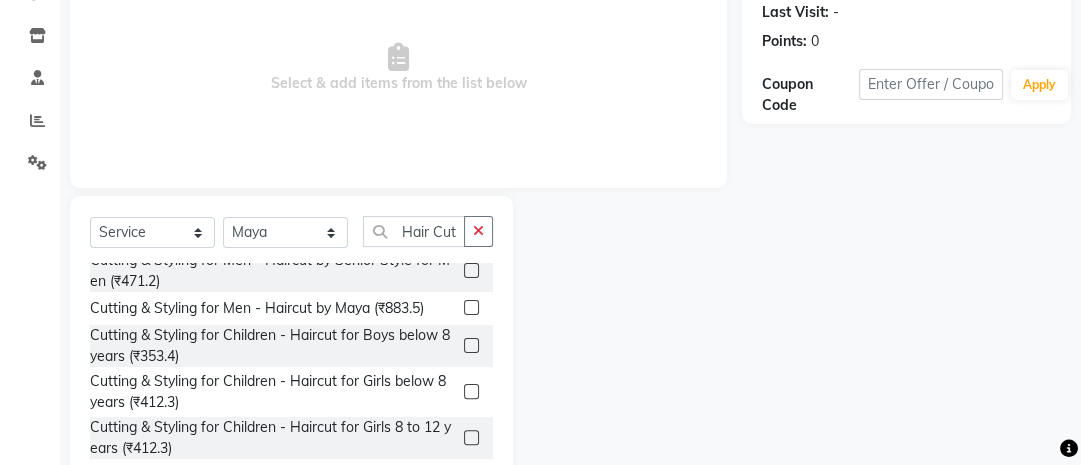 scroll, scrollTop: 180, scrollLeft: 0, axis: vertical 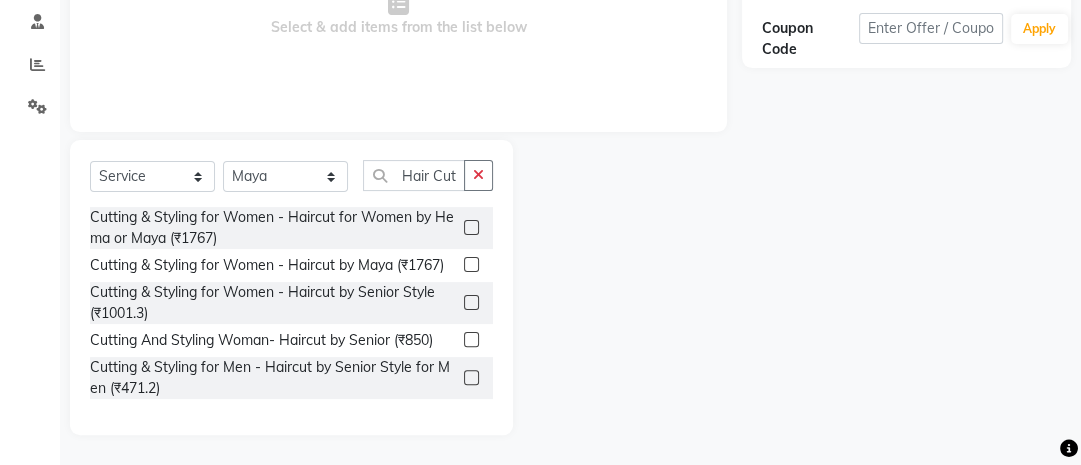 click 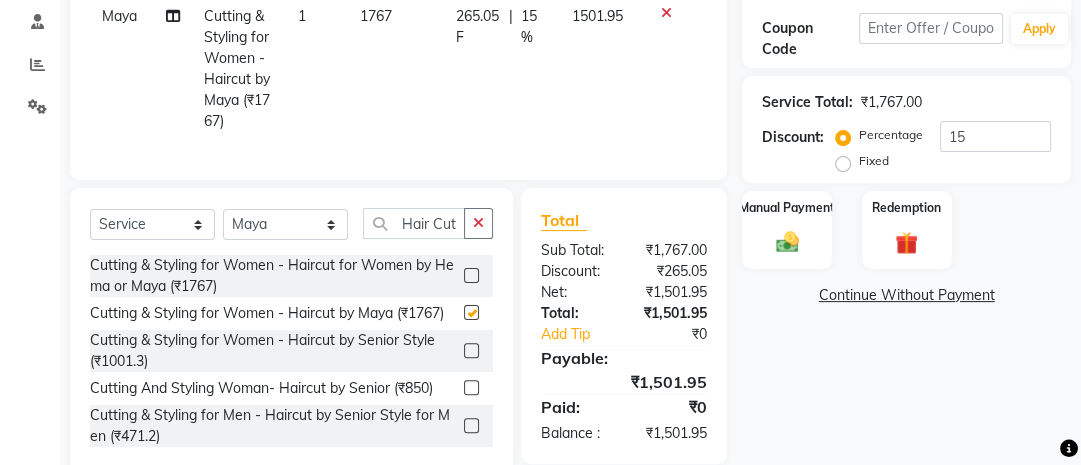 checkbox on "false" 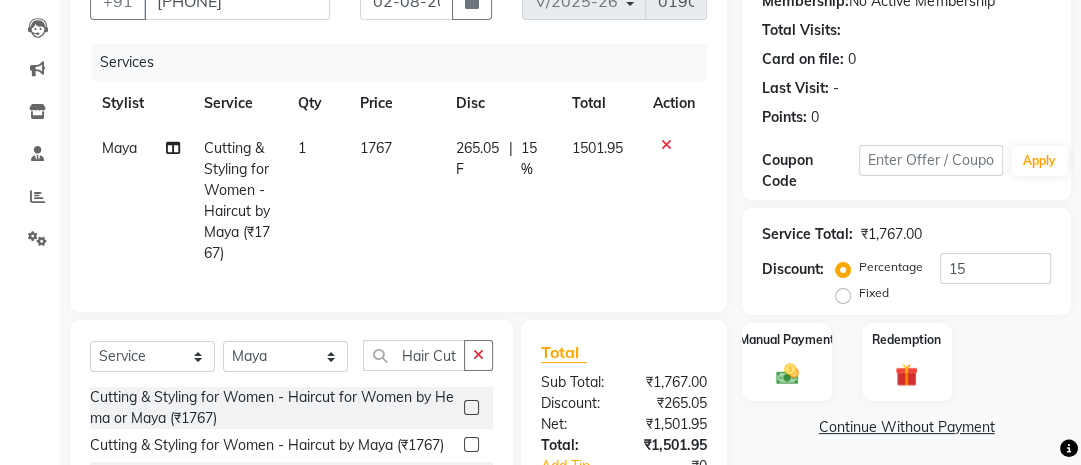 scroll, scrollTop: 208, scrollLeft: 0, axis: vertical 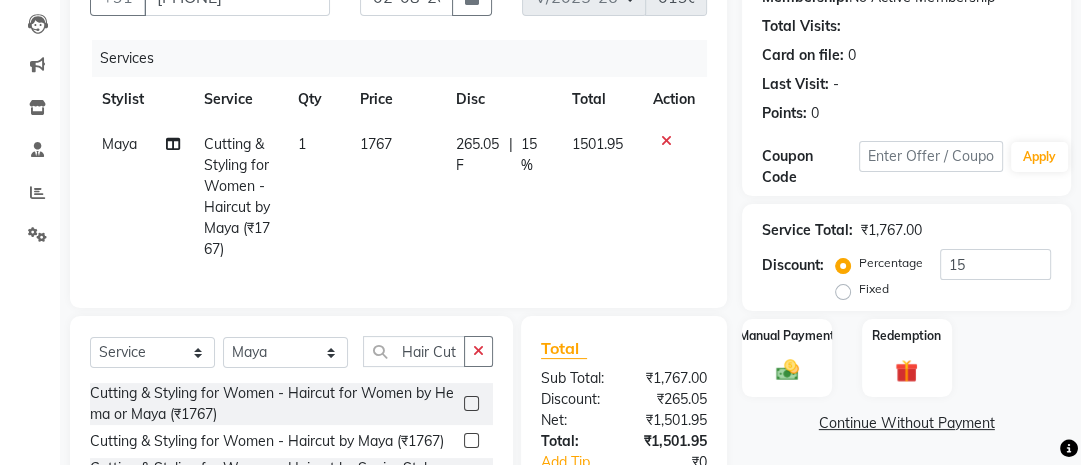 click on "1767" 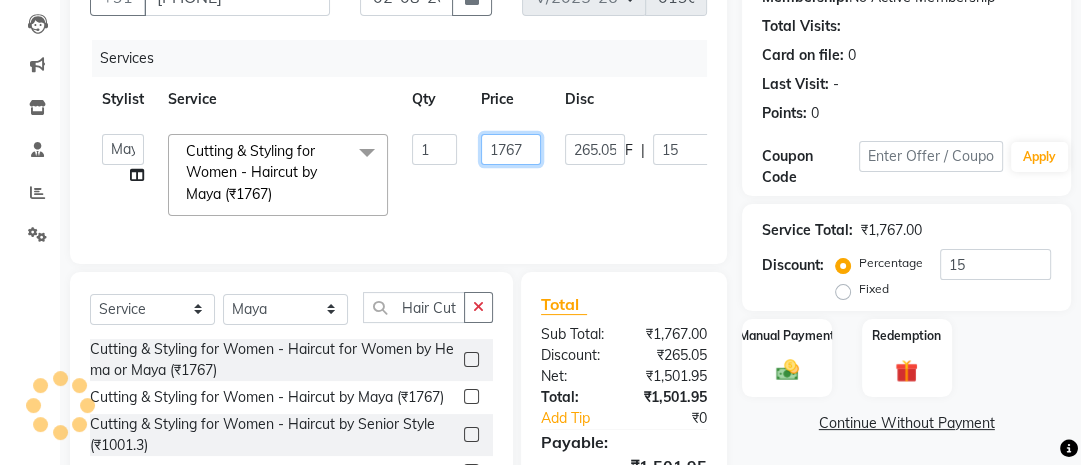 click on "1767" 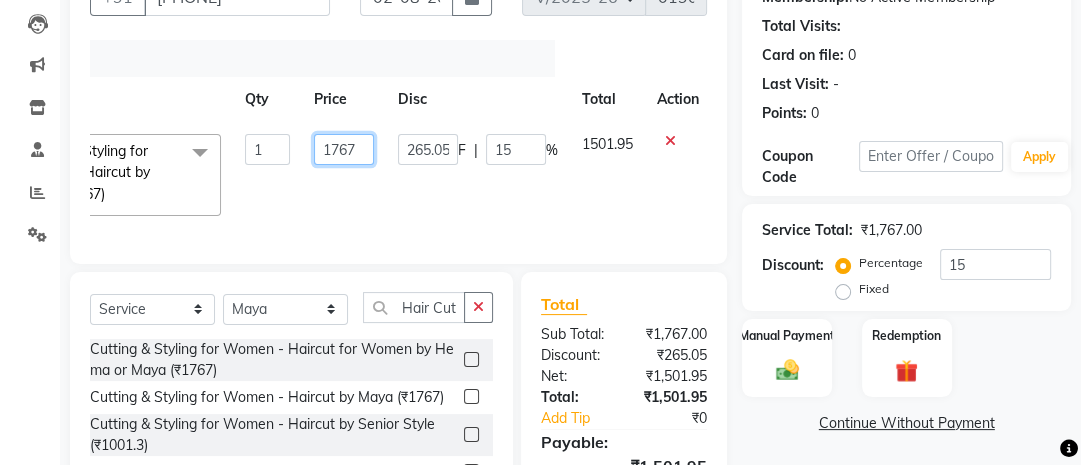 scroll, scrollTop: 0, scrollLeft: 172, axis: horizontal 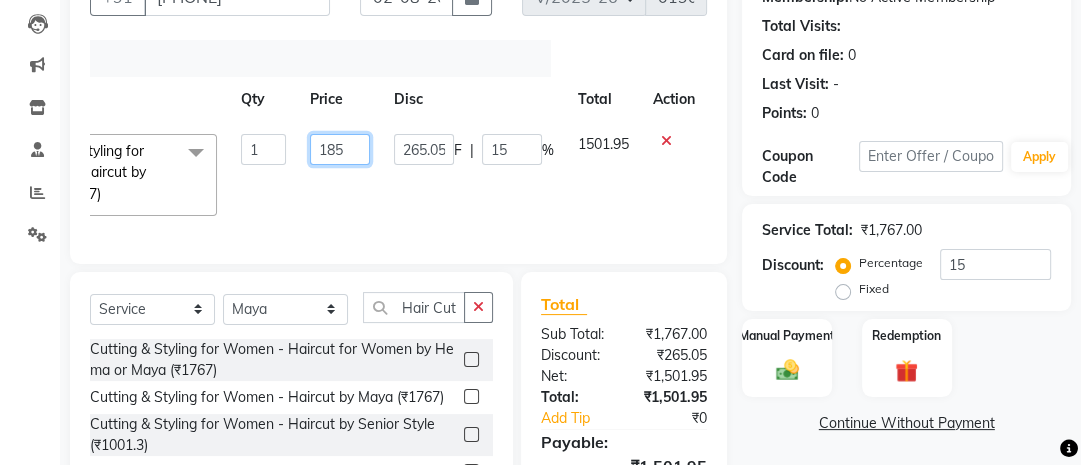 type on "1850" 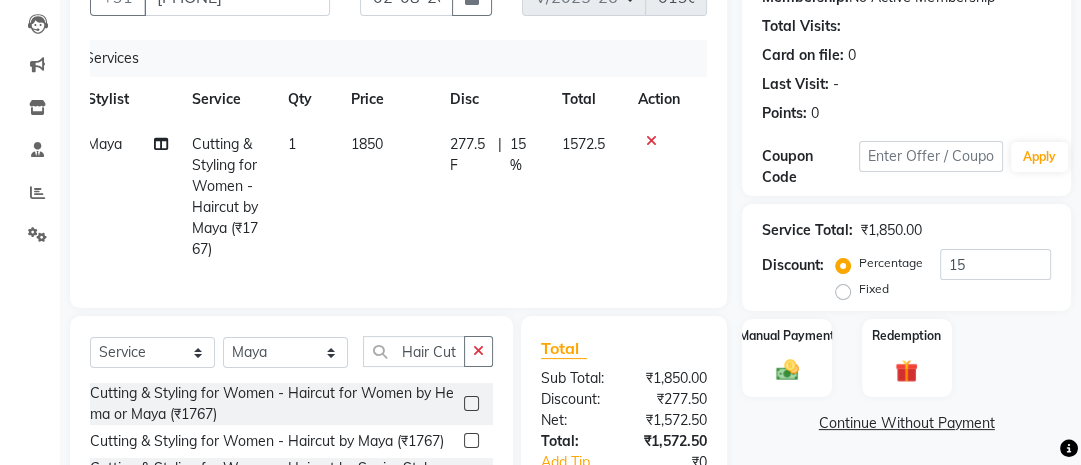 scroll, scrollTop: 0, scrollLeft: 14, axis: horizontal 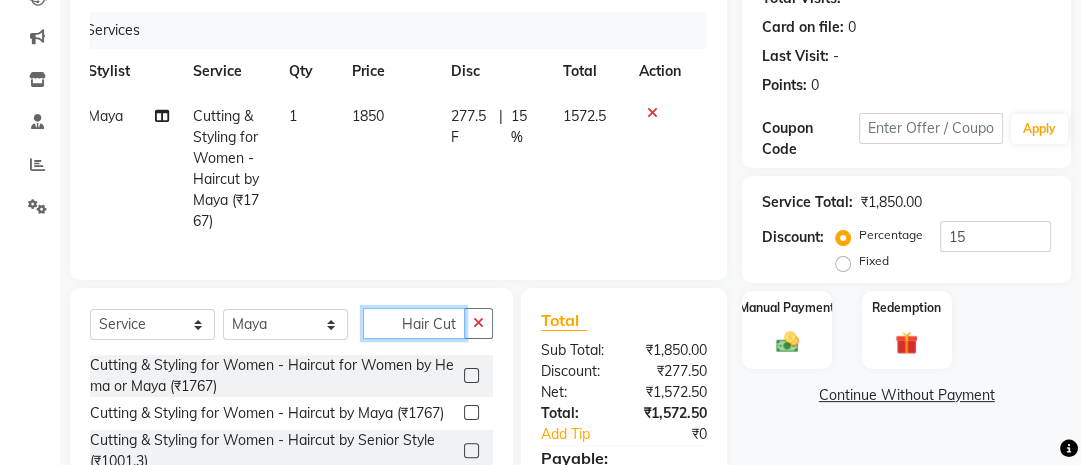 click on "Hair Cut" 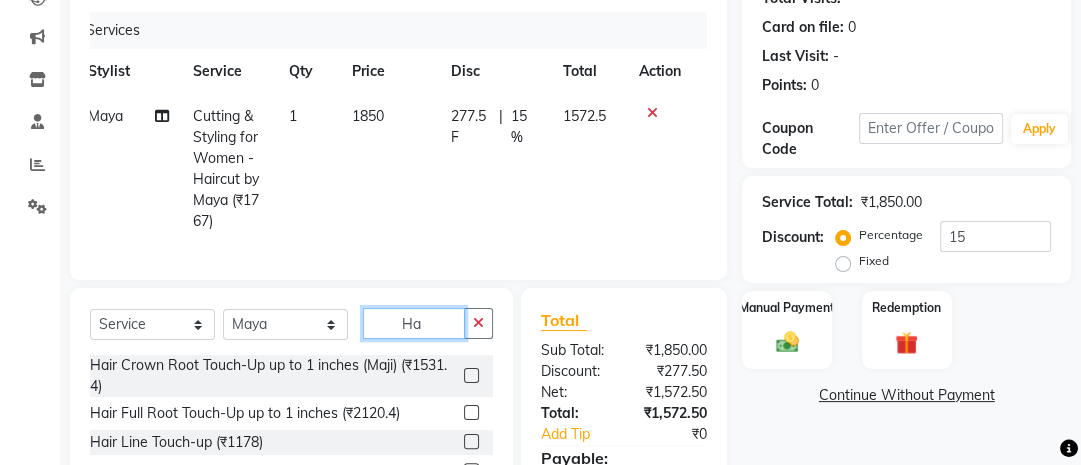 type on "H" 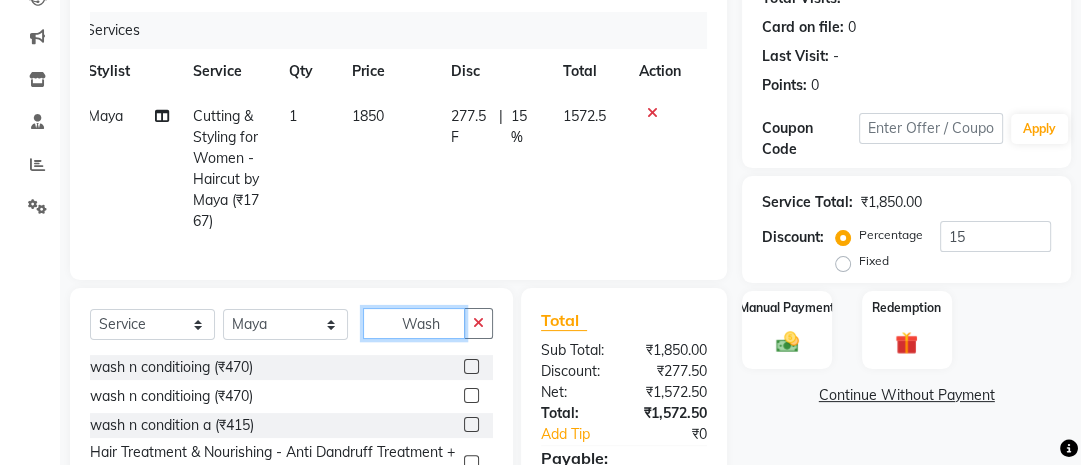 type on "Wash" 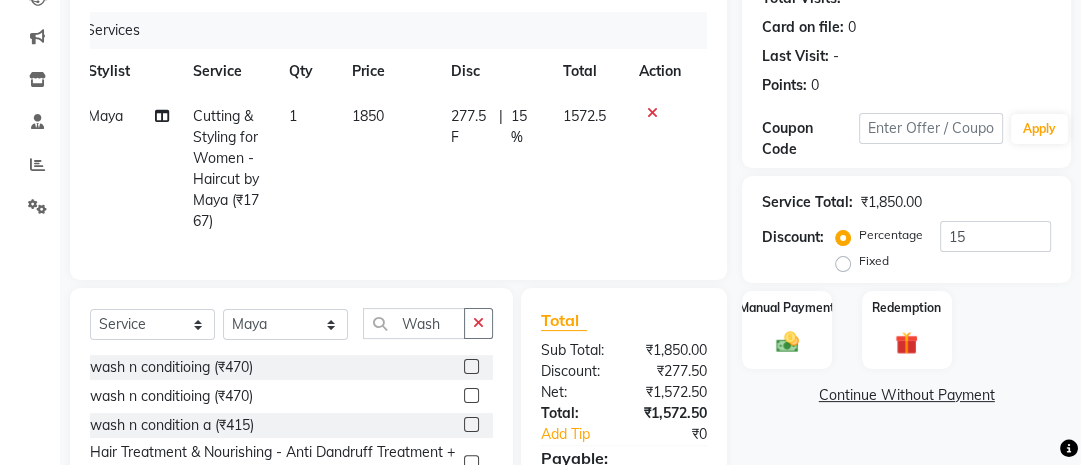 click 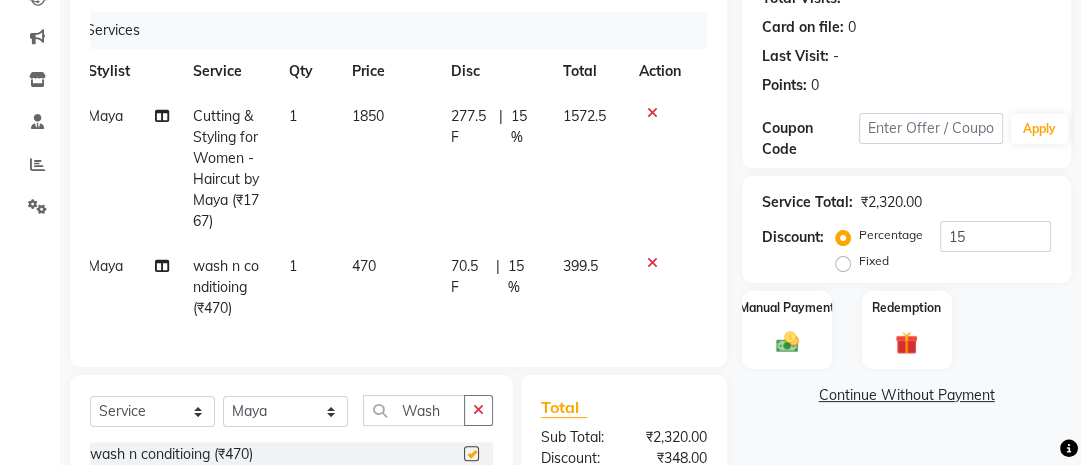 checkbox on "false" 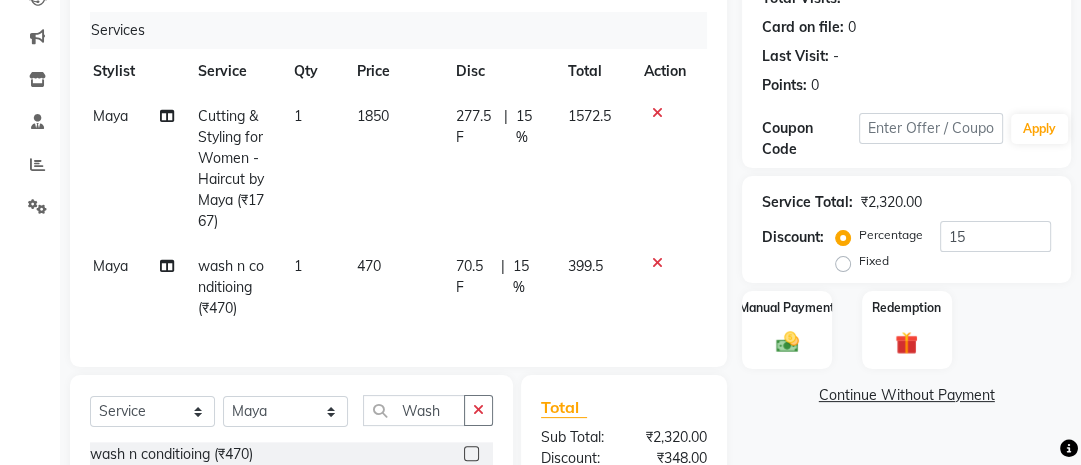 scroll, scrollTop: 0, scrollLeft: 12, axis: horizontal 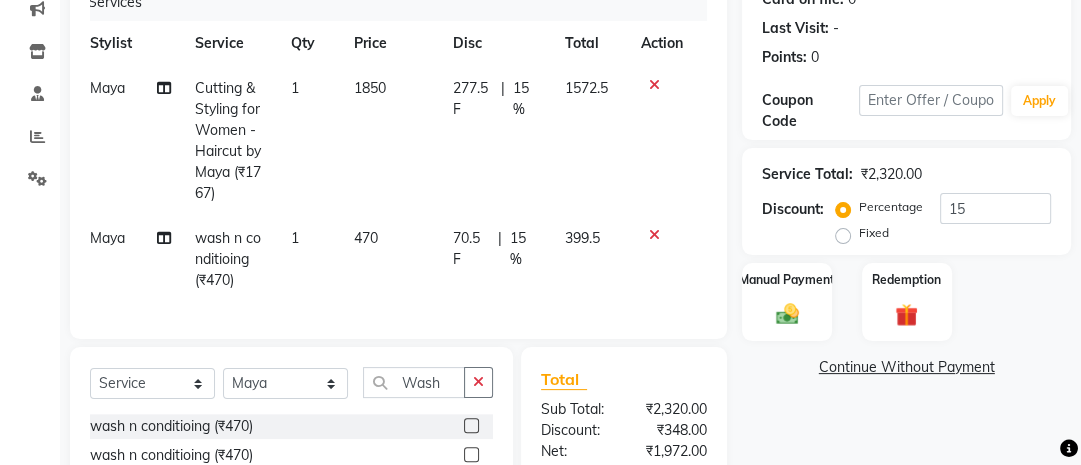 click on "1850" 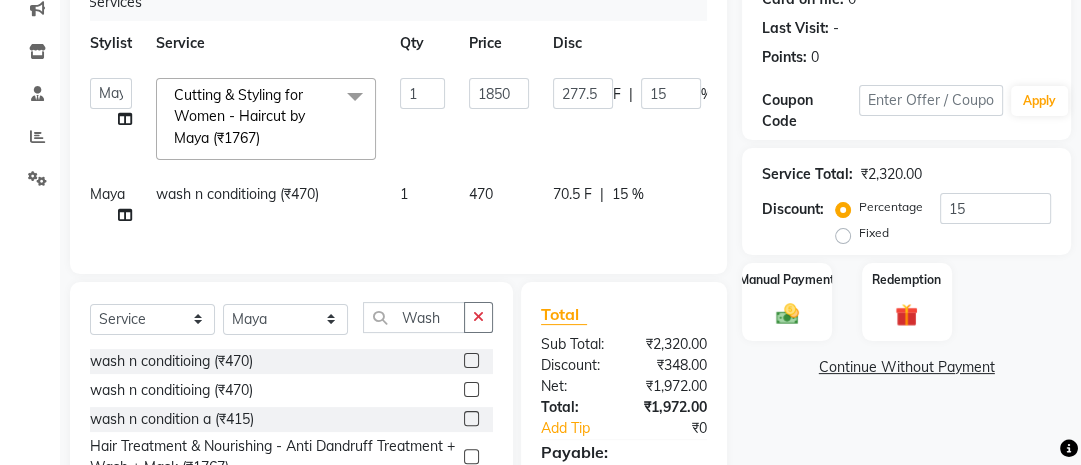 scroll, scrollTop: 0, scrollLeft: 164, axis: horizontal 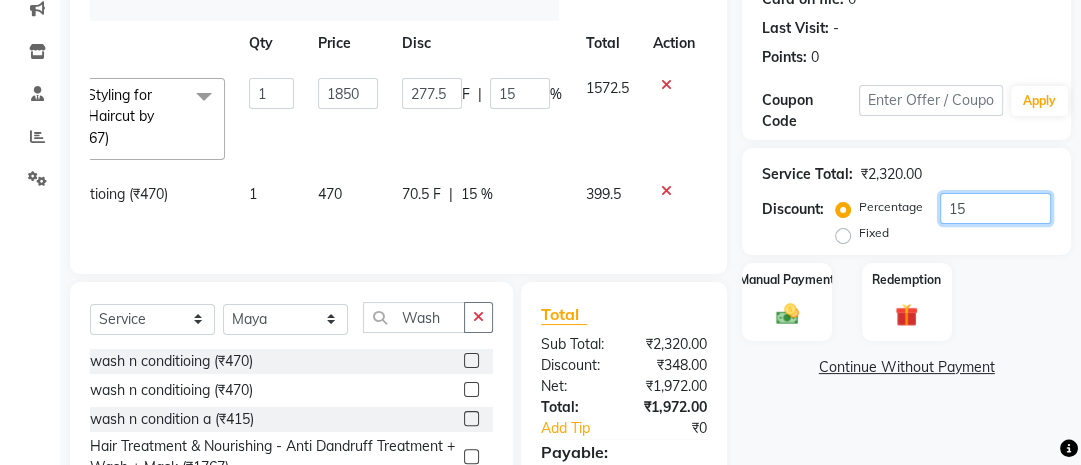 click on "15" 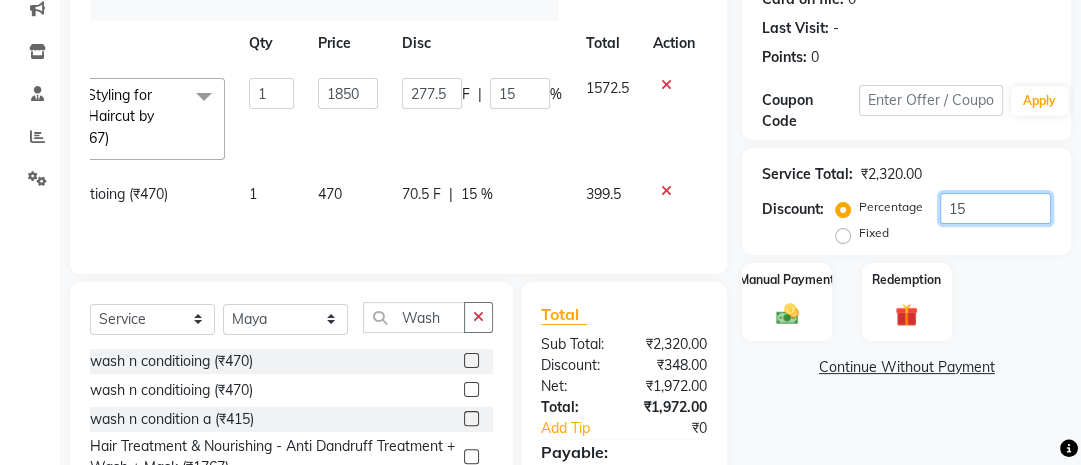 type on "1" 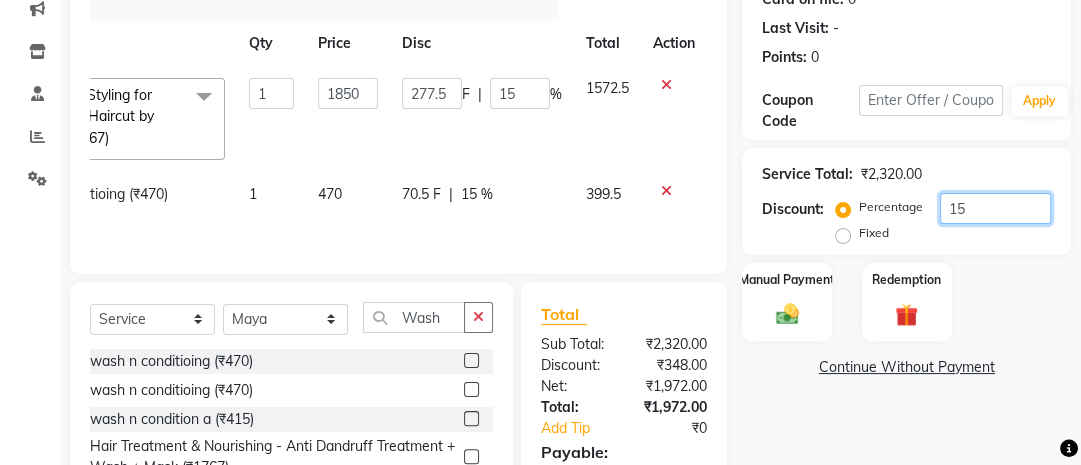 type on "18.5" 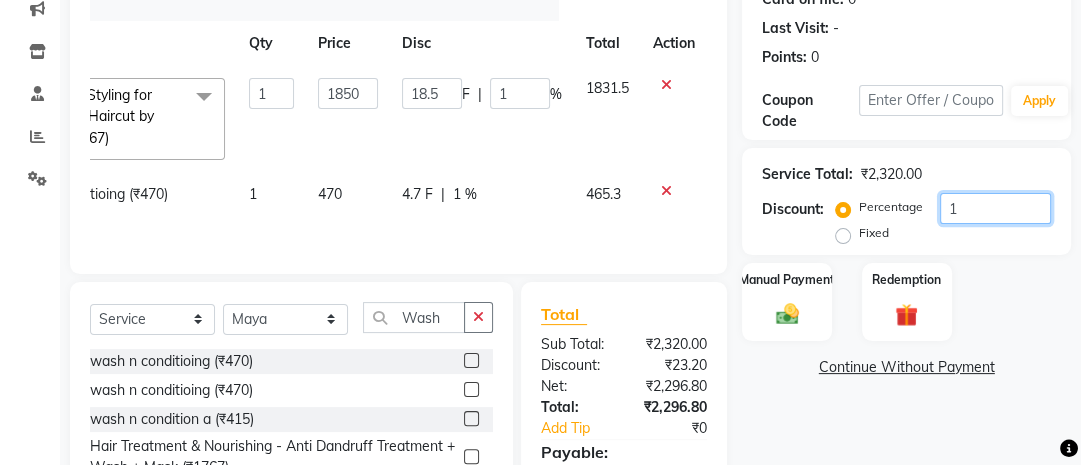 type 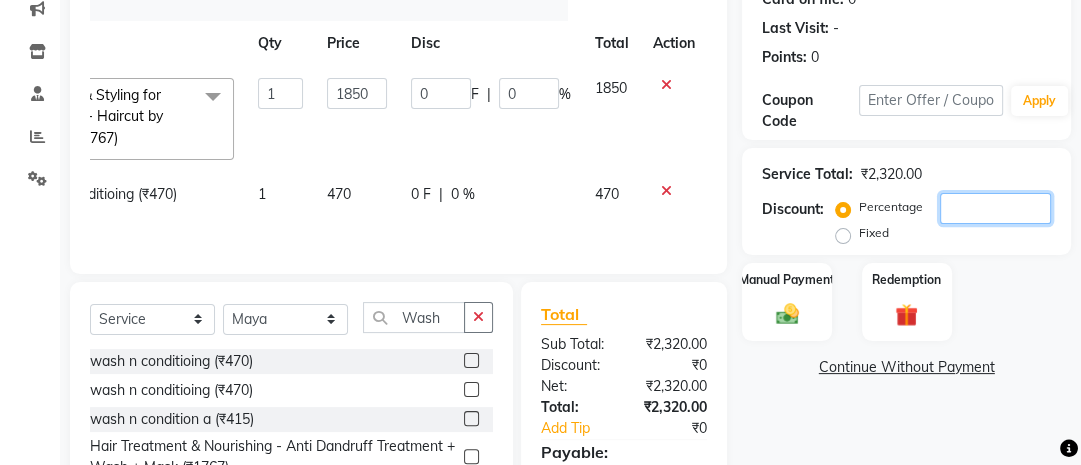 scroll, scrollTop: 0, scrollLeft: 152, axis: horizontal 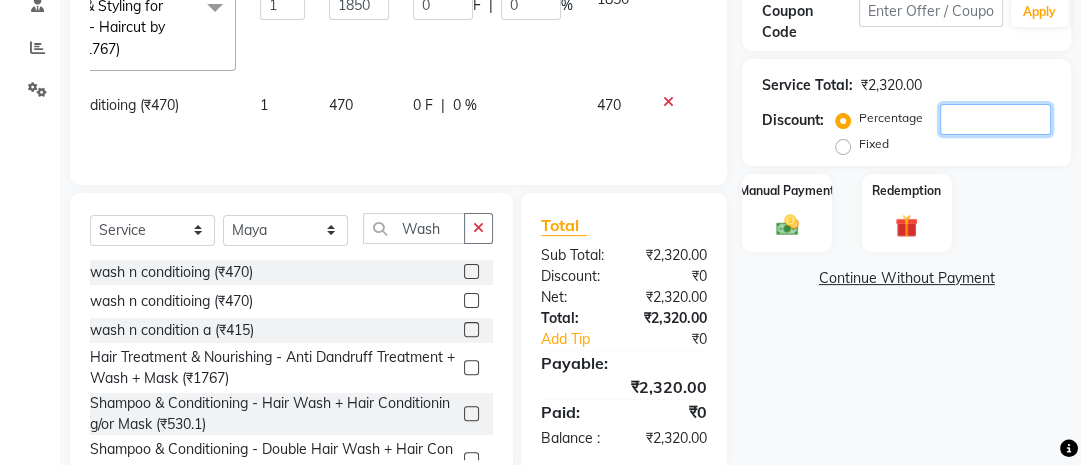 type 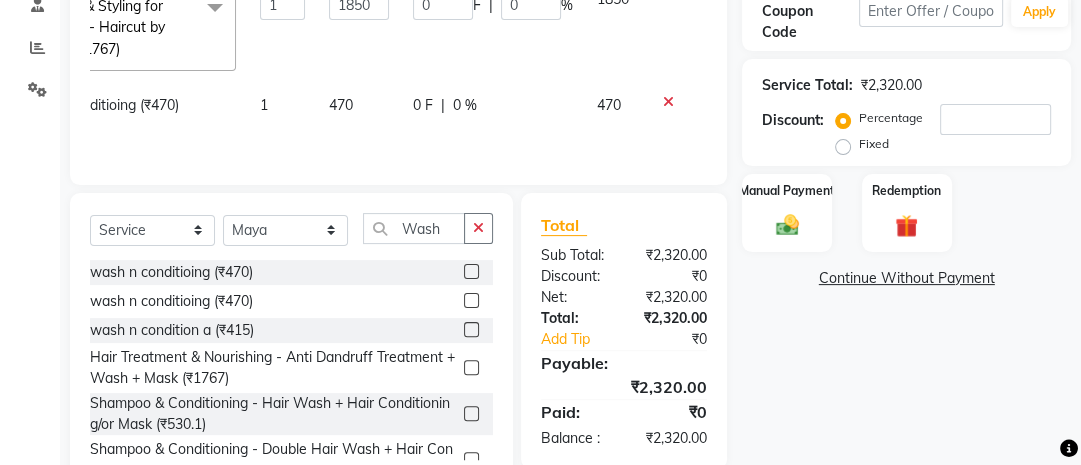 drag, startPoint x: 967, startPoint y: 197, endPoint x: 548, endPoint y: 209, distance: 419.1718 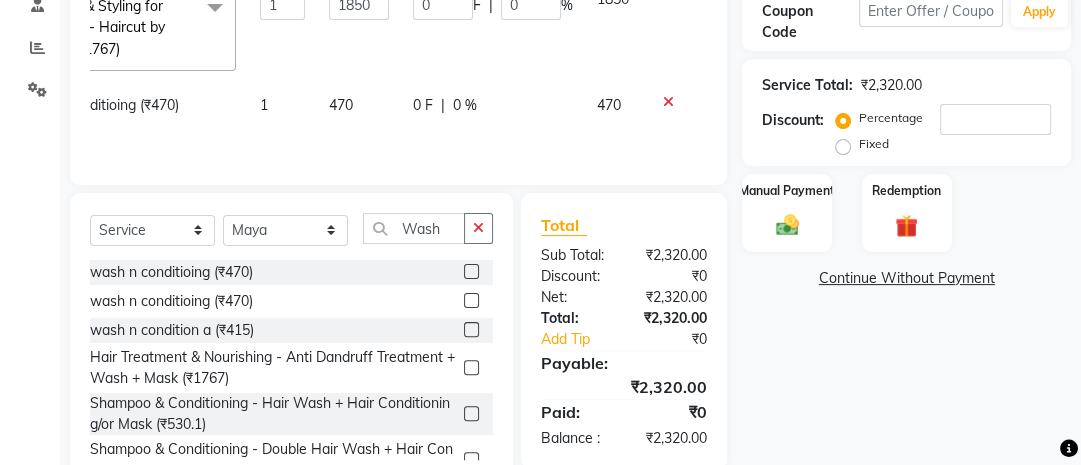 click on "Total Sub Total: ₹2,320.00 Discount: ₹0 Net: ₹2,320.00 Total: ₹2,320.00 Add Tip ₹0 Payable: ₹2,320.00 Paid: ₹0 Balance   : ₹2,320.00" 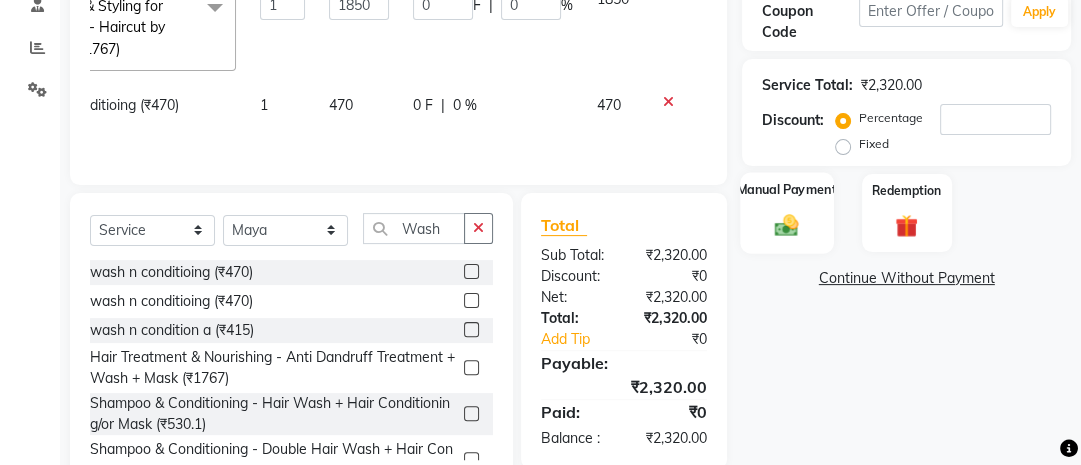 click 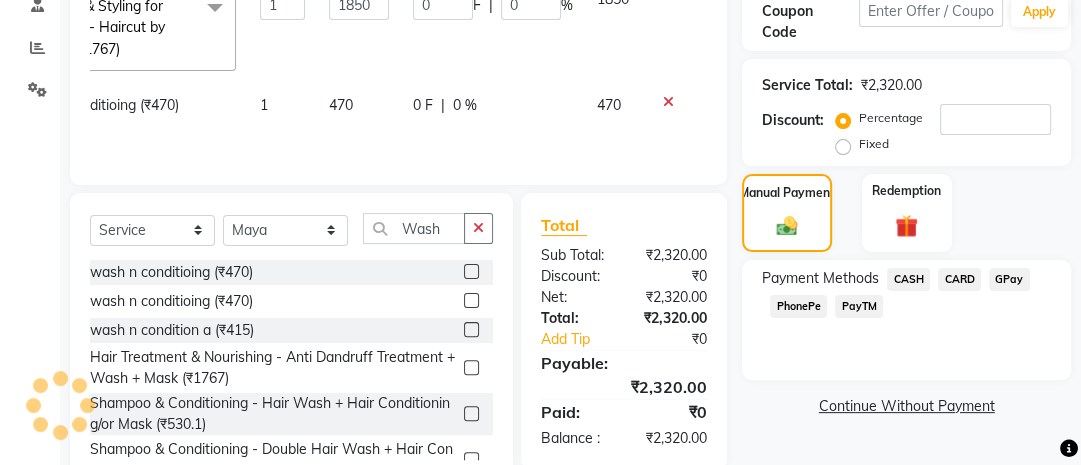 click on "CASH" 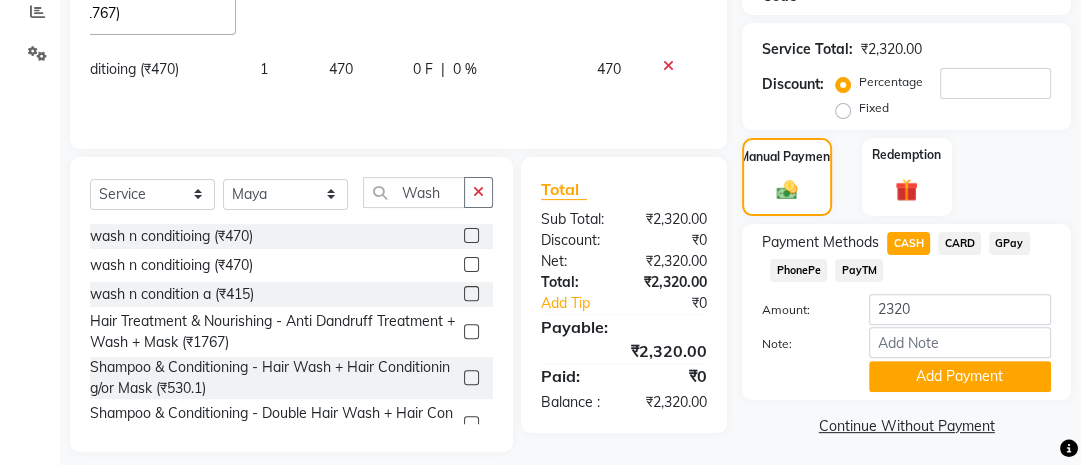 scroll, scrollTop: 419, scrollLeft: 0, axis: vertical 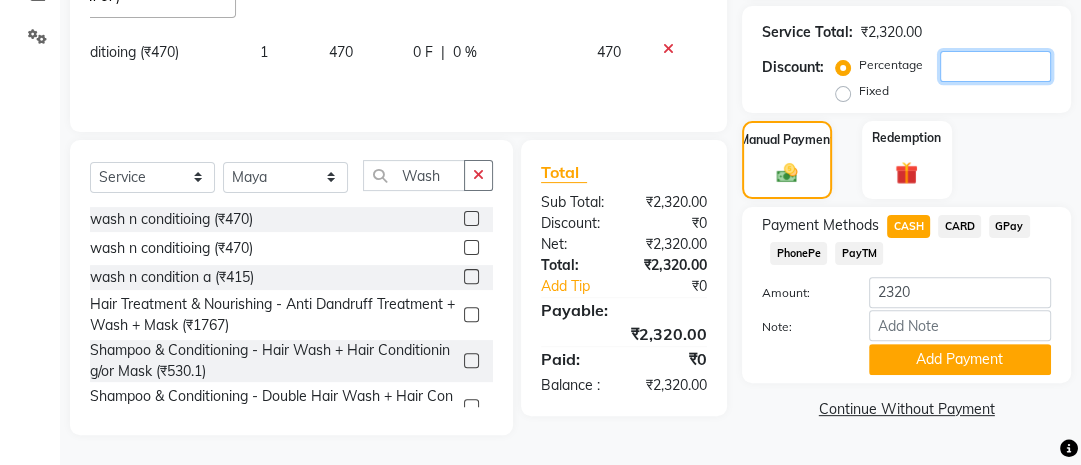 click 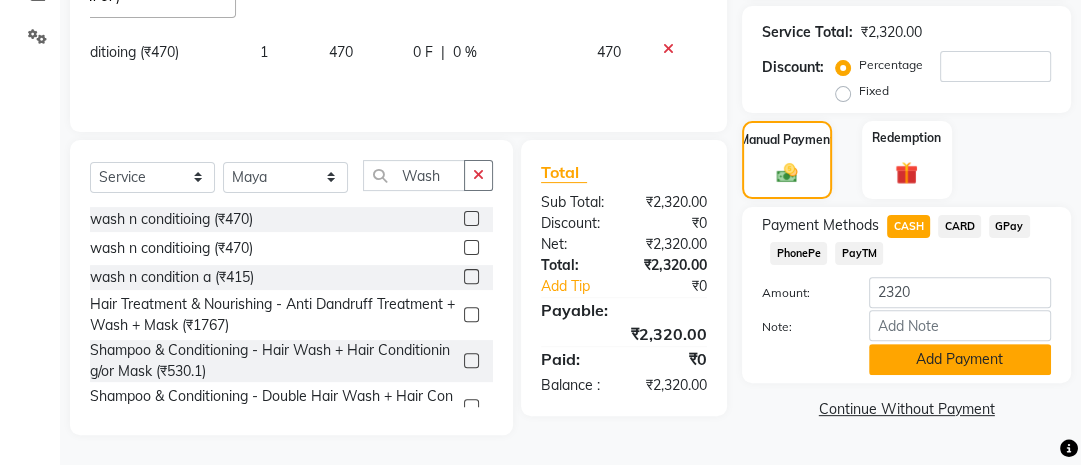 click on "Add Payment" 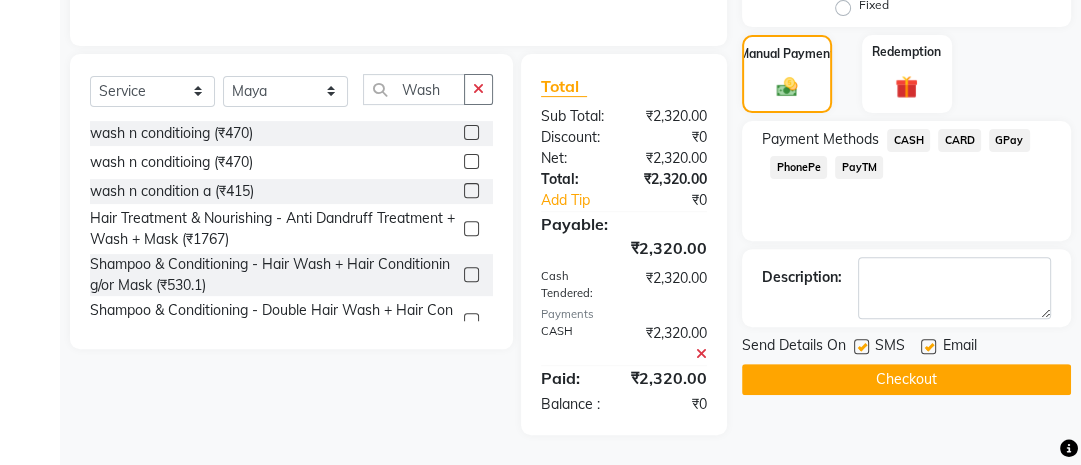 scroll, scrollTop: 500, scrollLeft: 0, axis: vertical 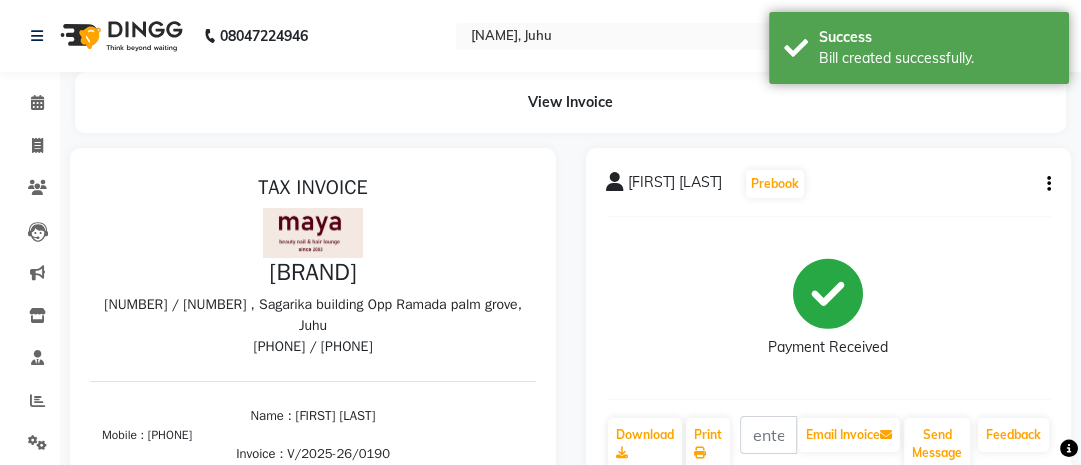 select on "service" 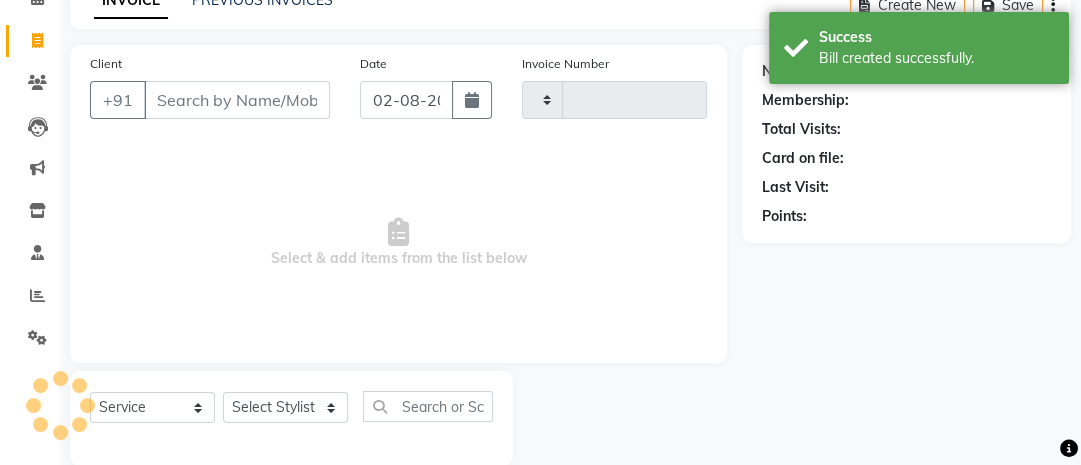 type on "0191" 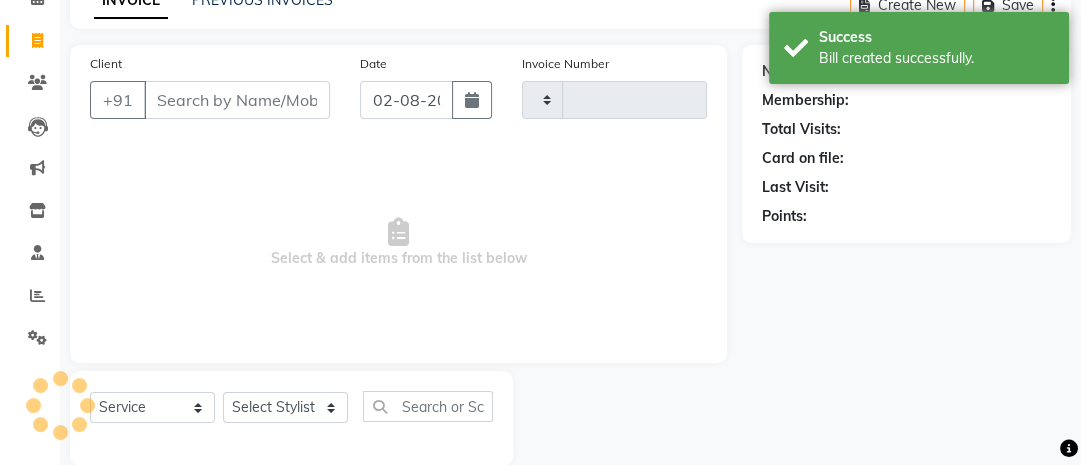 select on "4023" 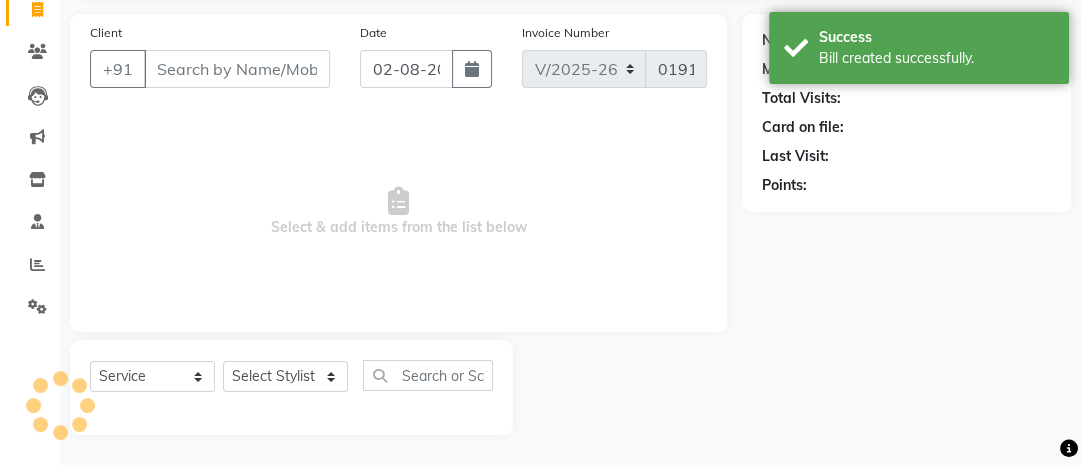 scroll, scrollTop: 0, scrollLeft: 0, axis: both 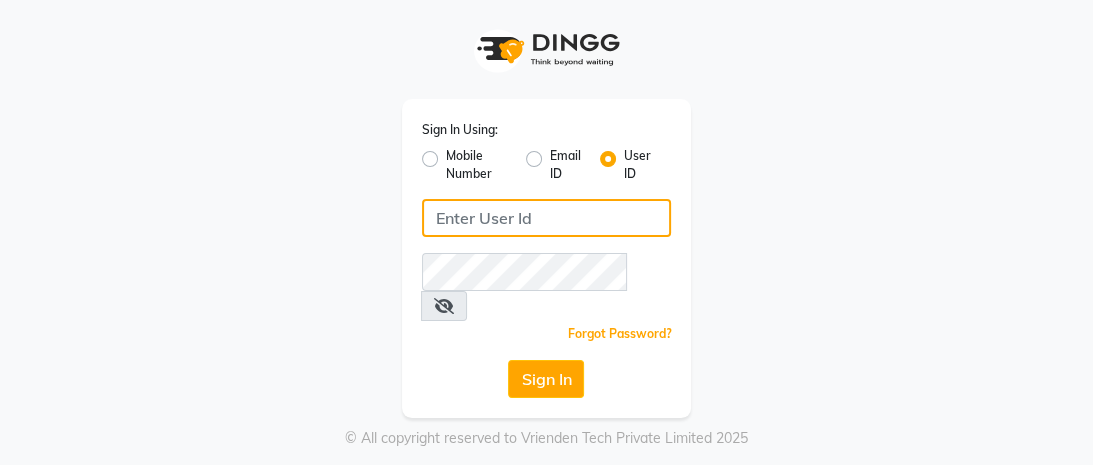 type on "[BRAND]" 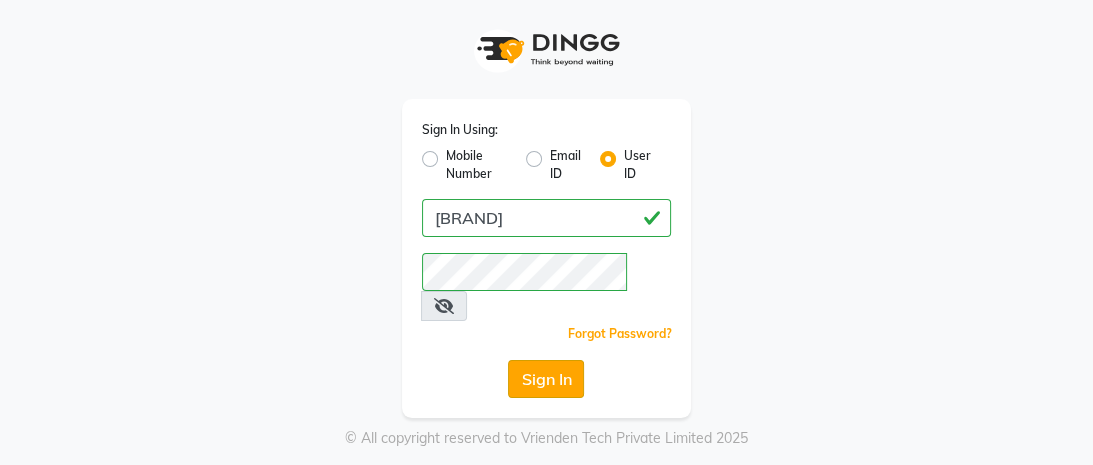click on "Sign In" 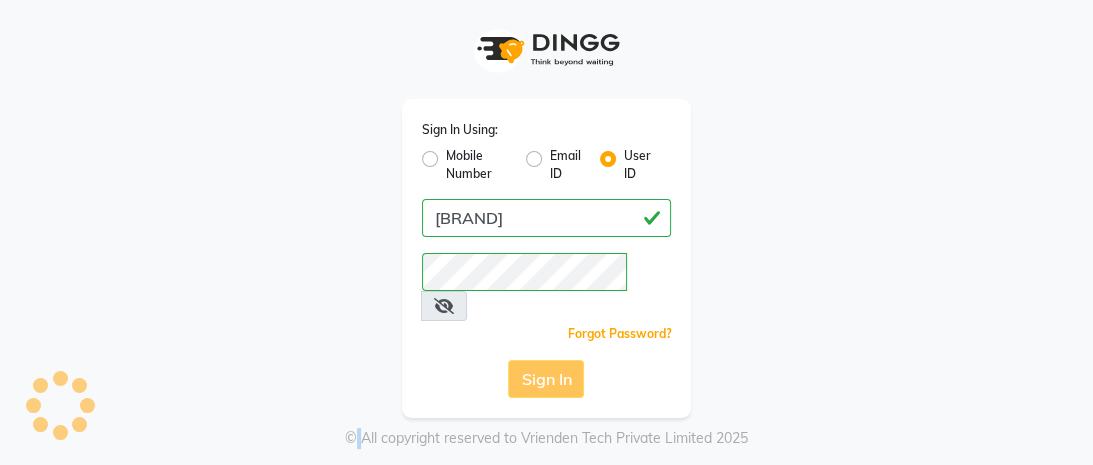 click on "Sign In" 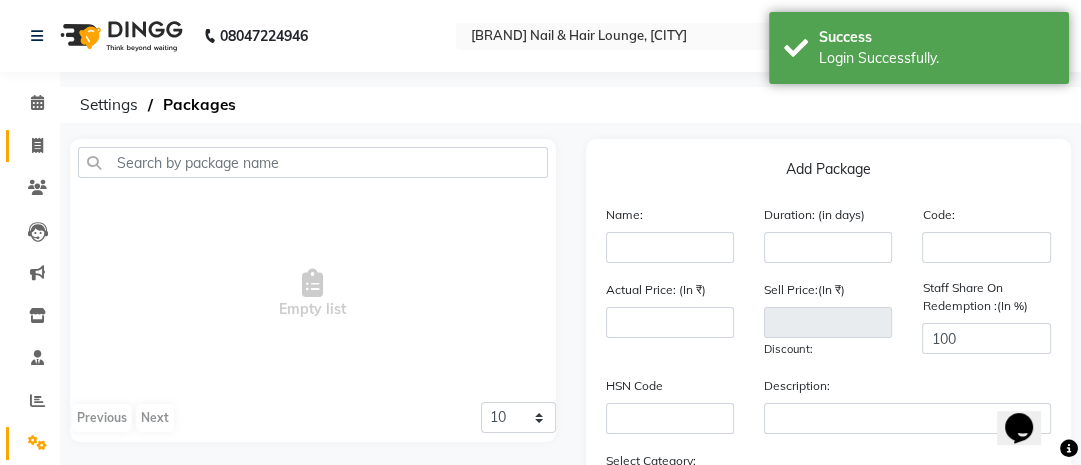 scroll, scrollTop: 0, scrollLeft: 0, axis: both 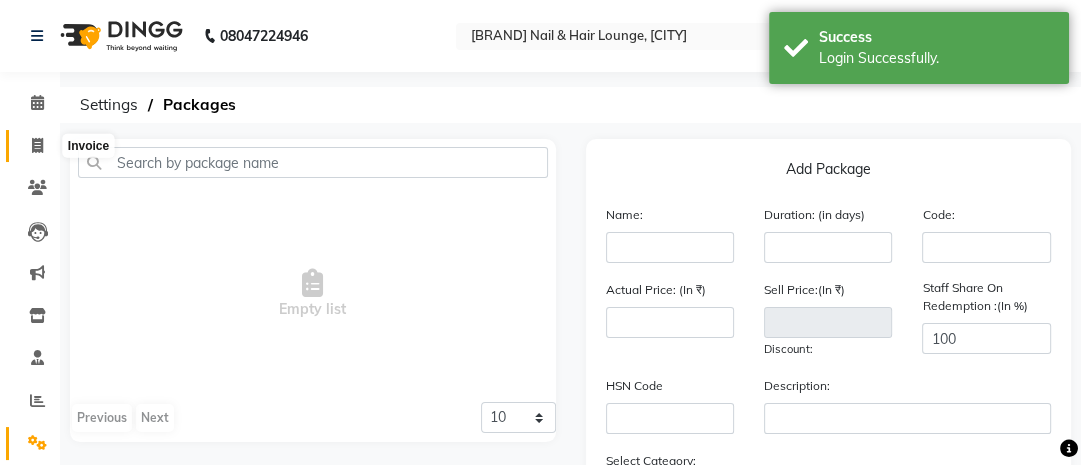 click 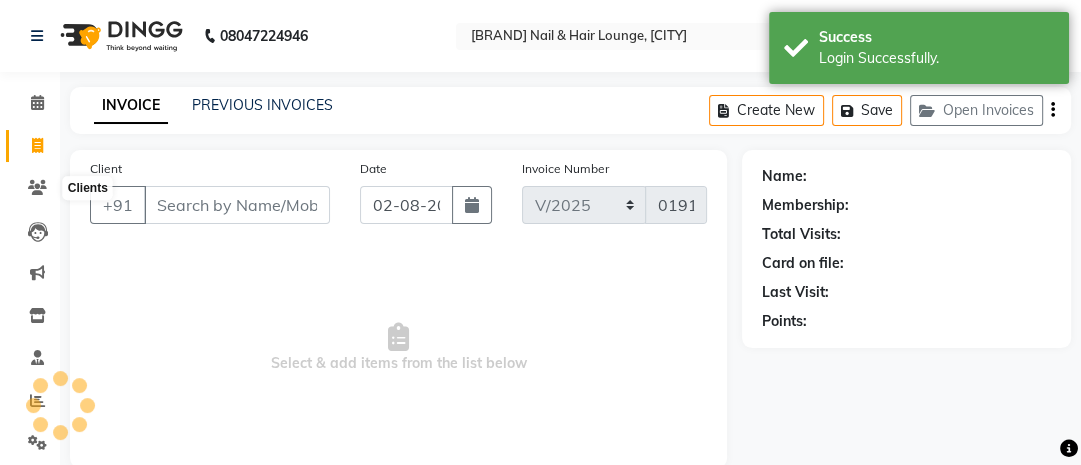 scroll, scrollTop: 136, scrollLeft: 0, axis: vertical 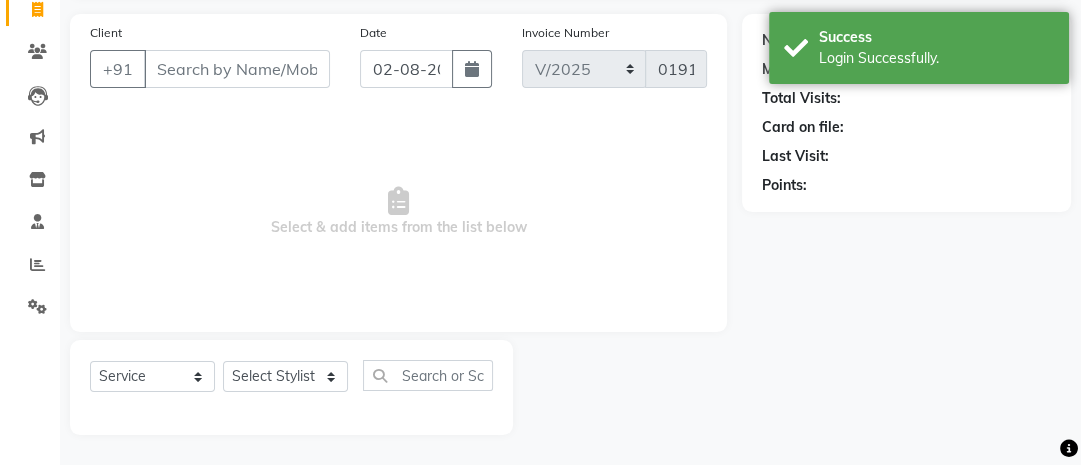 click on "Client" at bounding box center (237, 69) 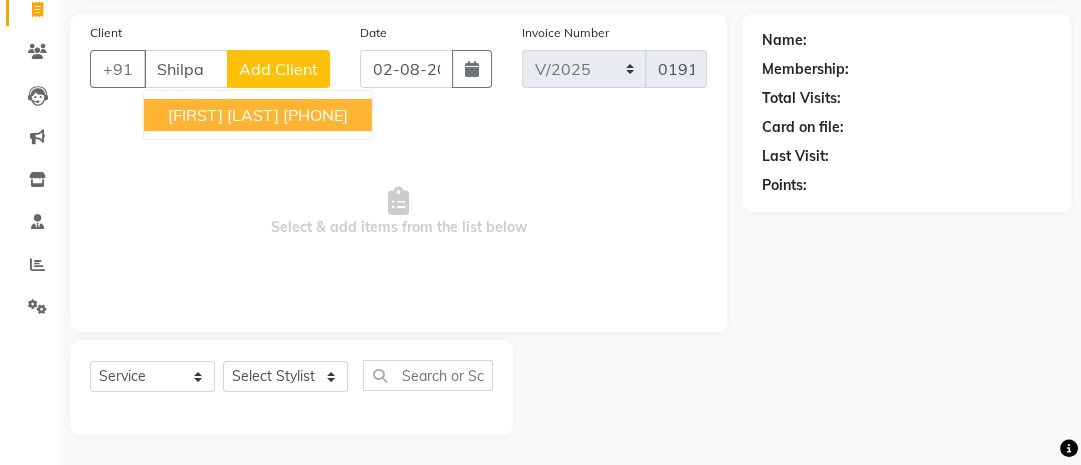 click on "[FIRST] [LAST]" at bounding box center (223, 115) 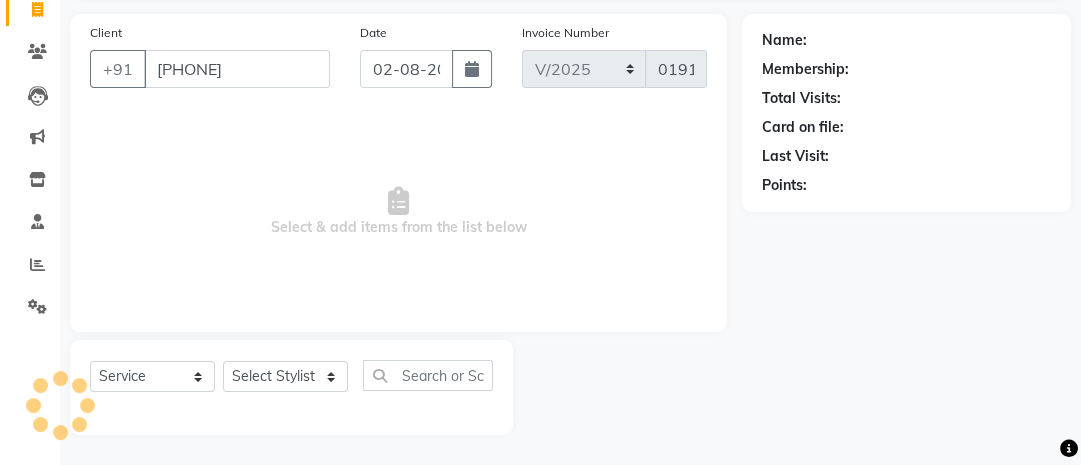 type on "[PHONE]" 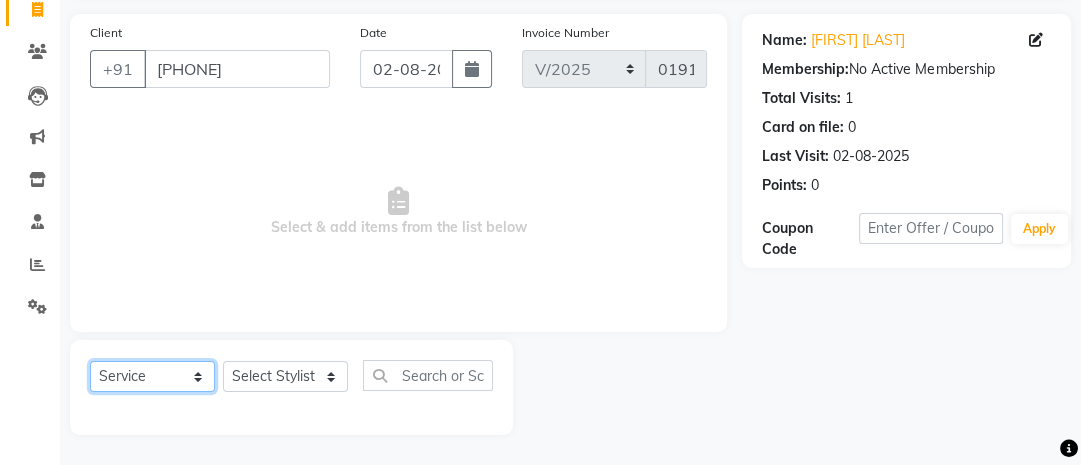 click on "Select  Service  Product  Membership  Package Voucher Prepaid Gift Card" 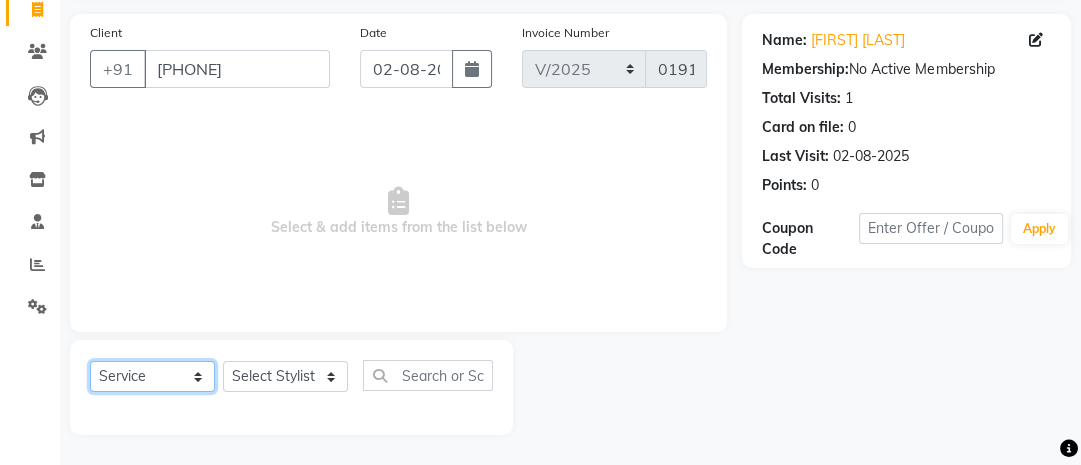 select on "membership" 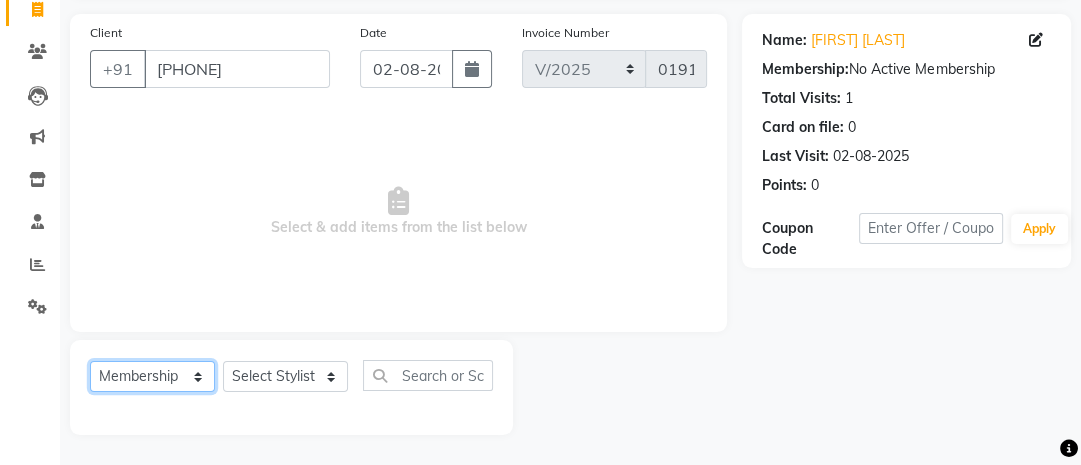 click on "Select  Service  Product  Membership  Package Voucher Prepaid Gift Card" 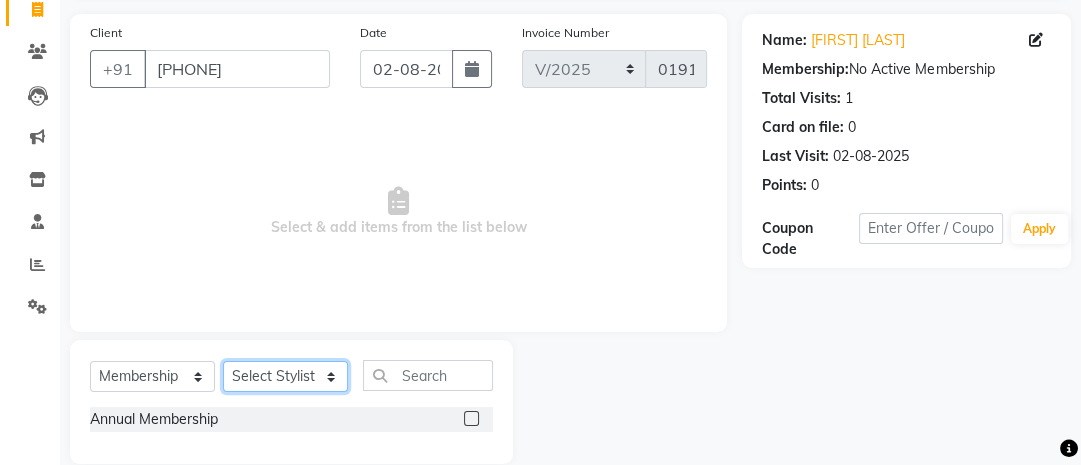 click on "Select Stylist Ana Ansar Ashwini Hema Laxmi Mavis Maya Reshma Rita Usha" 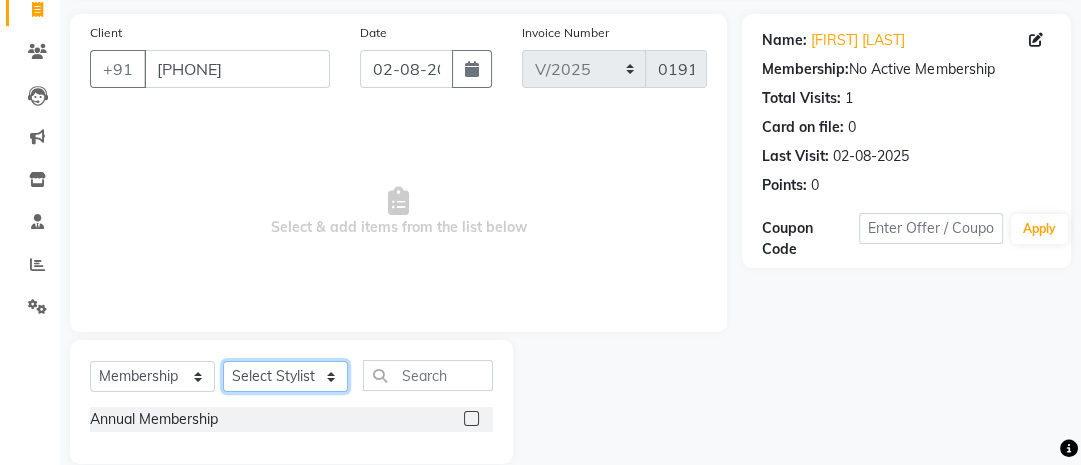 select on "78463" 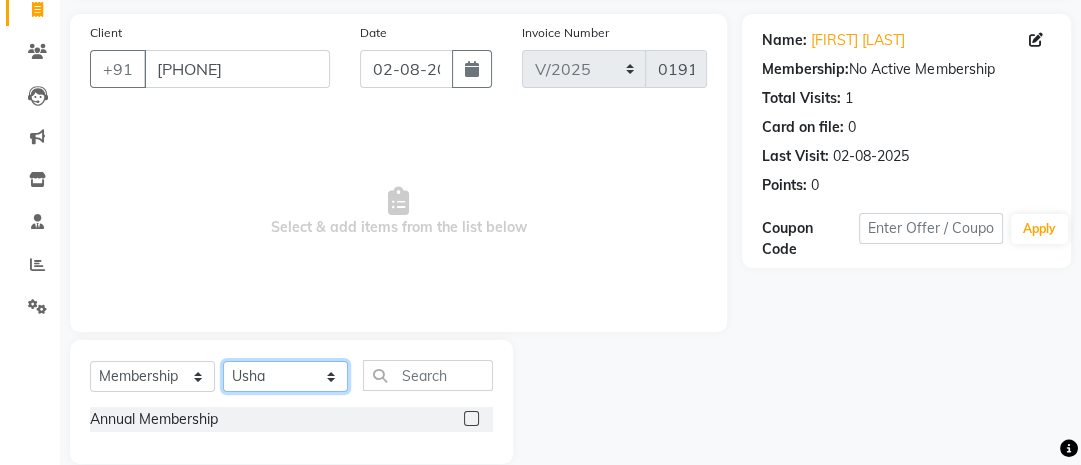 click on "Select Stylist Ana Ansar Ashwini Hema Laxmi Mavis Maya Reshma Rita Usha" 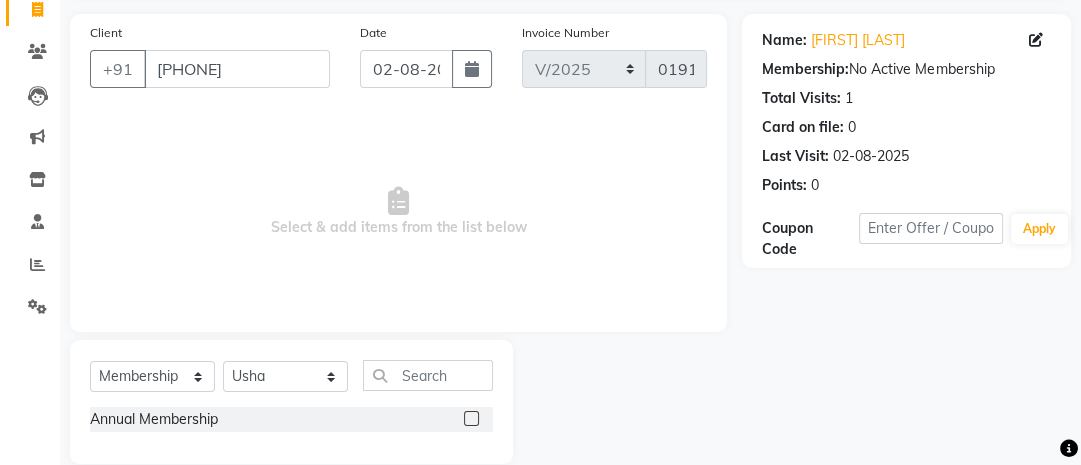 click 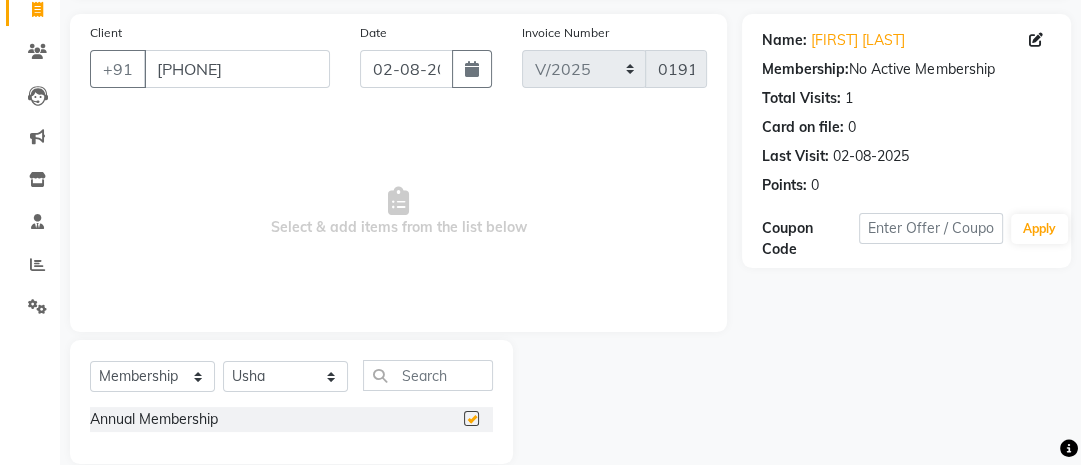 select on "select" 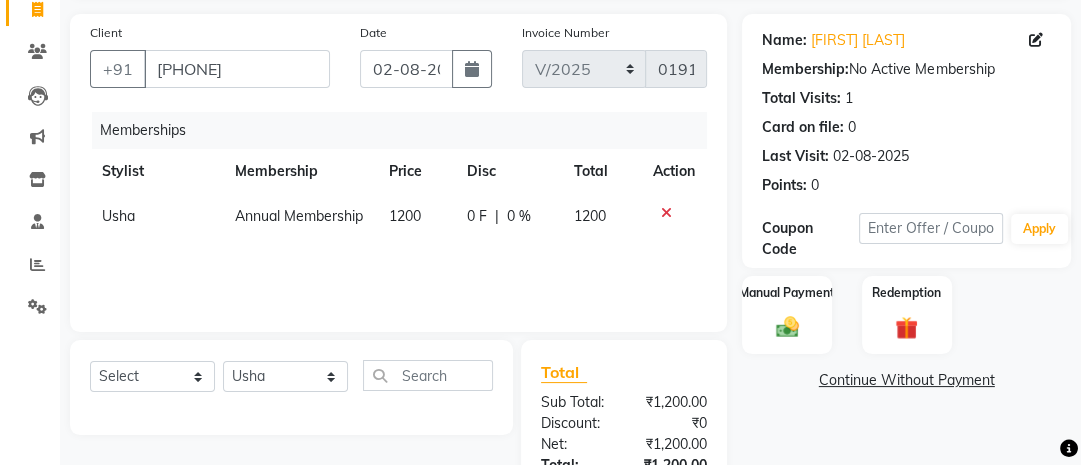 scroll, scrollTop: 296, scrollLeft: 0, axis: vertical 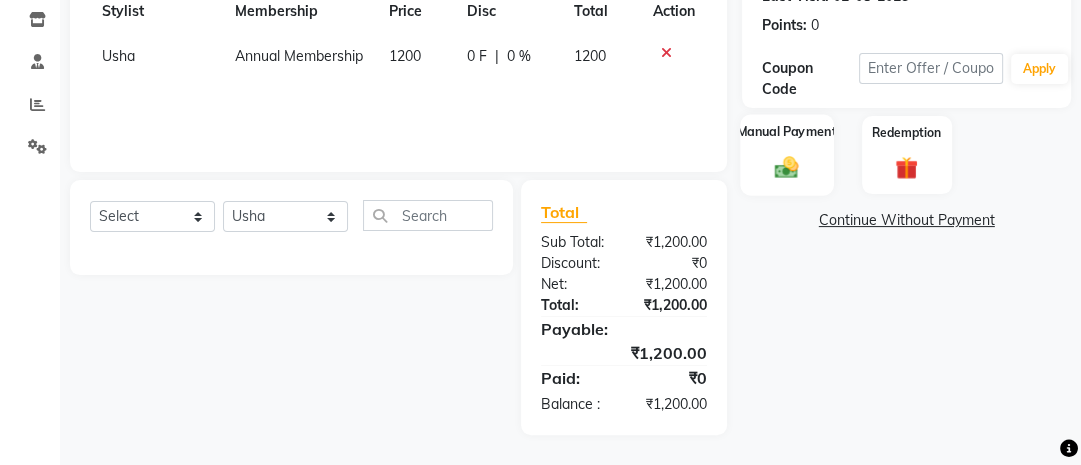 click 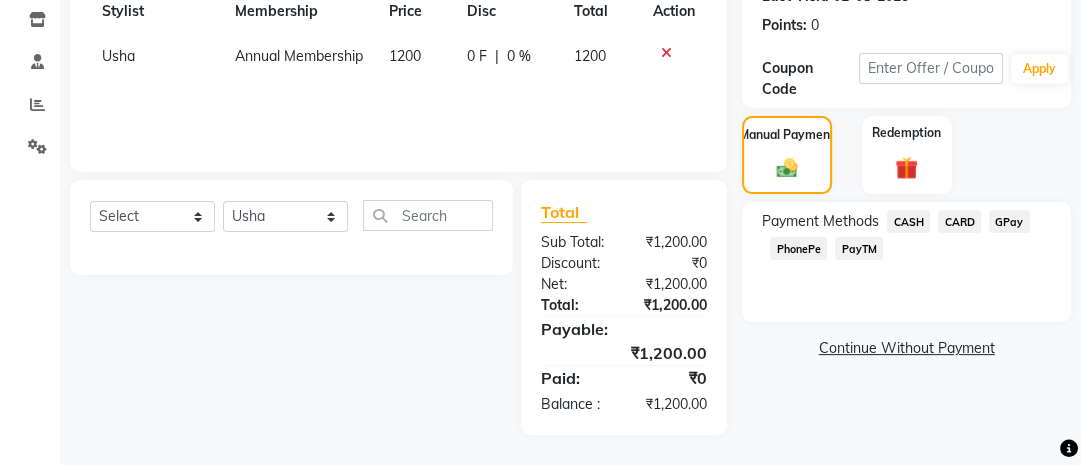 click on "CASH" 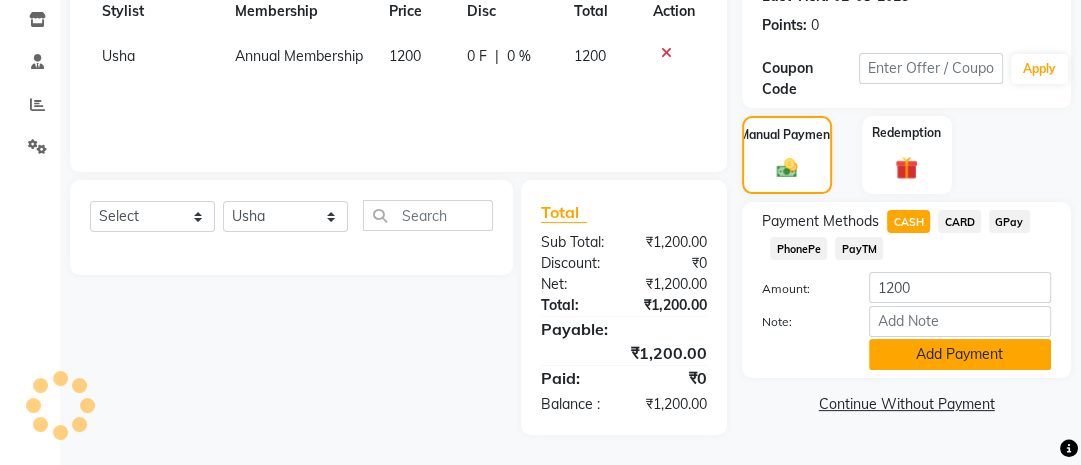 click on "Add Payment" 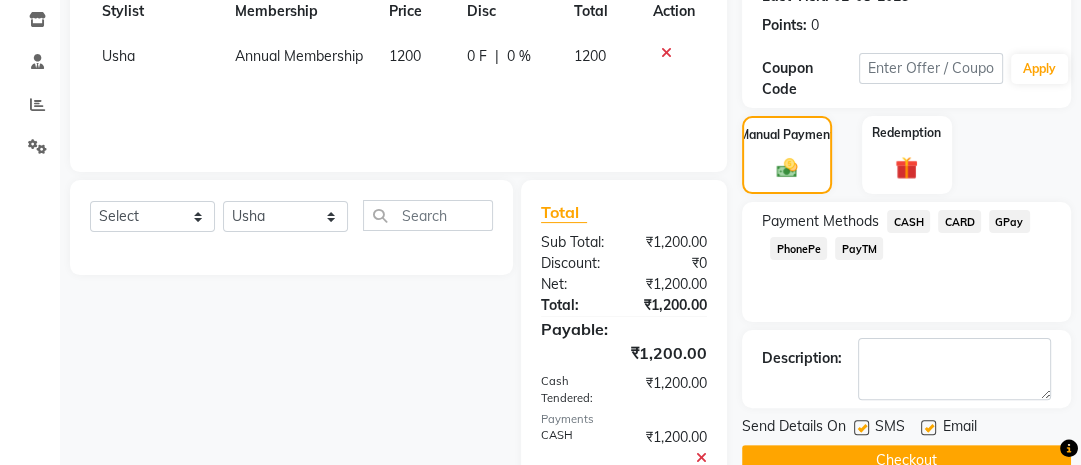 scroll, scrollTop: 400, scrollLeft: 0, axis: vertical 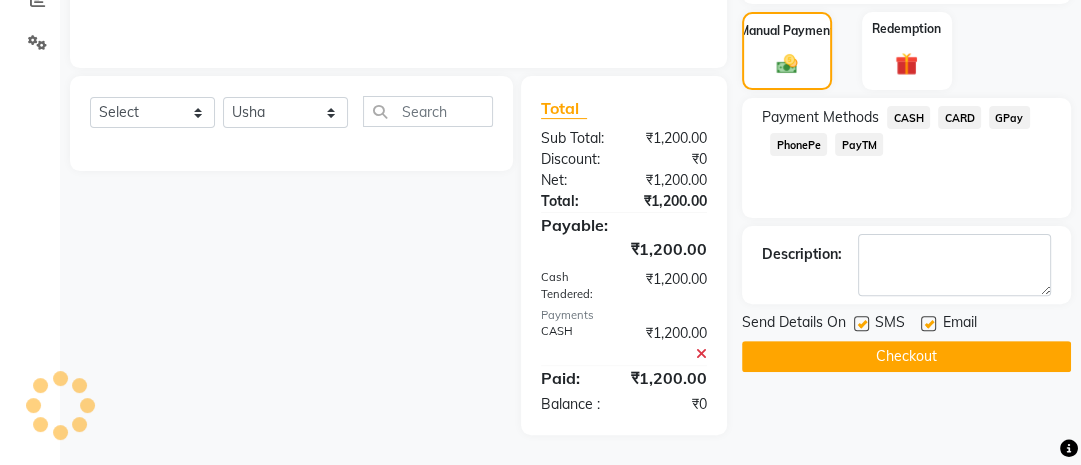 click on "Checkout" 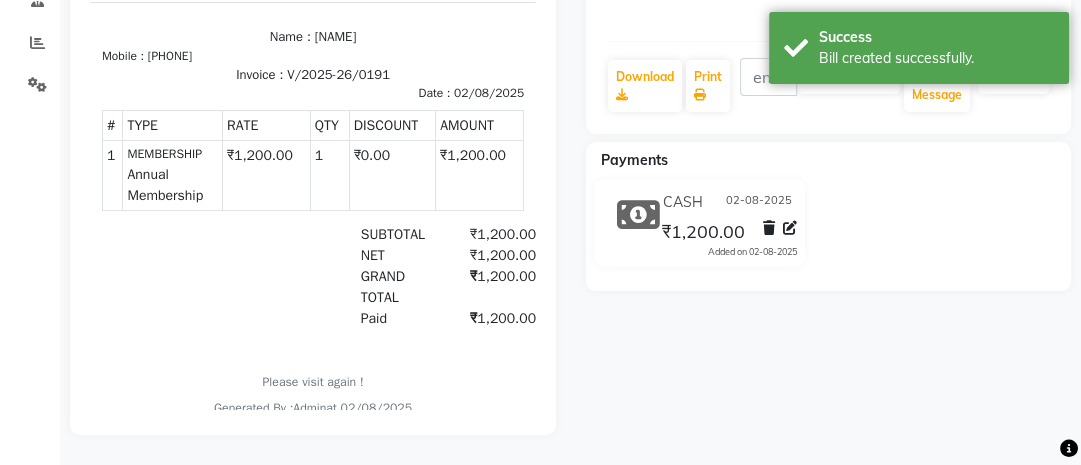scroll, scrollTop: 0, scrollLeft: 0, axis: both 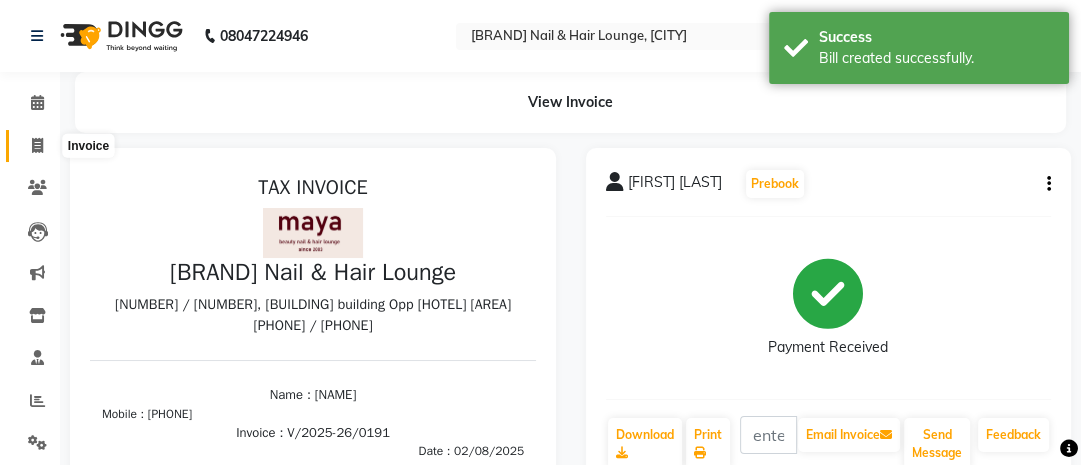 click 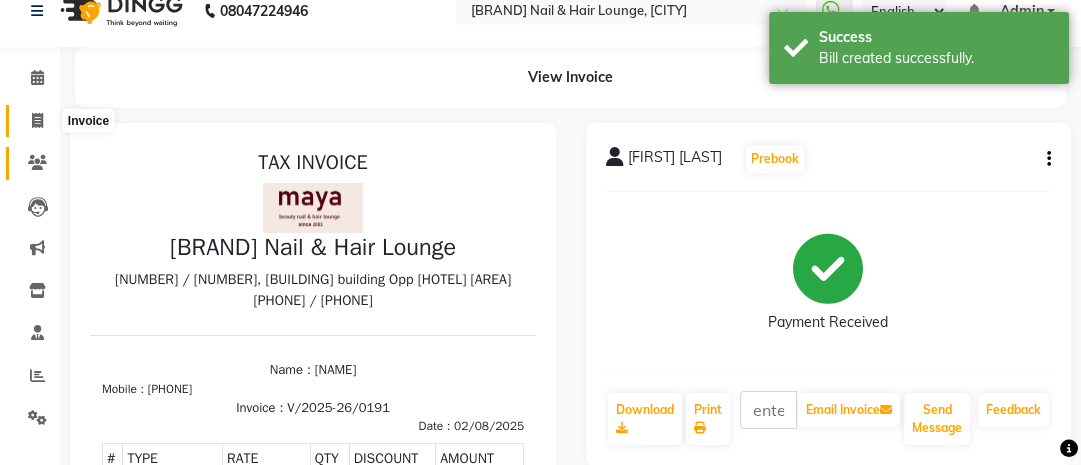 click on "Calendar  Invoice  Clients  Leads   Marketing  Inventory  Staff  Reports  Settings Completed InProgress Upcoming Dropped Tentative Check-In Confirm Bookings Segments Page Builder" 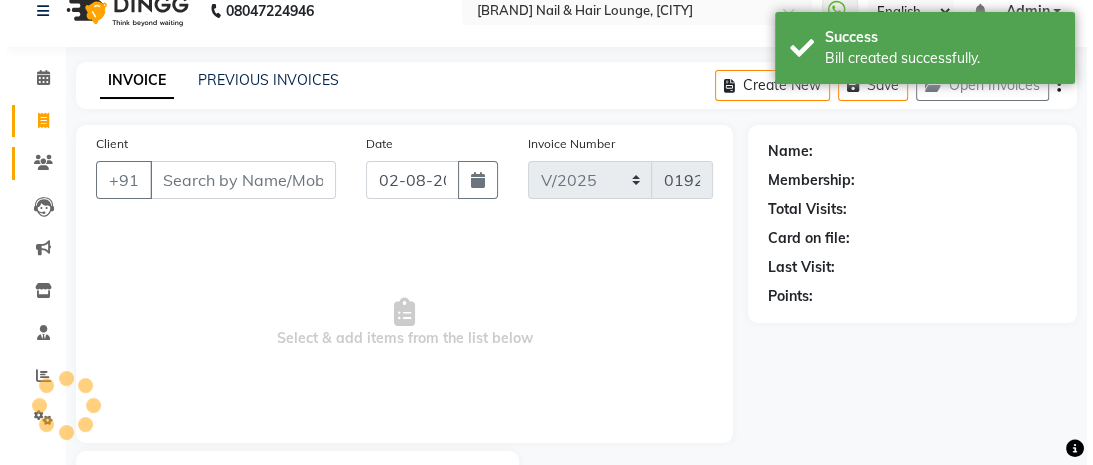 scroll, scrollTop: 136, scrollLeft: 0, axis: vertical 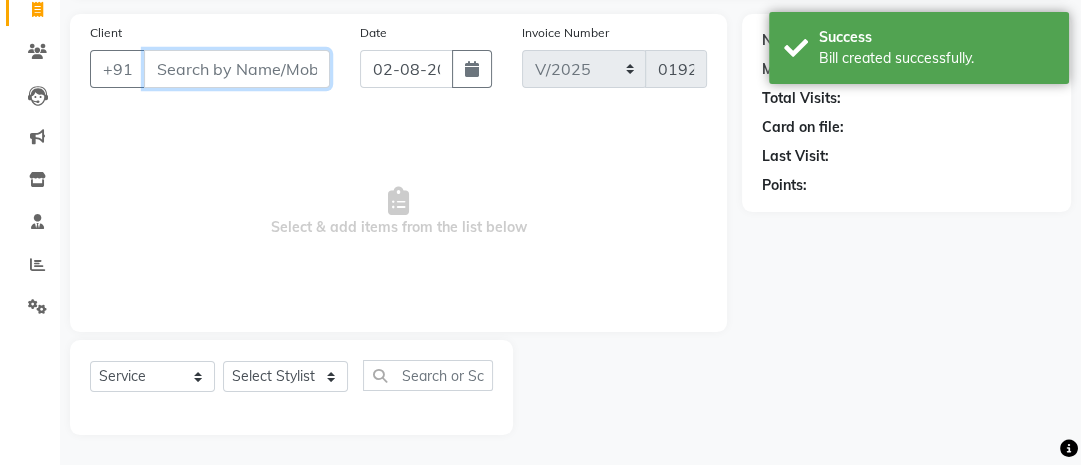 click on "Client" at bounding box center [237, 69] 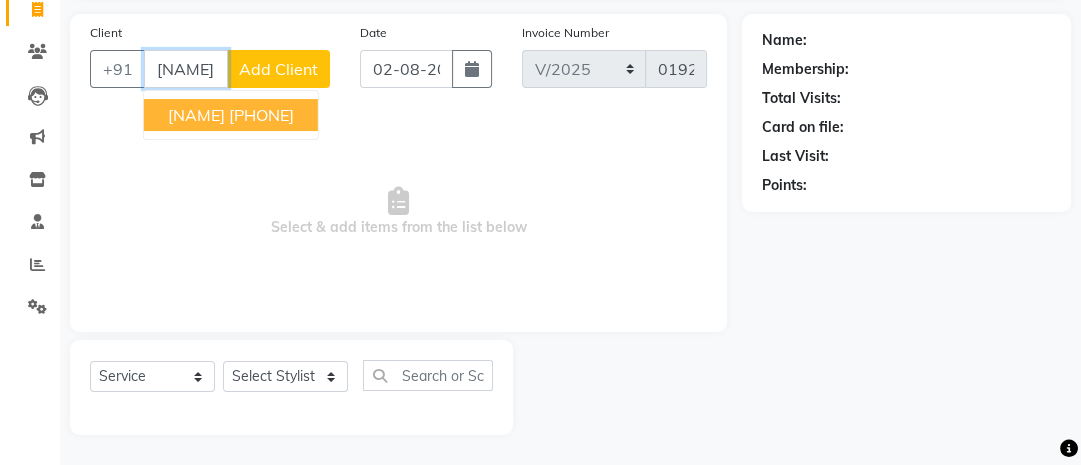 type on "[NAME]" 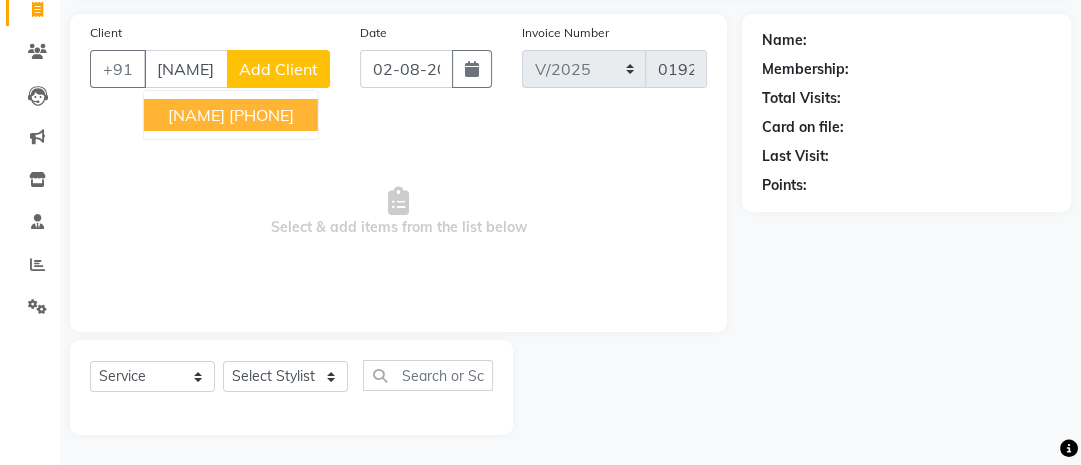 click on "Add Client" 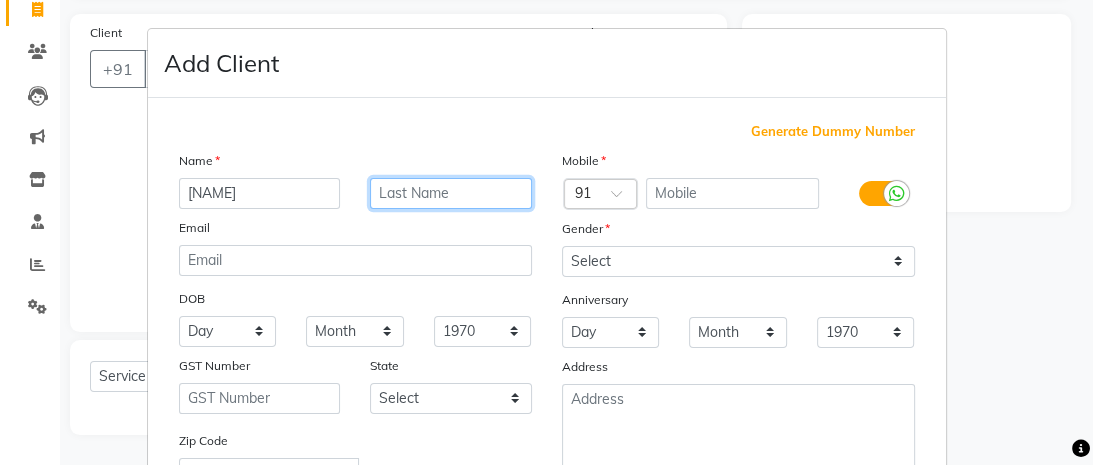 click at bounding box center (451, 193) 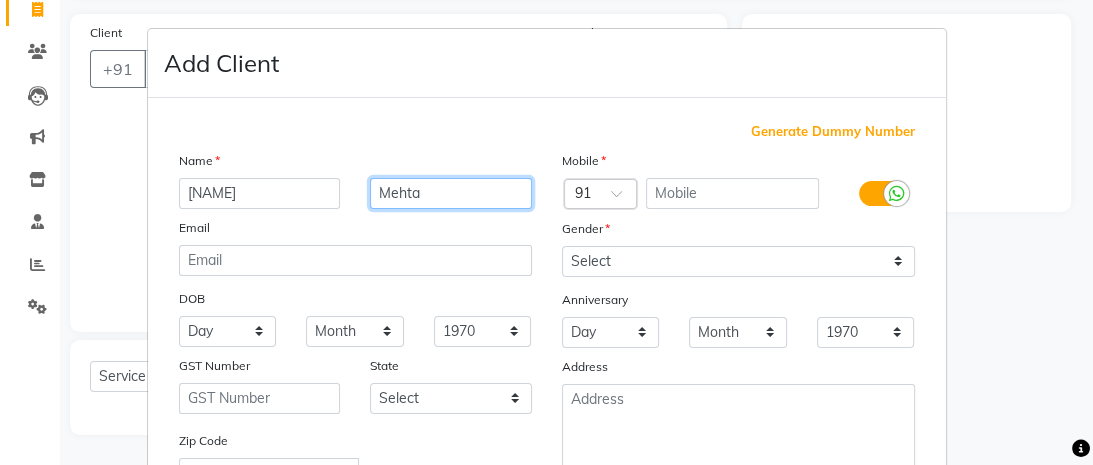 type on "Mehta" 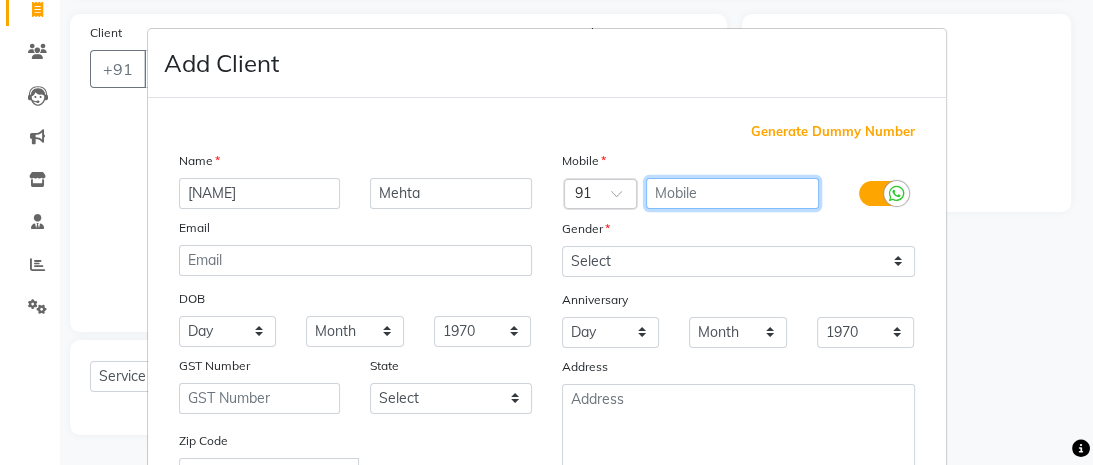 click at bounding box center [732, 193] 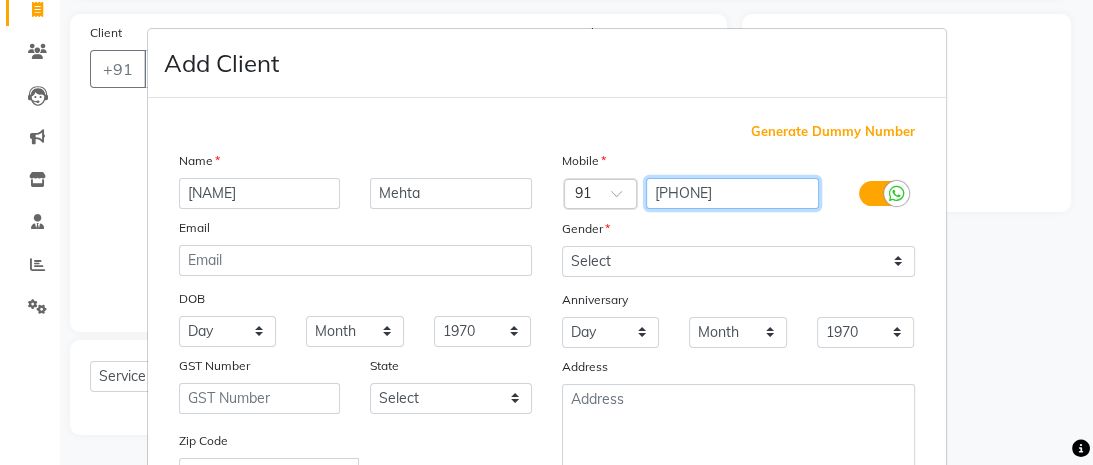 type on "9820685" 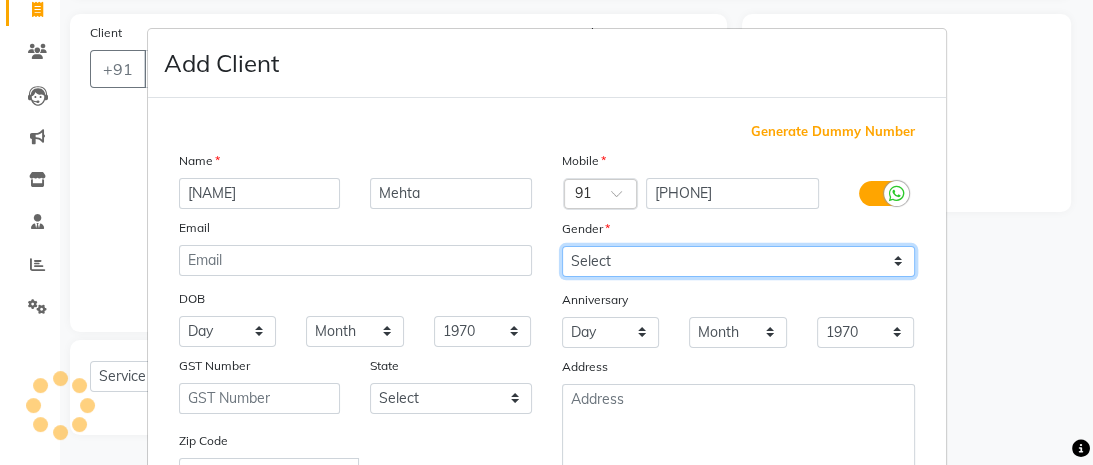 click on "Select Male Female Other Prefer Not To Say" at bounding box center (738, 261) 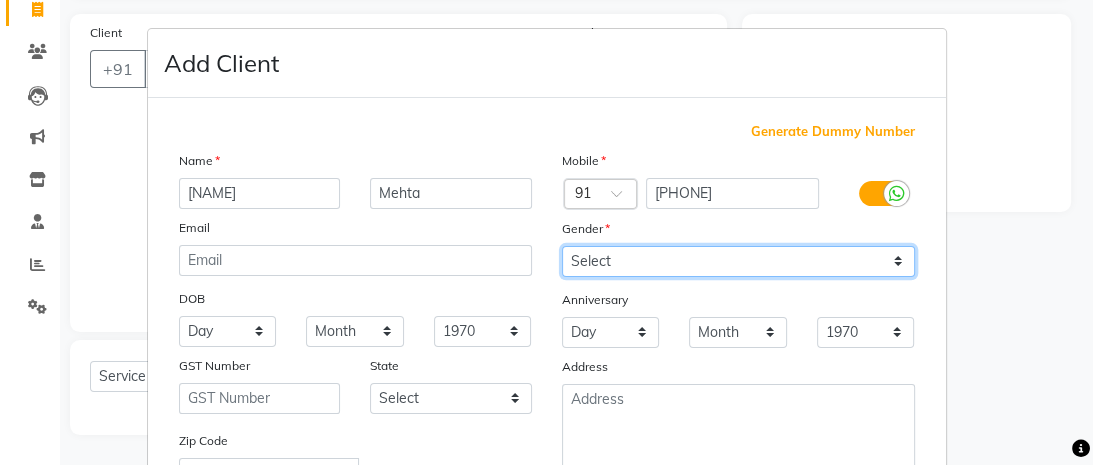 select on "female" 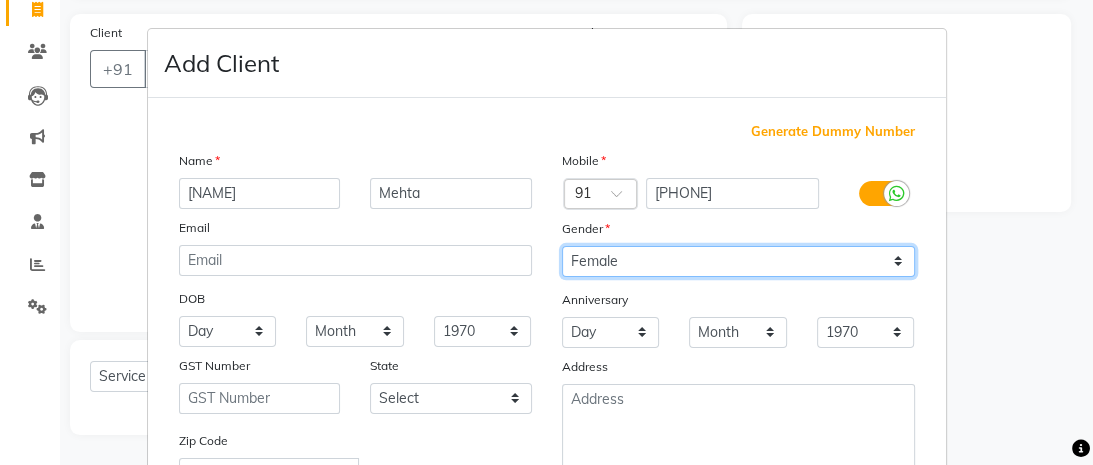 click on "Select Male Female Other Prefer Not To Say" at bounding box center (738, 261) 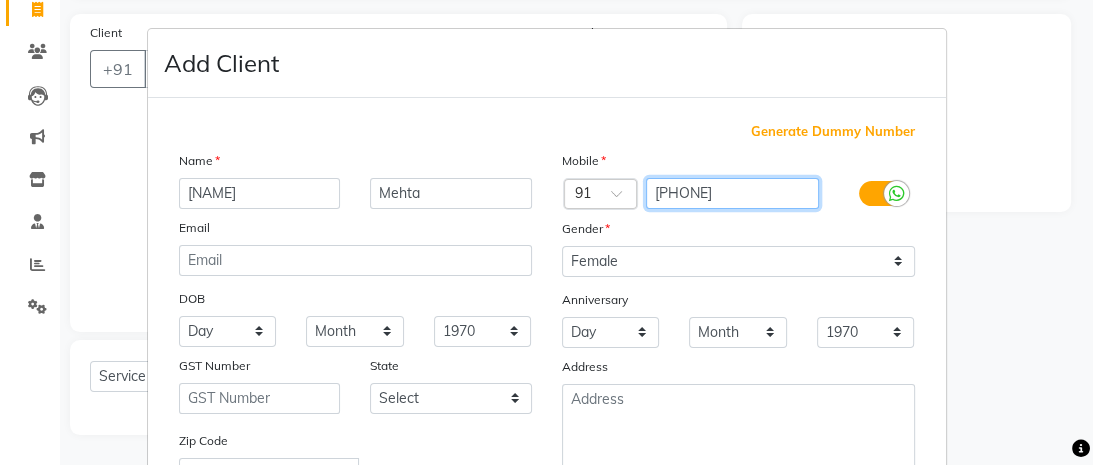 click on "9820685" at bounding box center [732, 193] 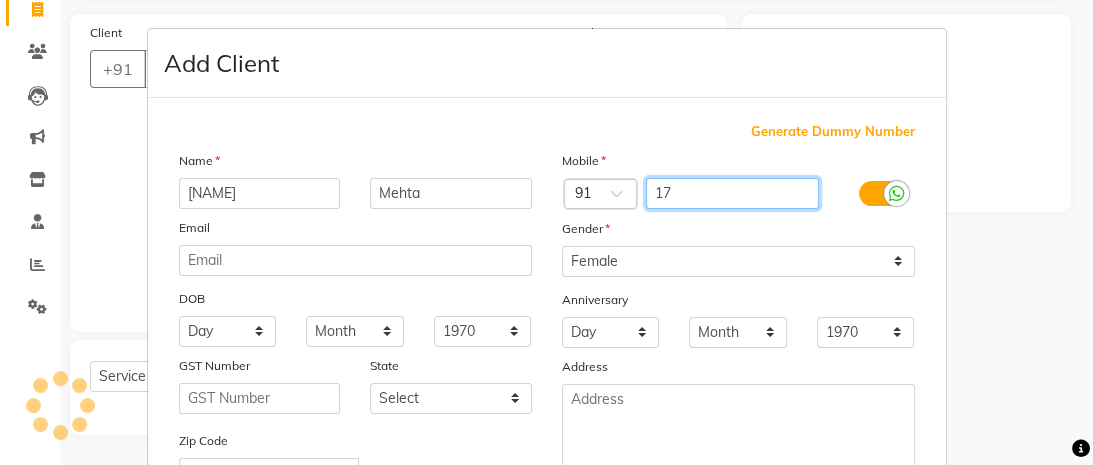 type on "1" 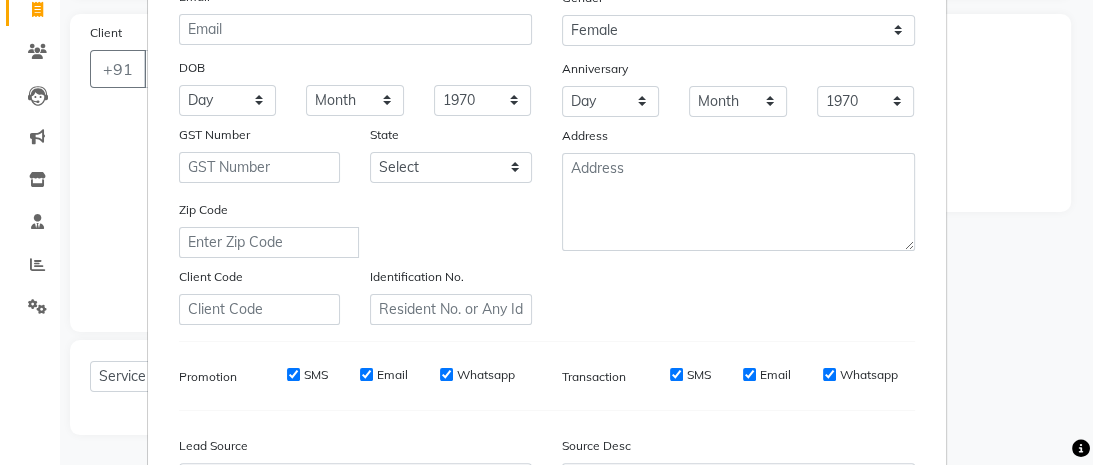 scroll, scrollTop: 468, scrollLeft: 0, axis: vertical 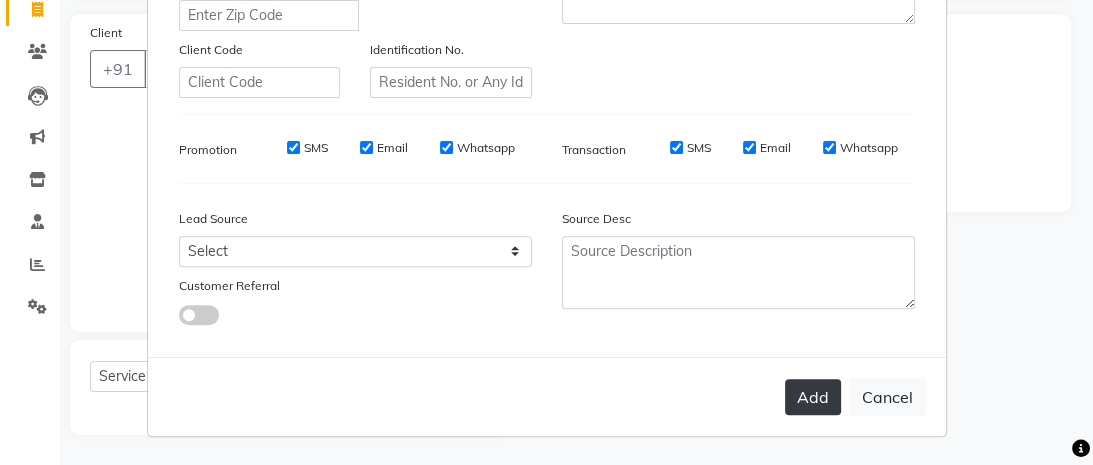 type on "[PHONE]" 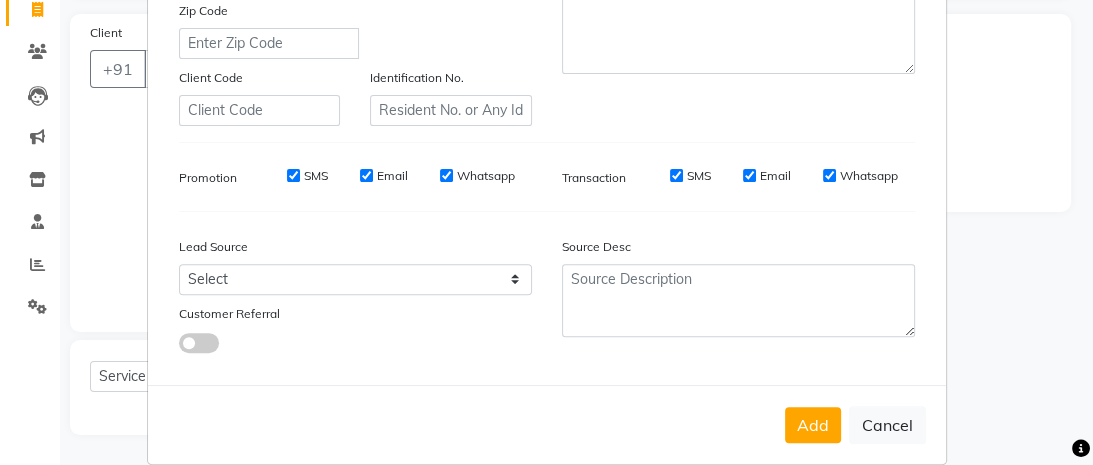 scroll, scrollTop: 468, scrollLeft: 0, axis: vertical 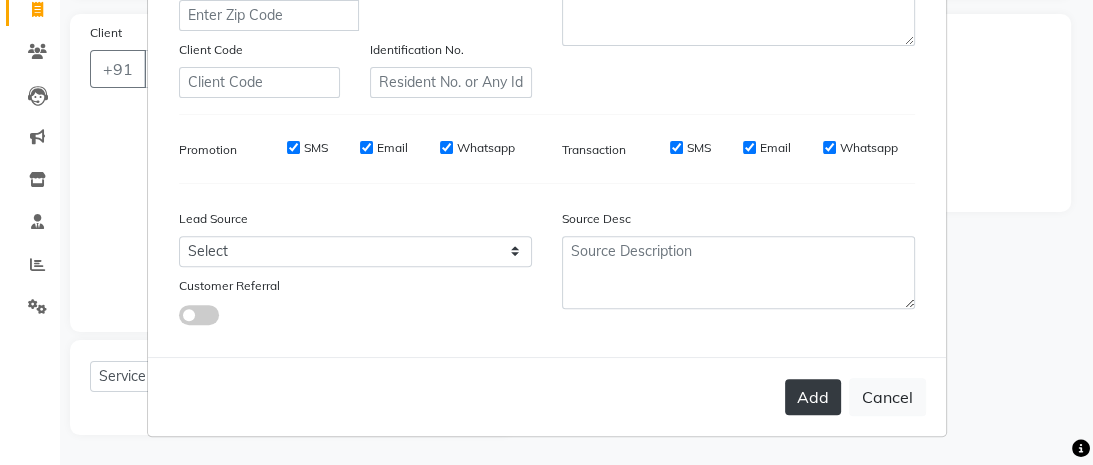 click on "Add" at bounding box center [813, 397] 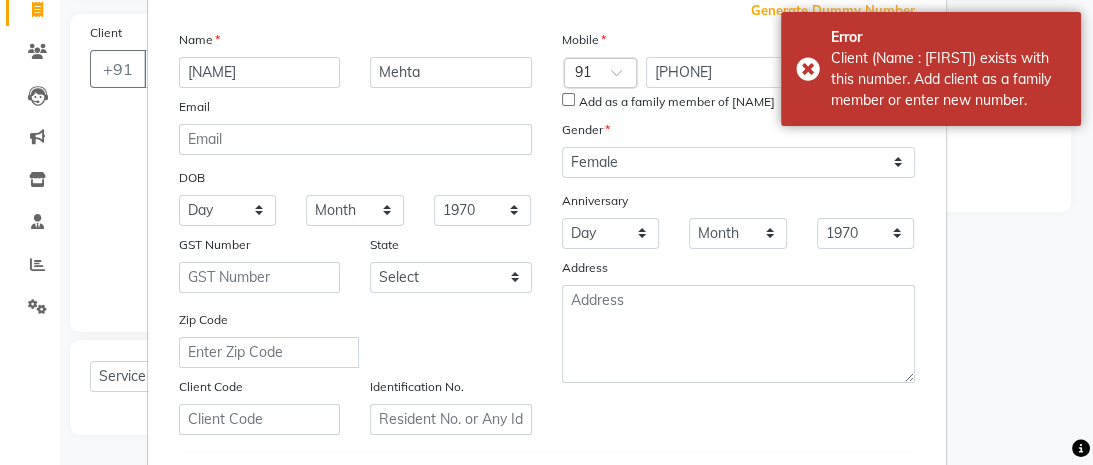 scroll, scrollTop: 0, scrollLeft: 0, axis: both 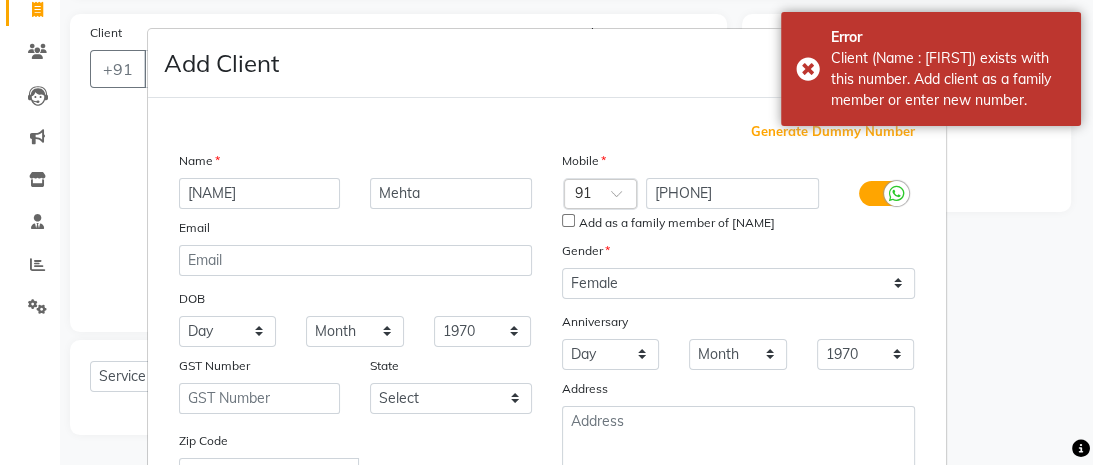 click on "Add as a family member of Digisha" at bounding box center [568, 220] 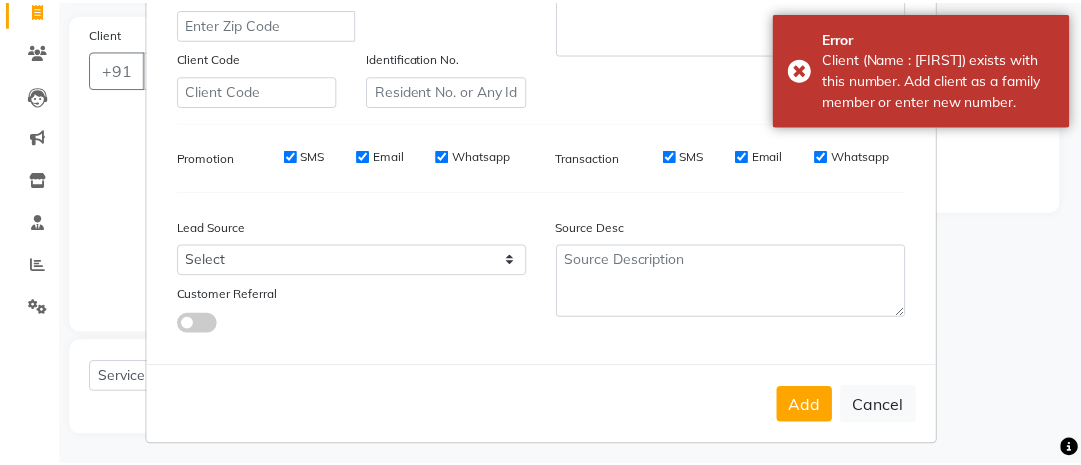 scroll, scrollTop: 460, scrollLeft: 0, axis: vertical 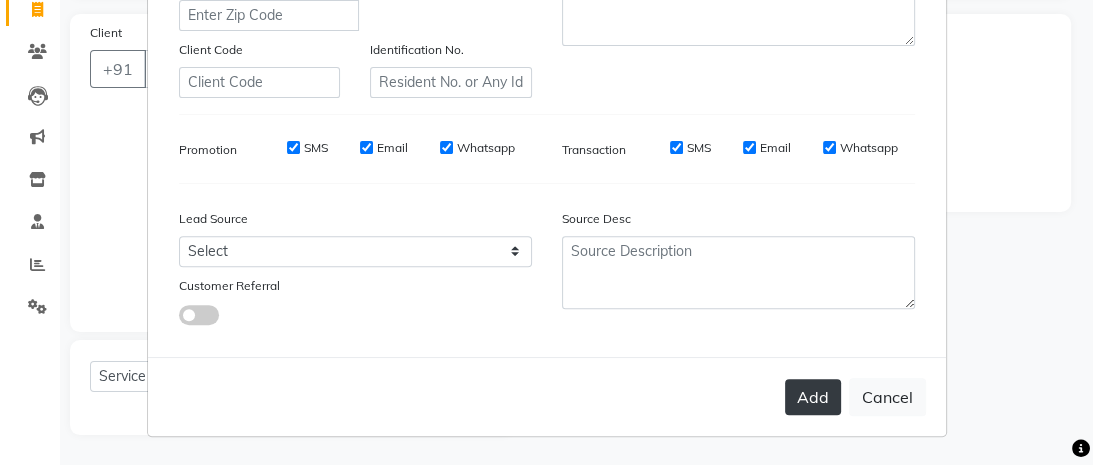 click on "Add" at bounding box center (813, 397) 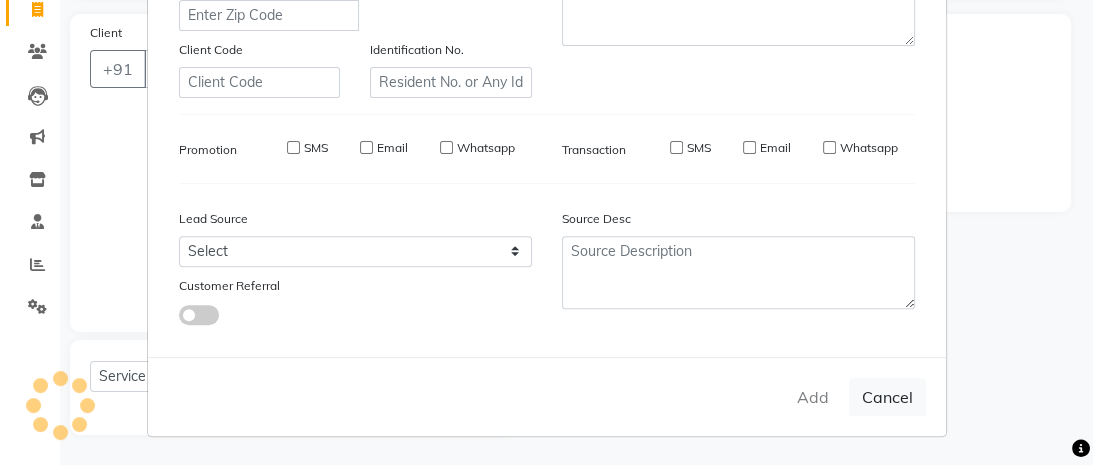 type on "[PHONE]" 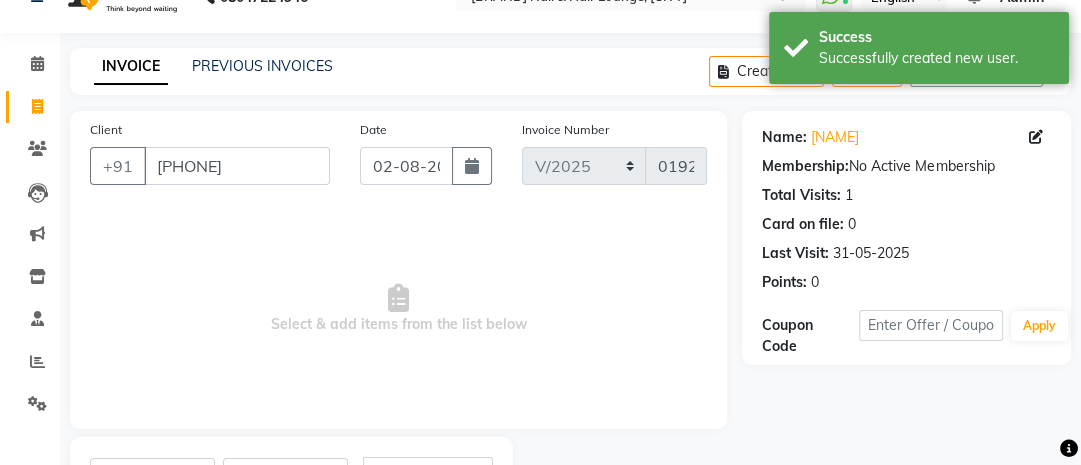 scroll, scrollTop: 38, scrollLeft: 0, axis: vertical 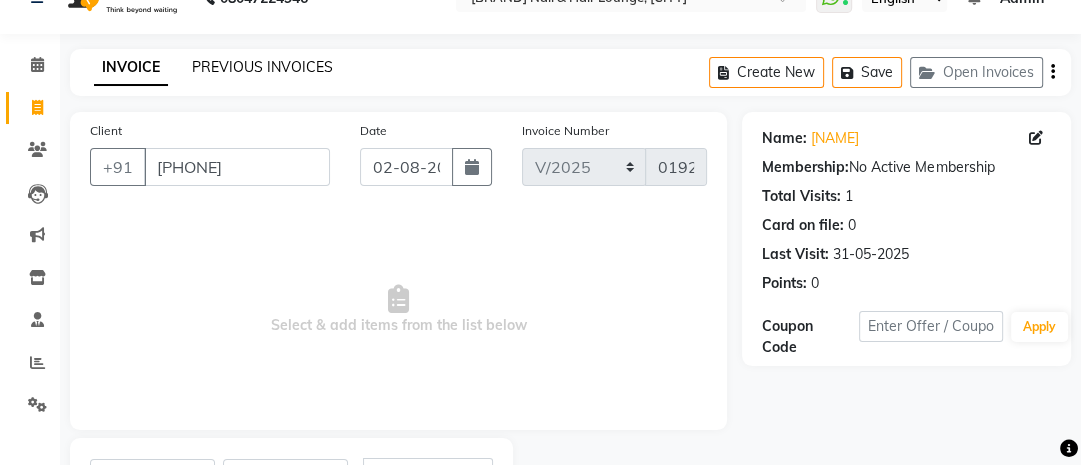 click on "PREVIOUS INVOICES" 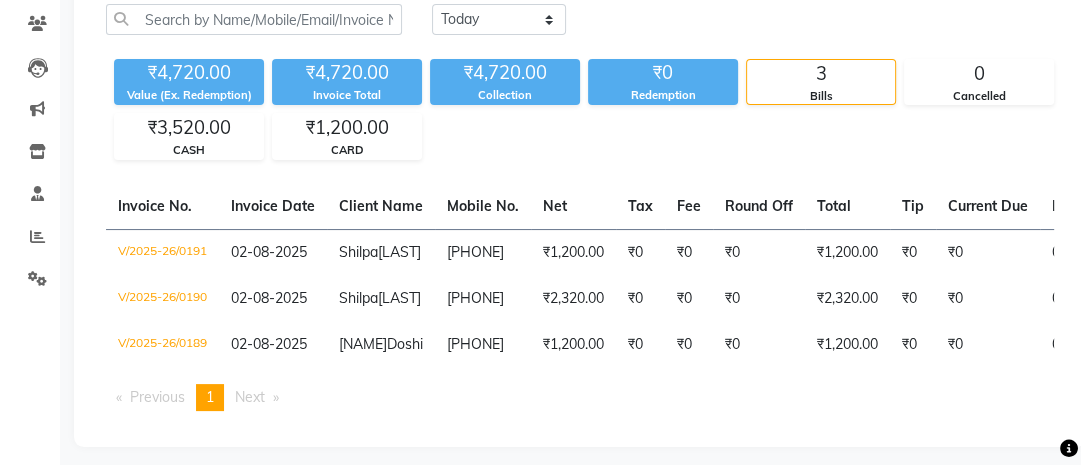 scroll, scrollTop: 0, scrollLeft: 0, axis: both 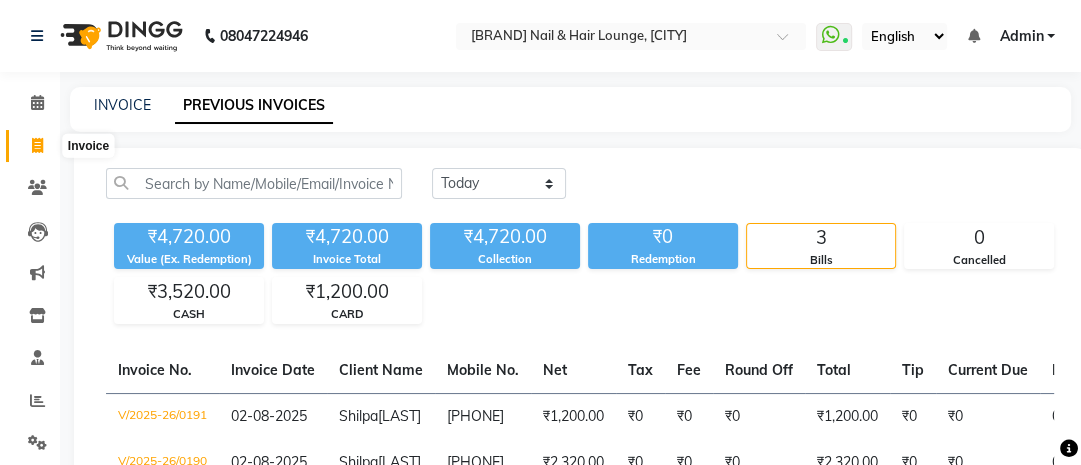 click 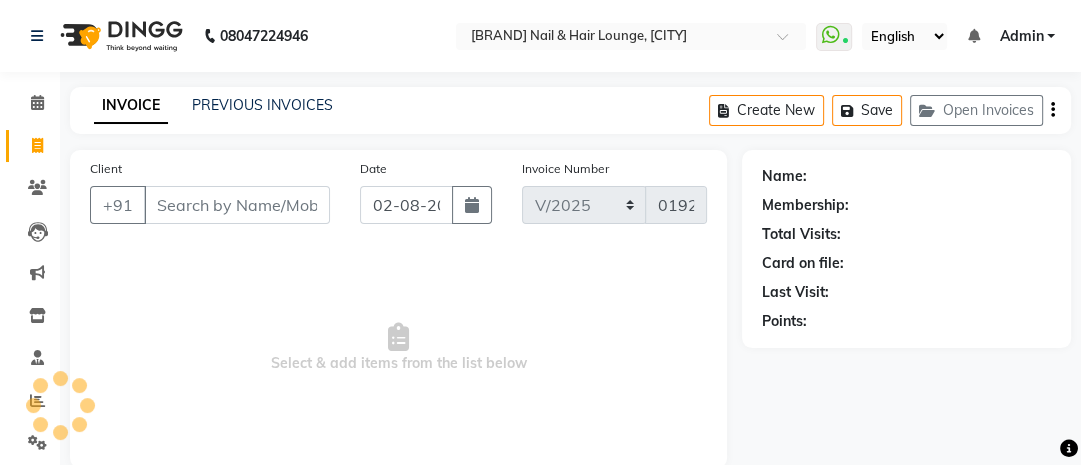 scroll, scrollTop: 136, scrollLeft: 0, axis: vertical 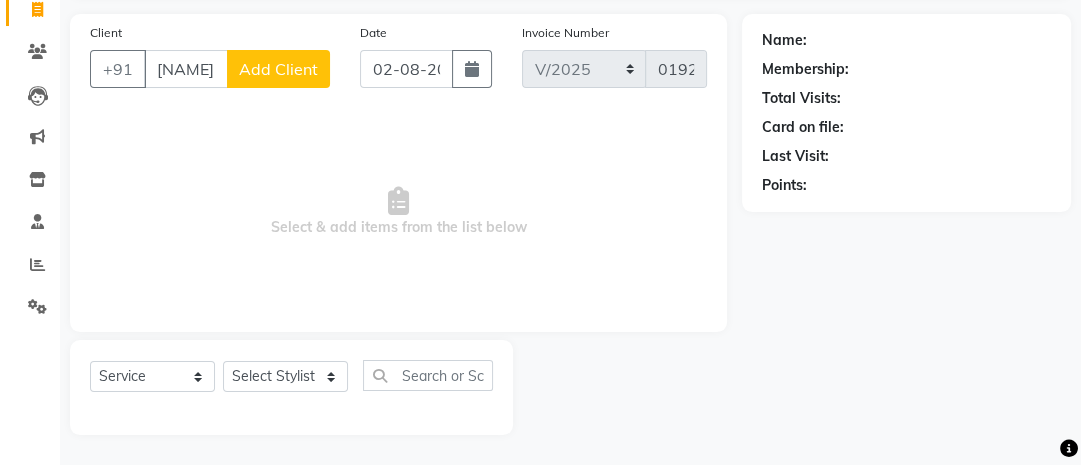 click on "Mousan" at bounding box center [186, 69] 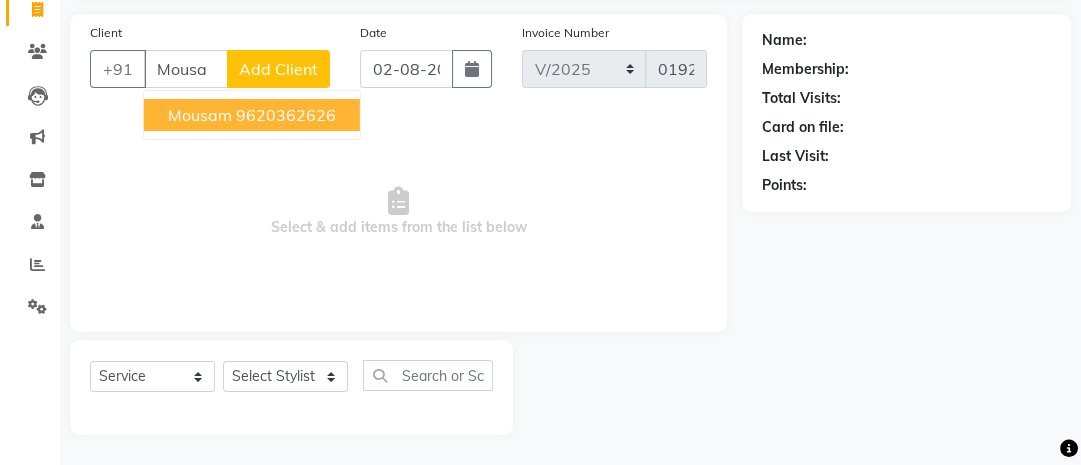 click on "Mousam" at bounding box center [200, 115] 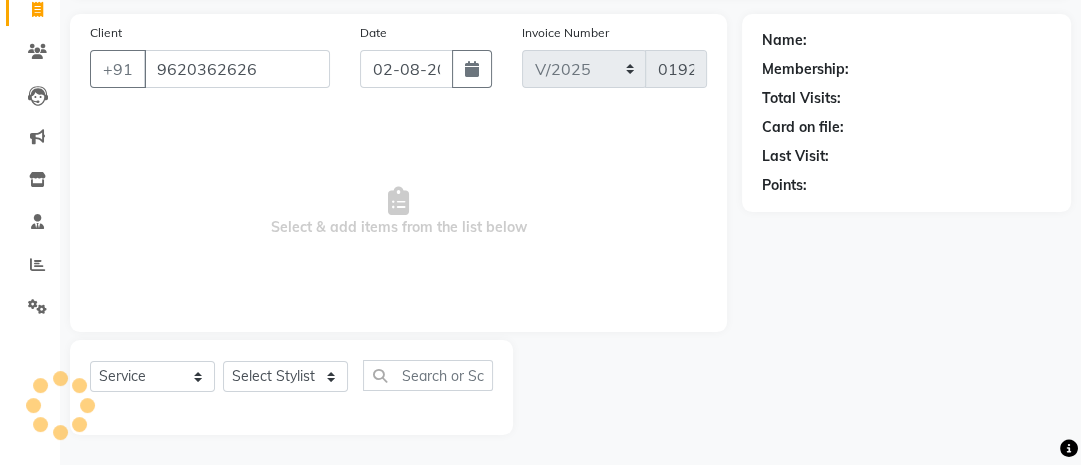 type on "9620362626" 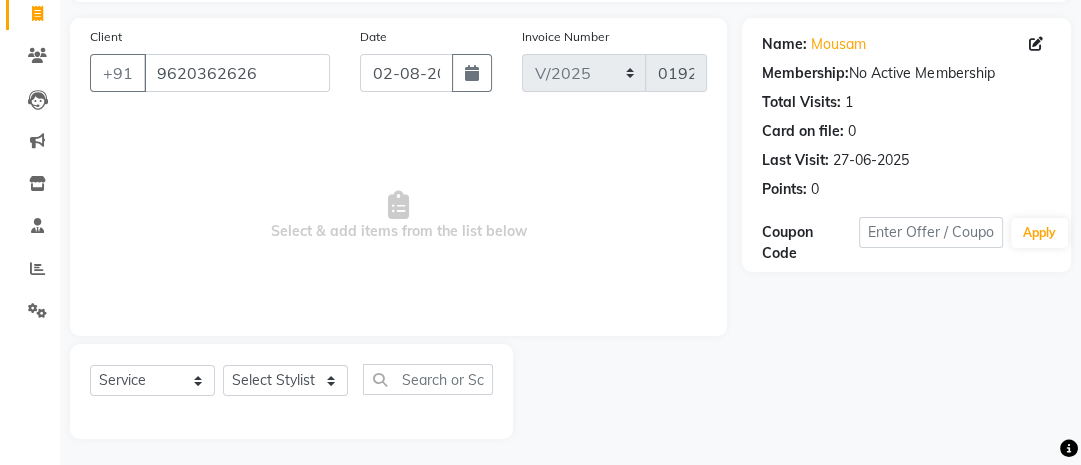 scroll, scrollTop: 136, scrollLeft: 0, axis: vertical 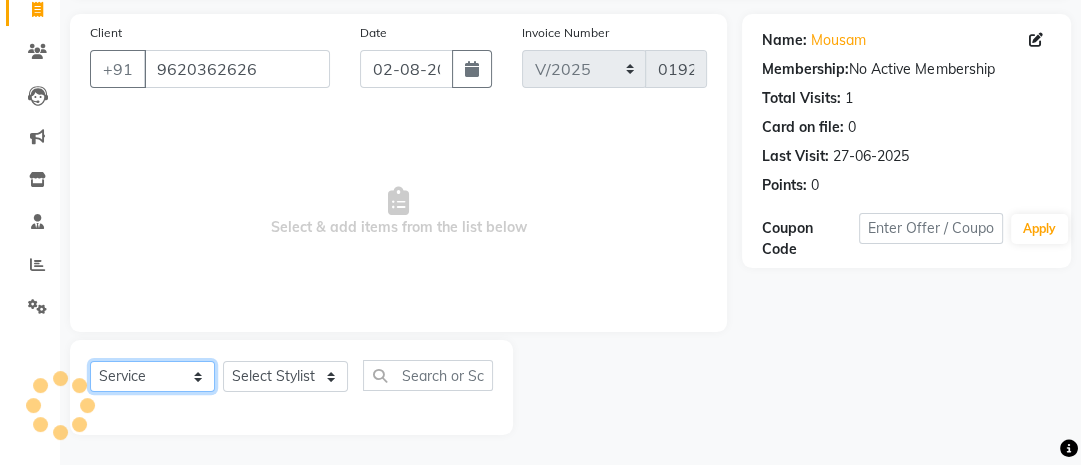 click on "Select  Service  Product  Membership  Package Voucher Prepaid Gift Card" 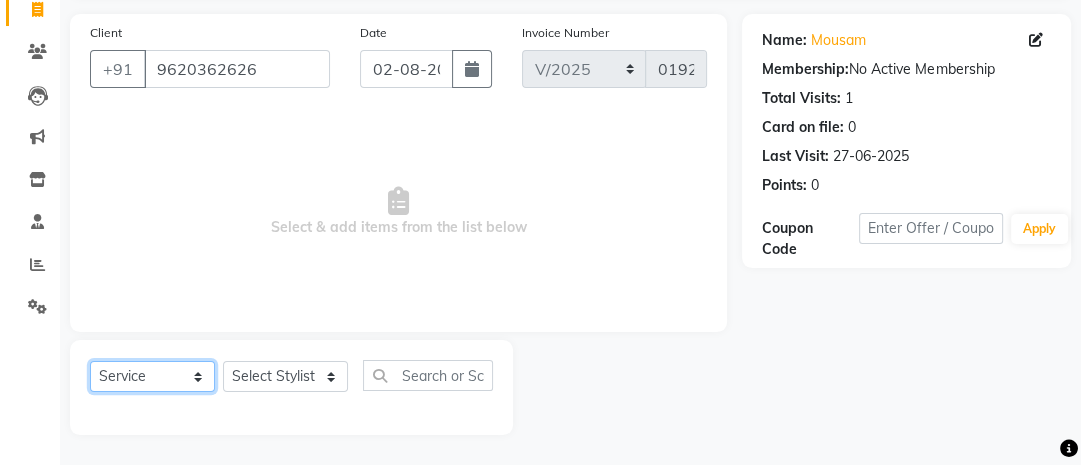 select on "membership" 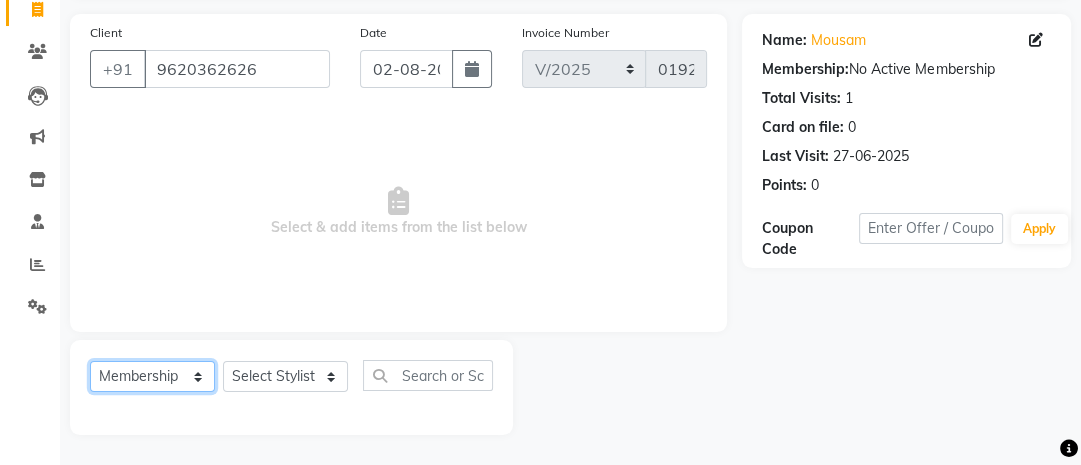 click on "Select  Service  Product  Membership  Package Voucher Prepaid Gift Card" 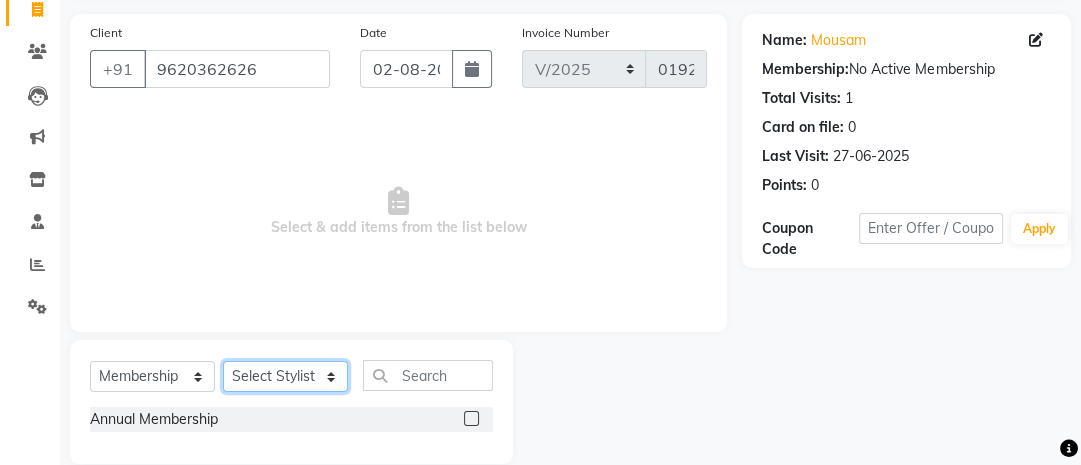 click on "Select Stylist Ana Ansar Ashwini Hema Laxmi Mavis Maya Reshma Rita Usha" 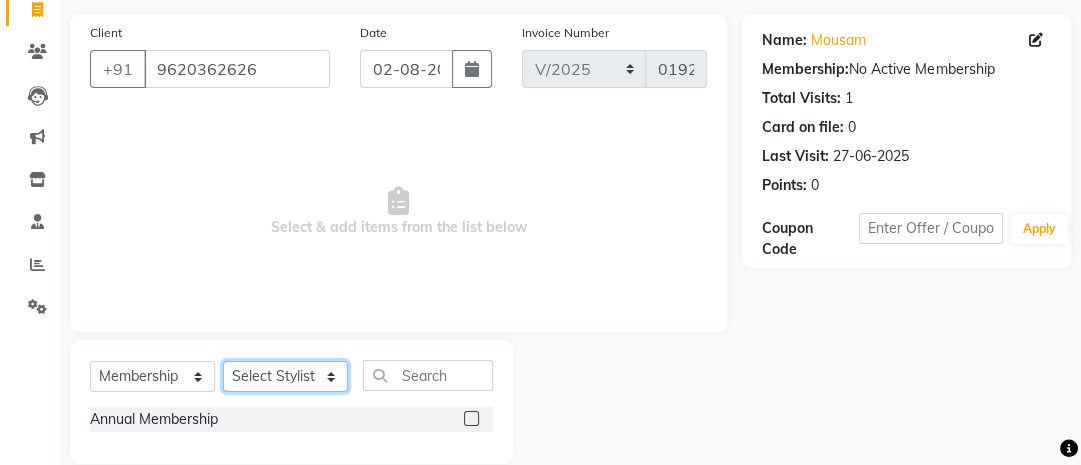 select on "78463" 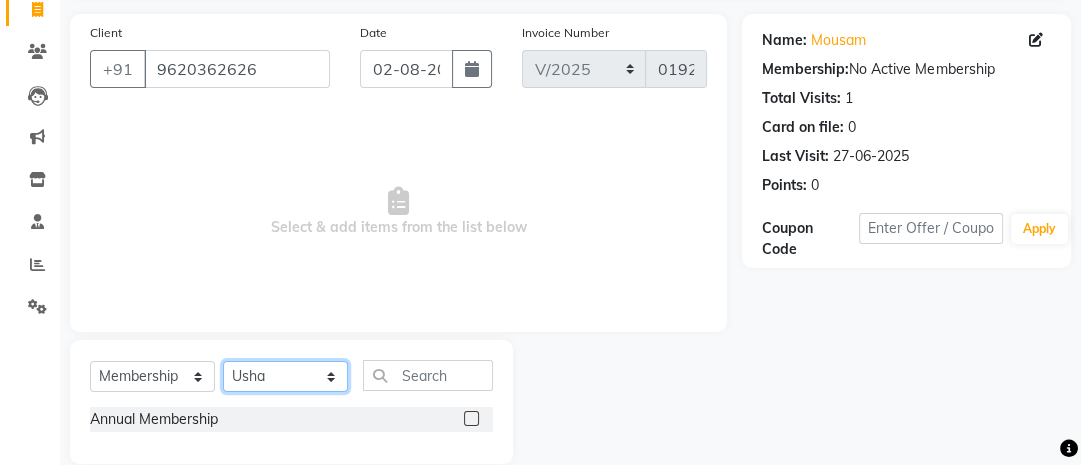 click on "Select Stylist Ana Ansar Ashwini Hema Laxmi Mavis Maya Reshma Rita Usha" 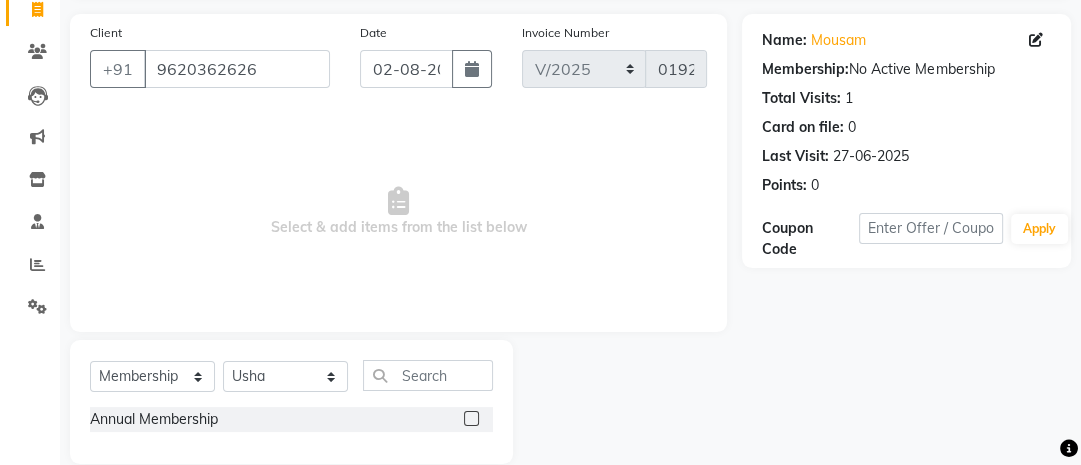 click 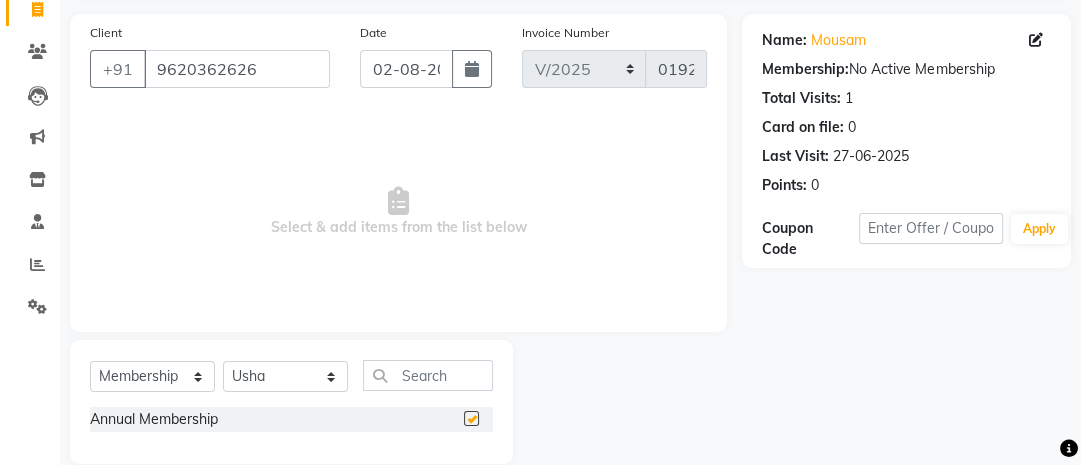 select on "select" 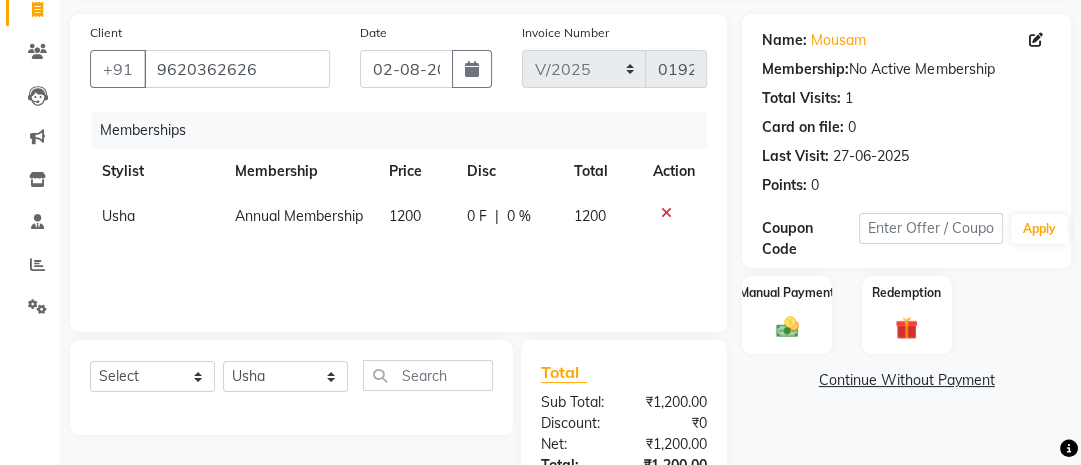 scroll, scrollTop: 296, scrollLeft: 0, axis: vertical 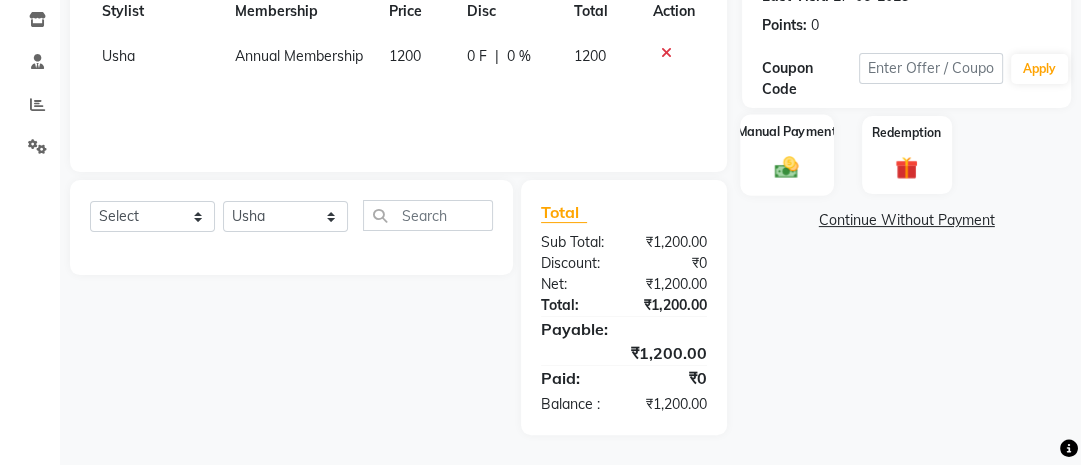 click 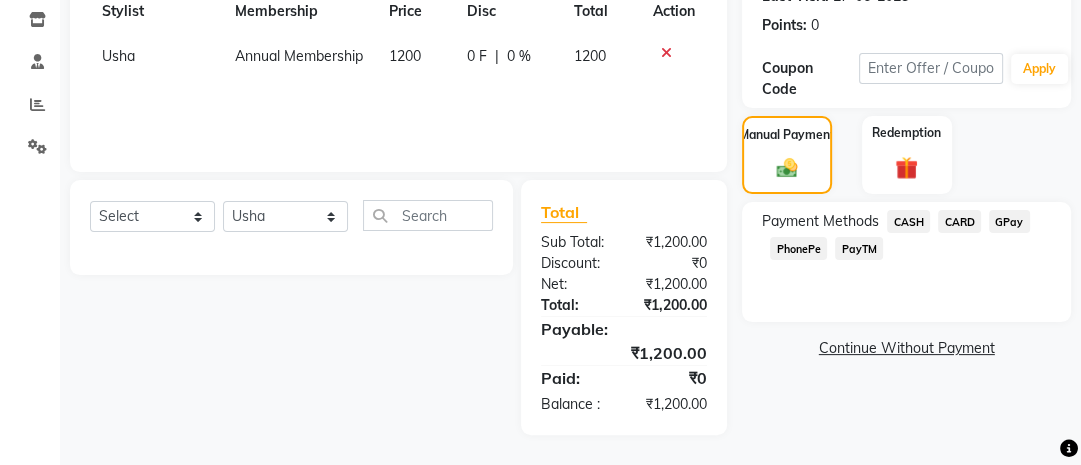 click on "CARD" 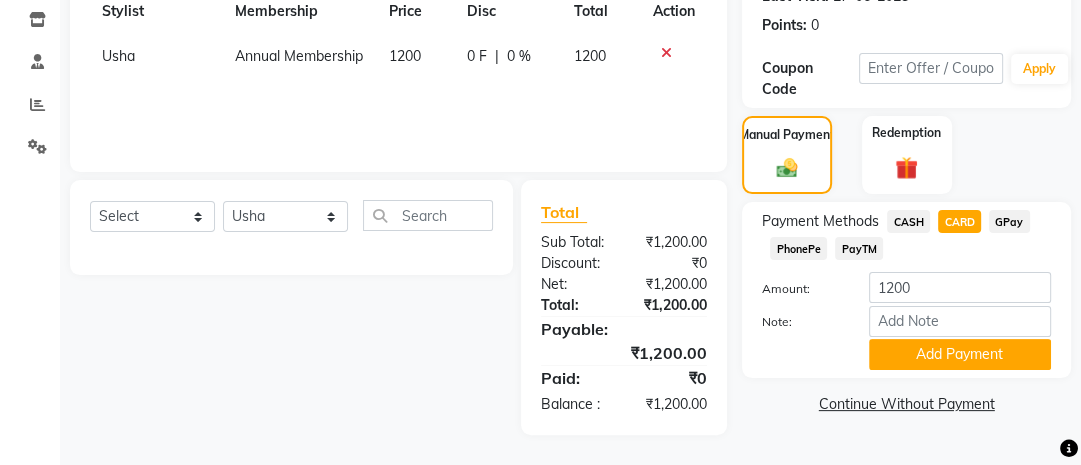 click on "CASH" 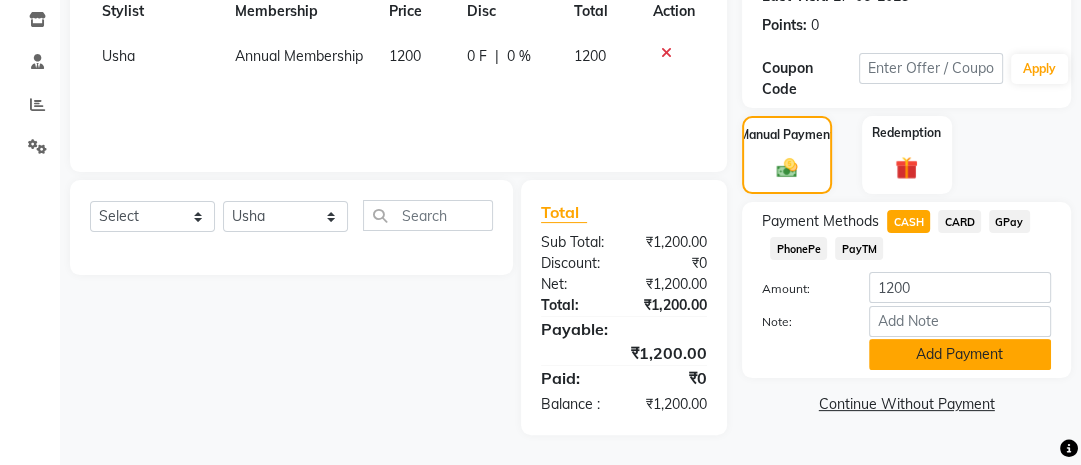 click on "Add Payment" 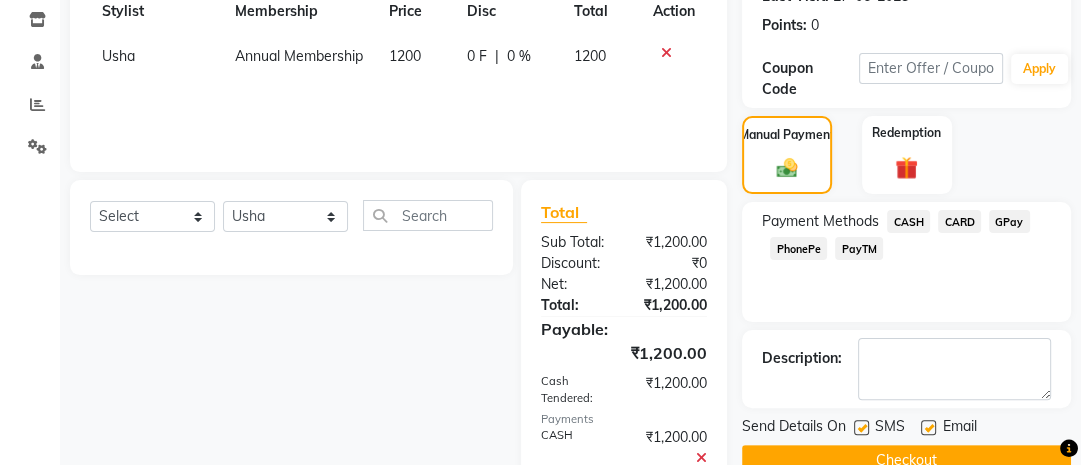 scroll, scrollTop: 400, scrollLeft: 0, axis: vertical 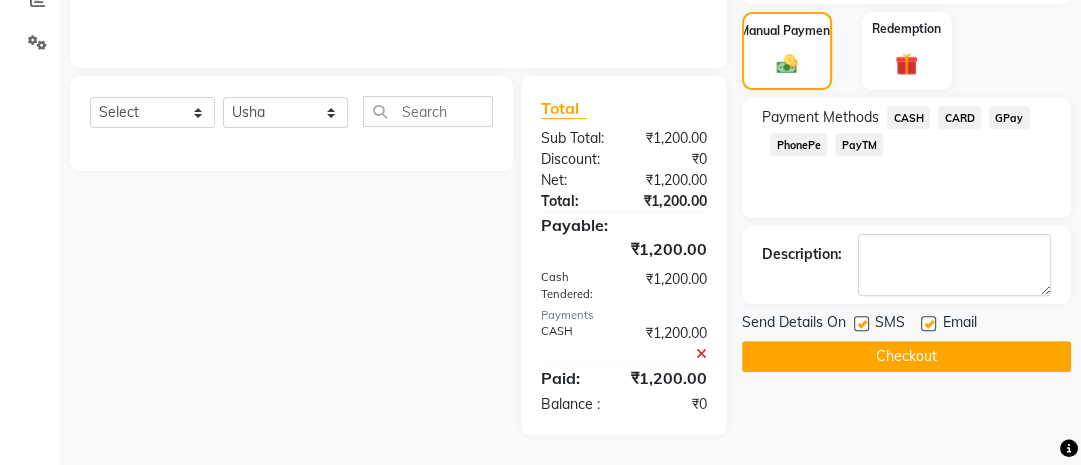 click on "Checkout" 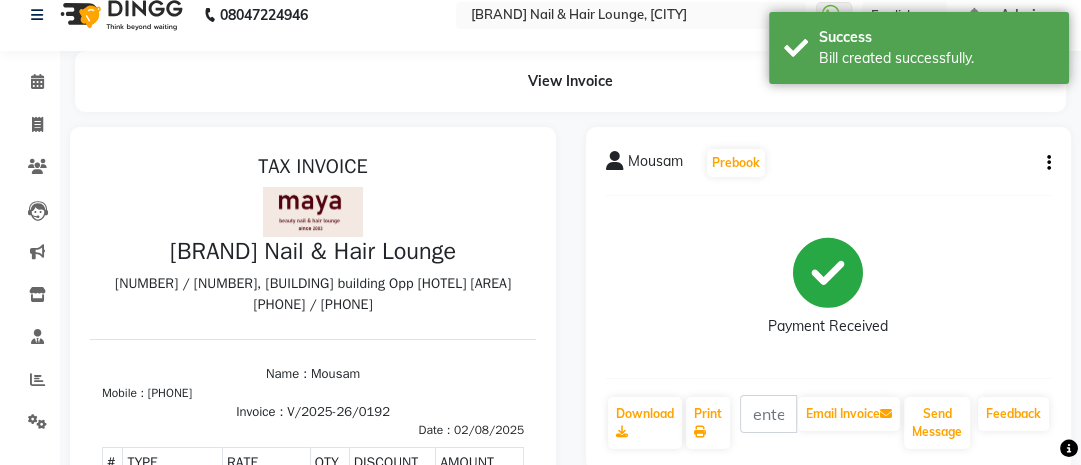 scroll, scrollTop: 0, scrollLeft: 0, axis: both 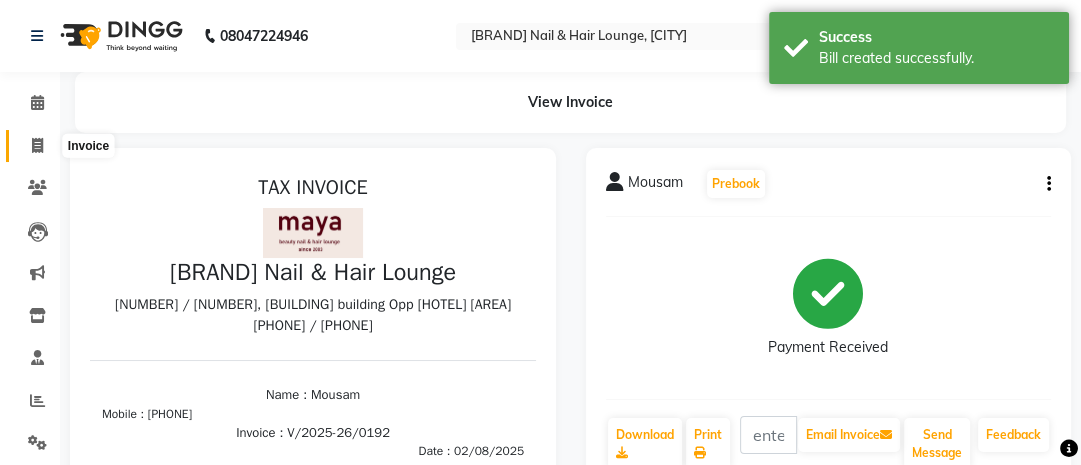 click 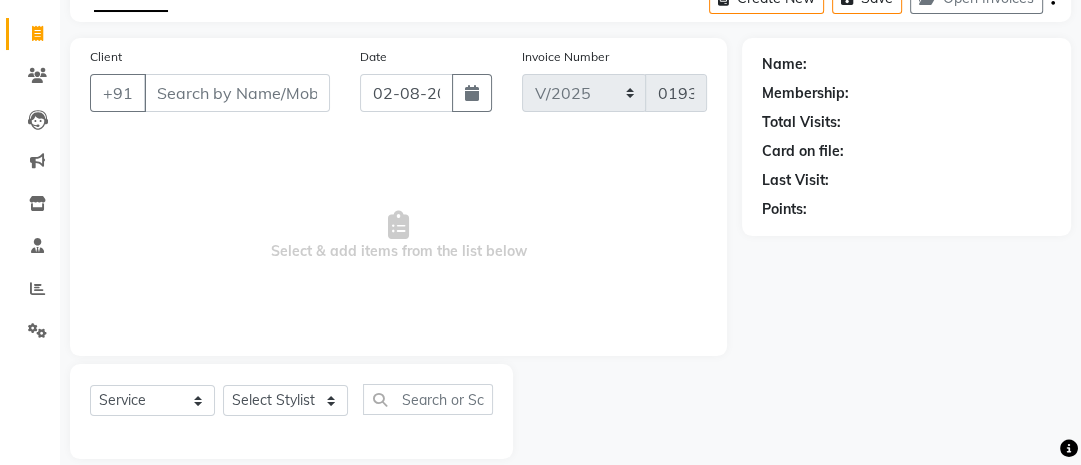 scroll, scrollTop: 136, scrollLeft: 0, axis: vertical 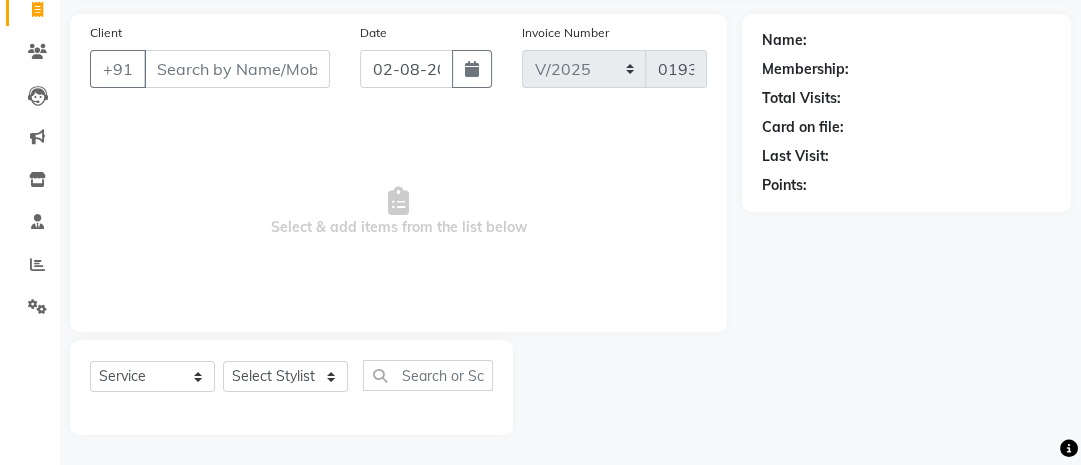 click on "Client" at bounding box center [237, 69] 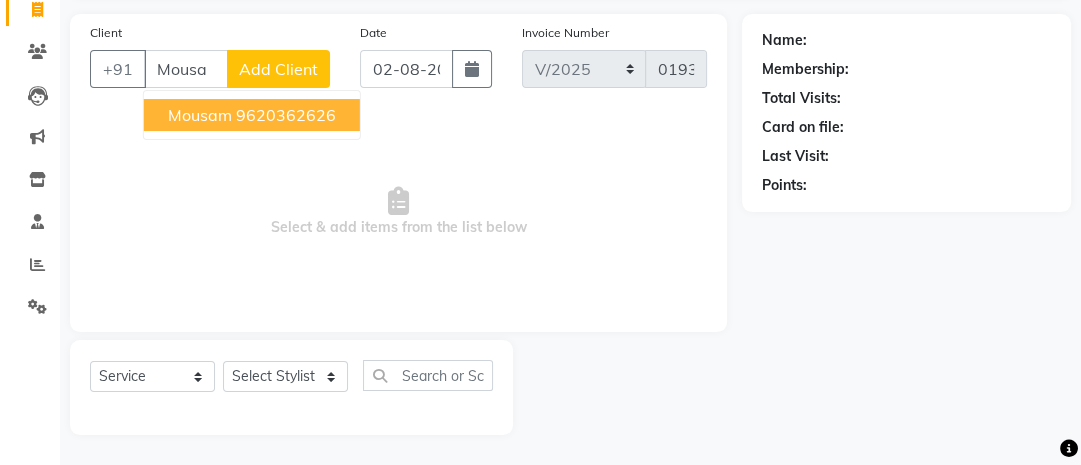 click on "9620362626" at bounding box center (286, 115) 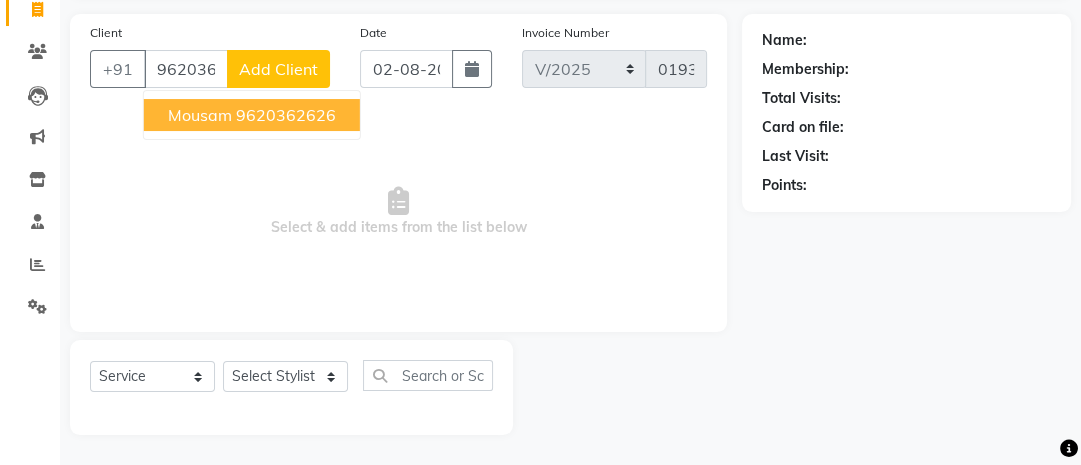 type on "9620362626" 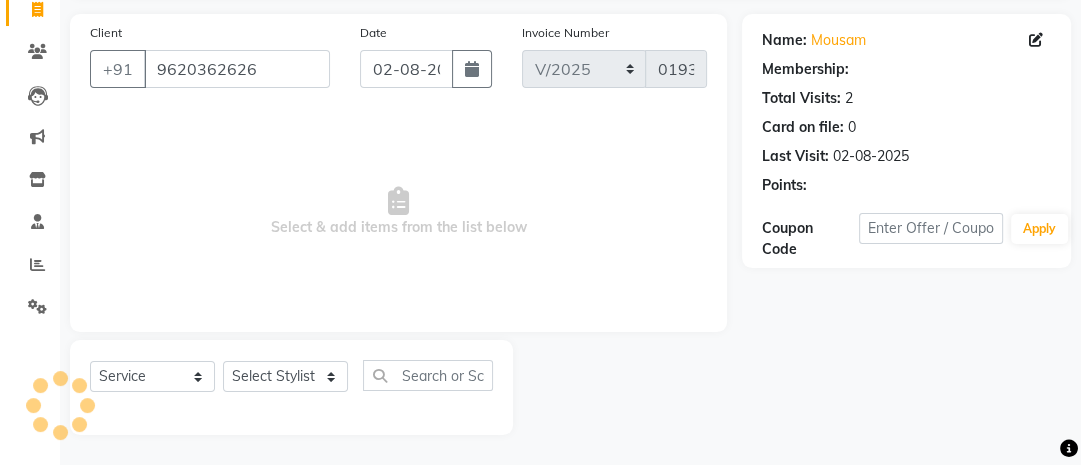 select on "1: Object" 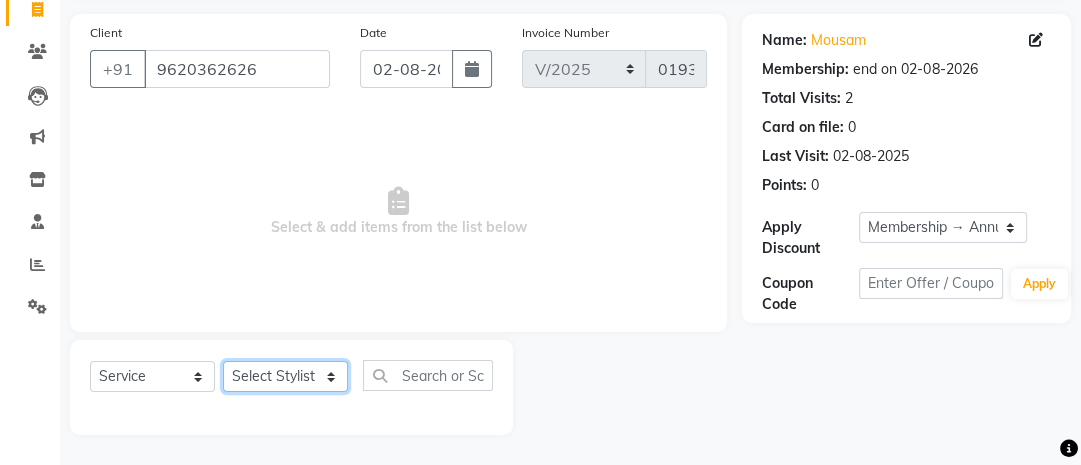 click on "Select Stylist Ana Ansar Ashwini Hema Laxmi Mavis Maya Reshma Rita Usha" 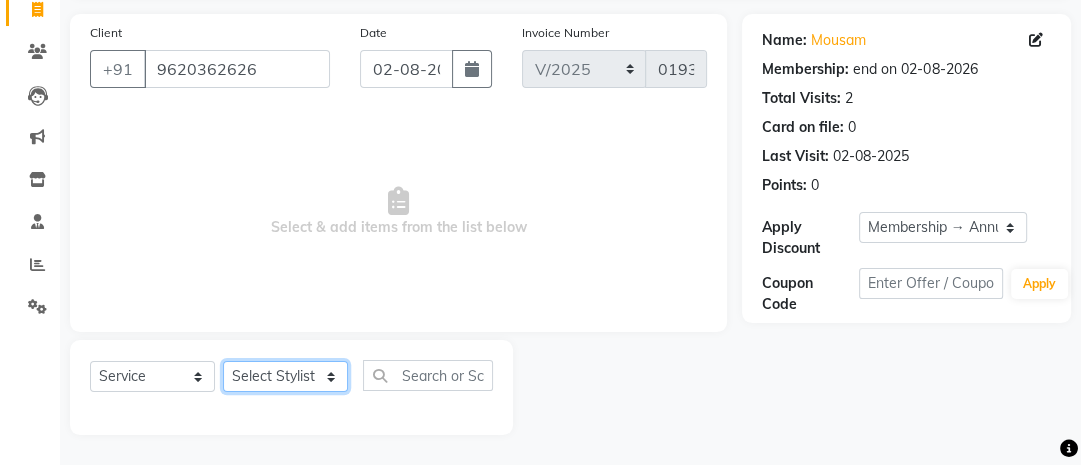 select on "78460" 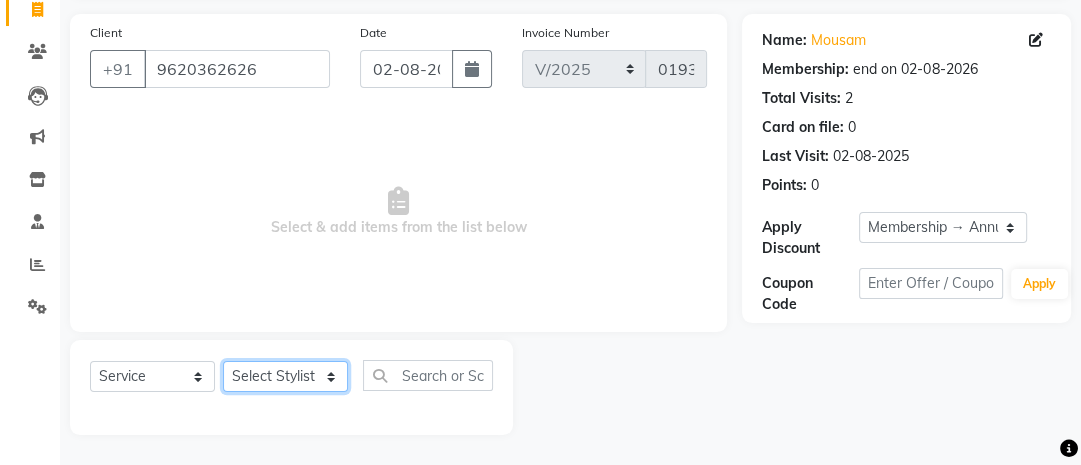 click on "Select Stylist Ana Ansar Ashwini Hema Laxmi Mavis Maya Reshma Rita Usha" 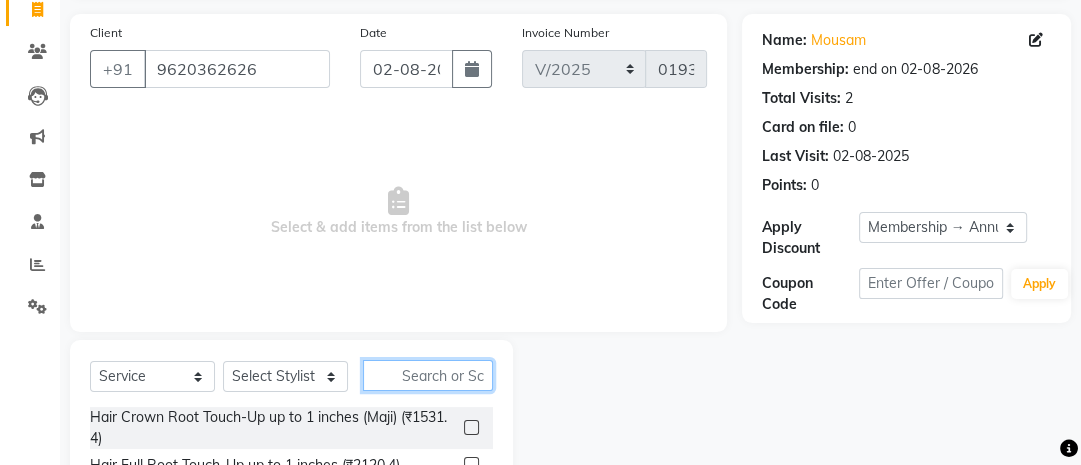 click 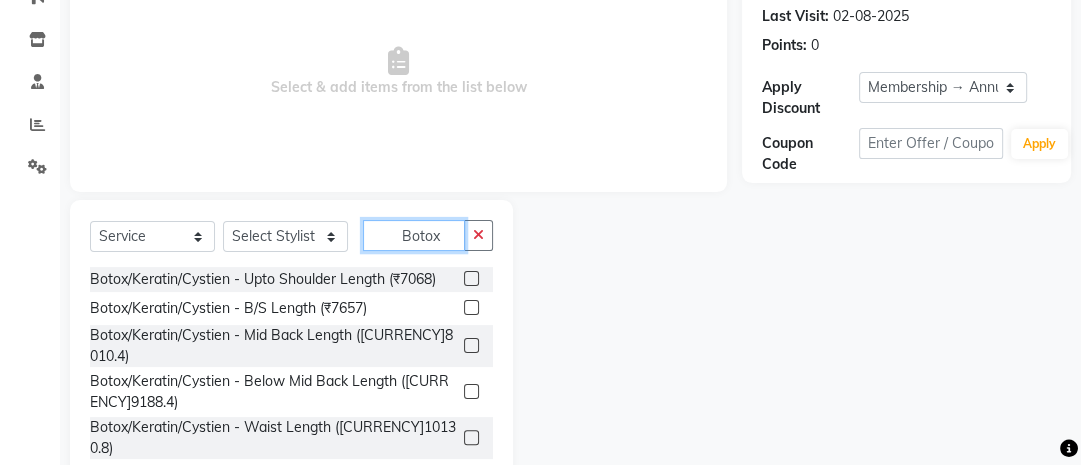 scroll, scrollTop: 276, scrollLeft: 0, axis: vertical 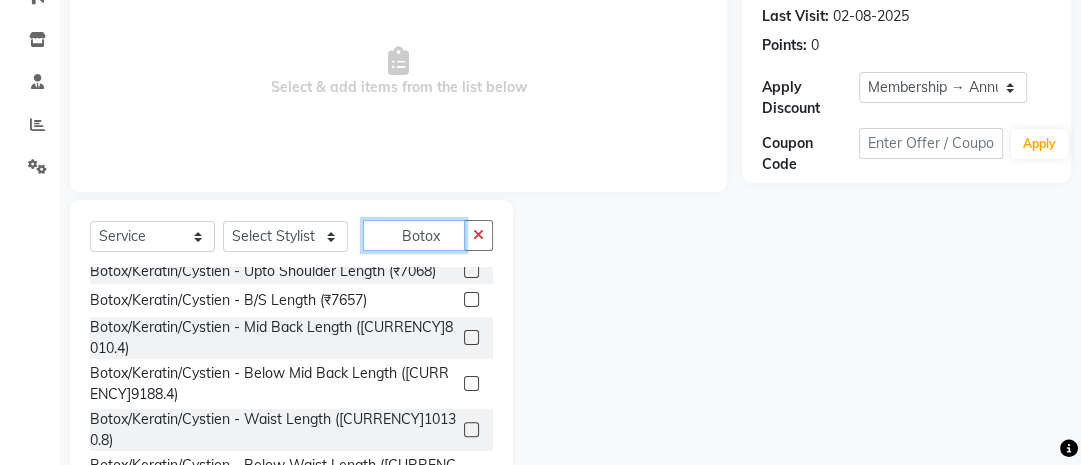 type on "Botox" 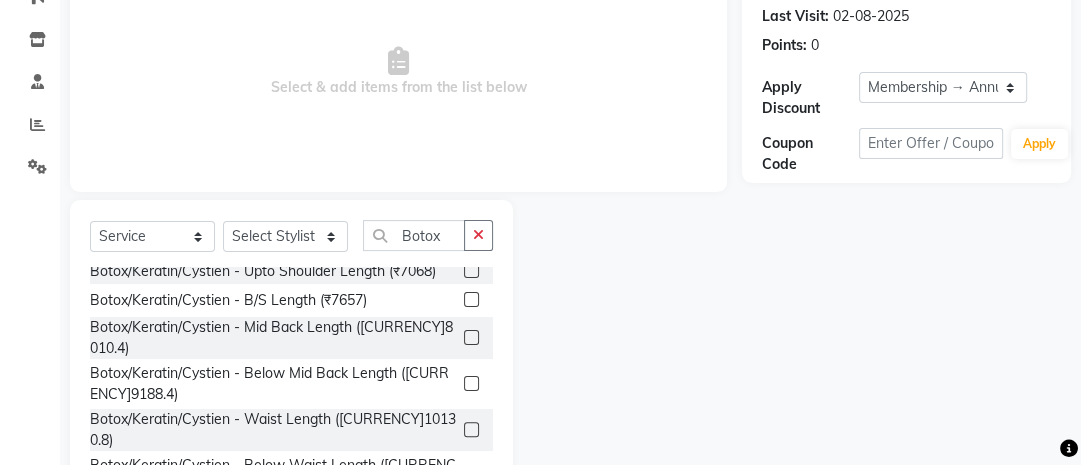 click 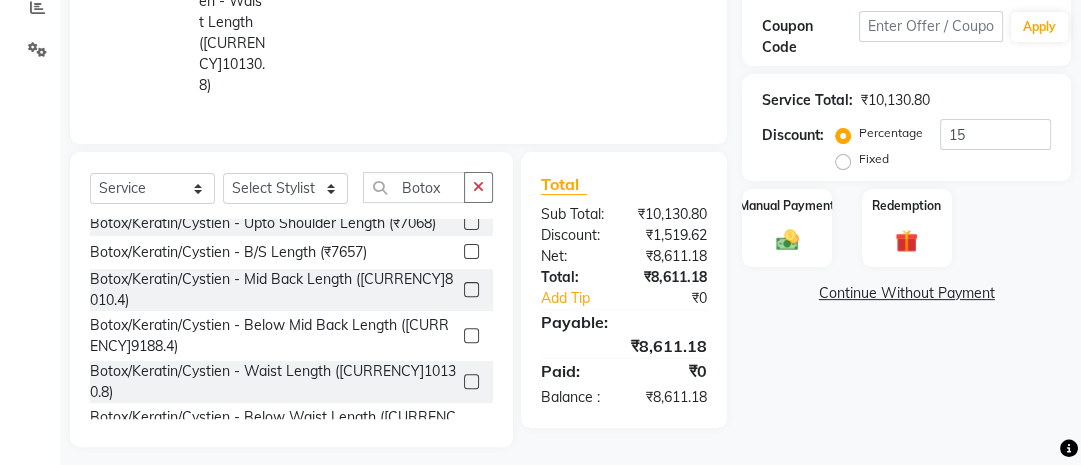 scroll, scrollTop: 394, scrollLeft: 0, axis: vertical 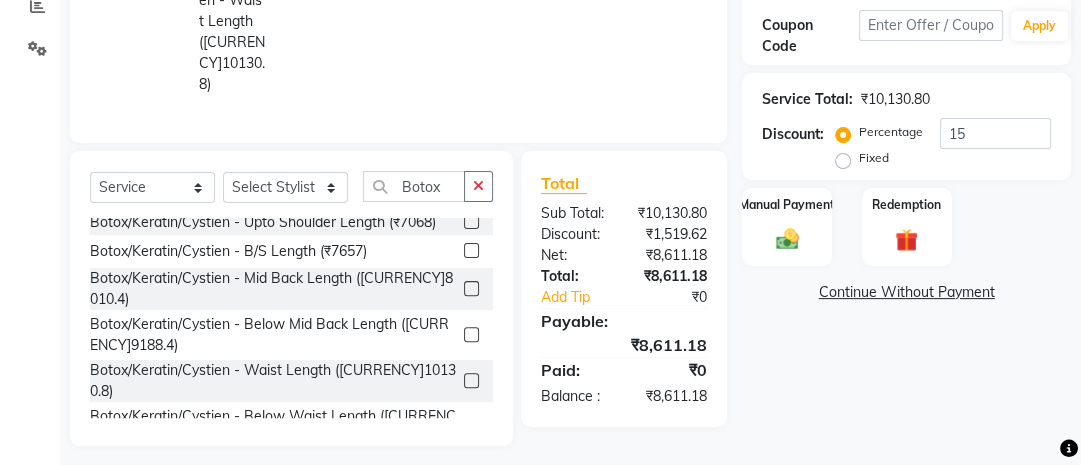 click 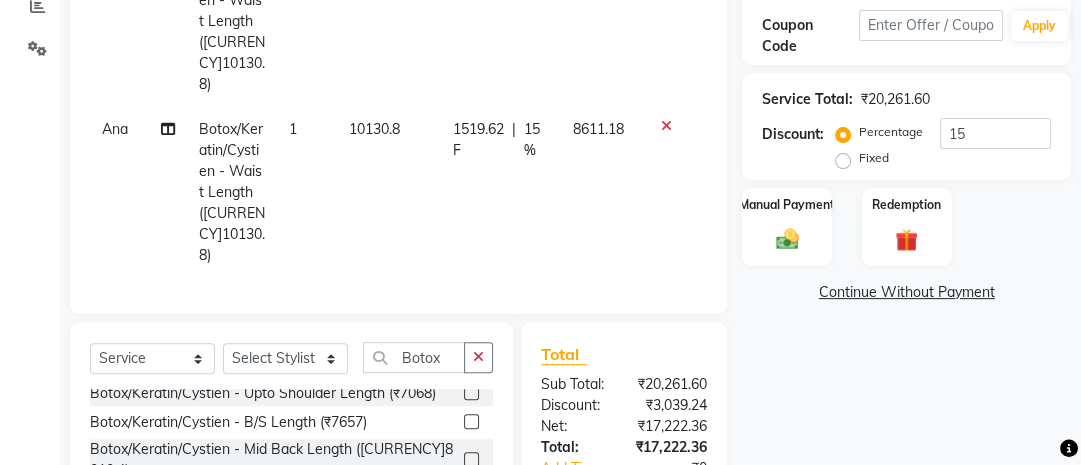 checkbox on "false" 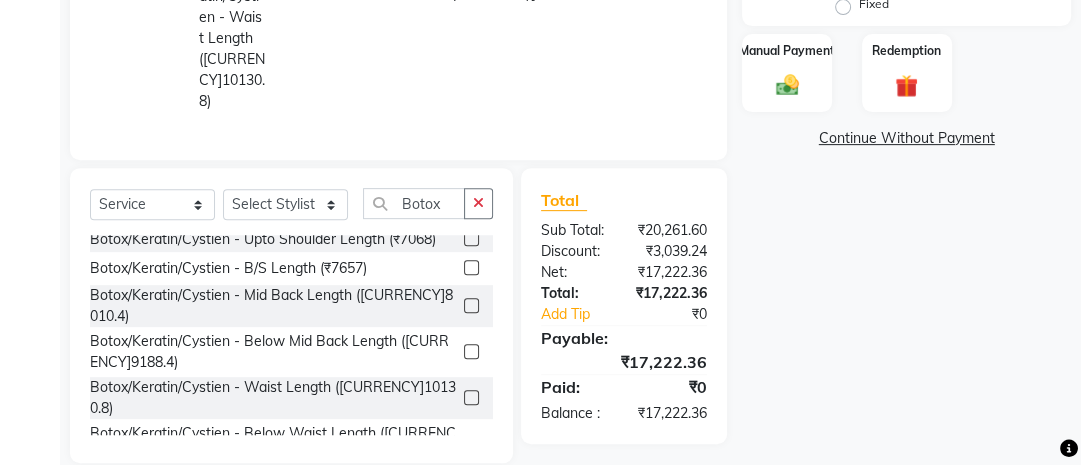 scroll, scrollTop: 548, scrollLeft: 0, axis: vertical 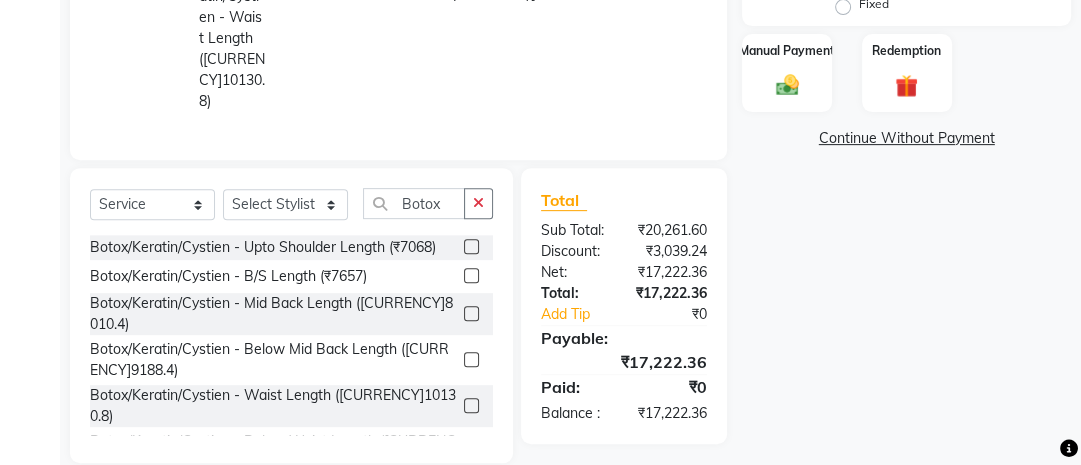 click 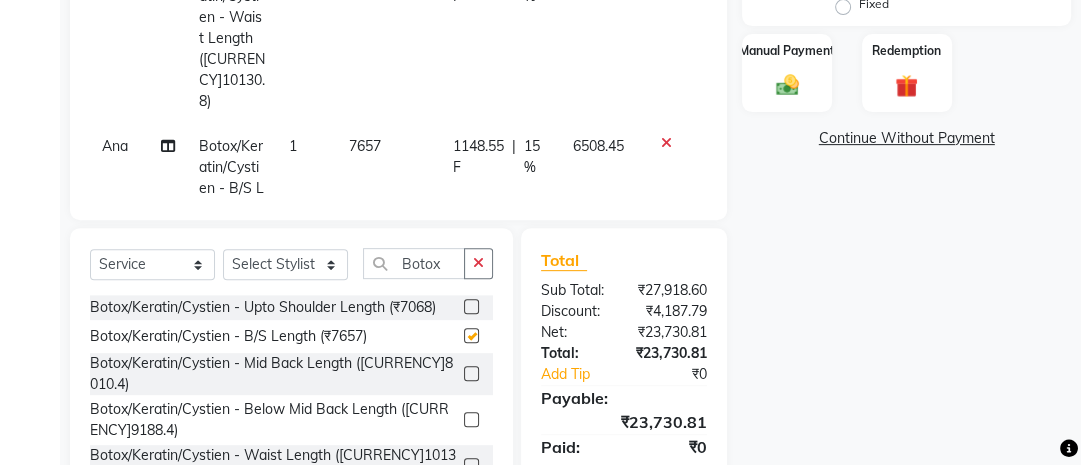 checkbox on "false" 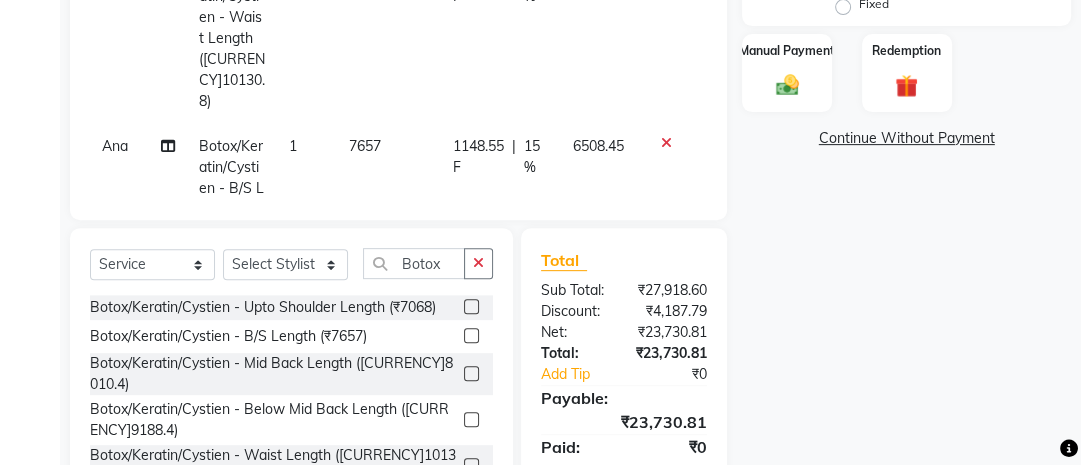 click 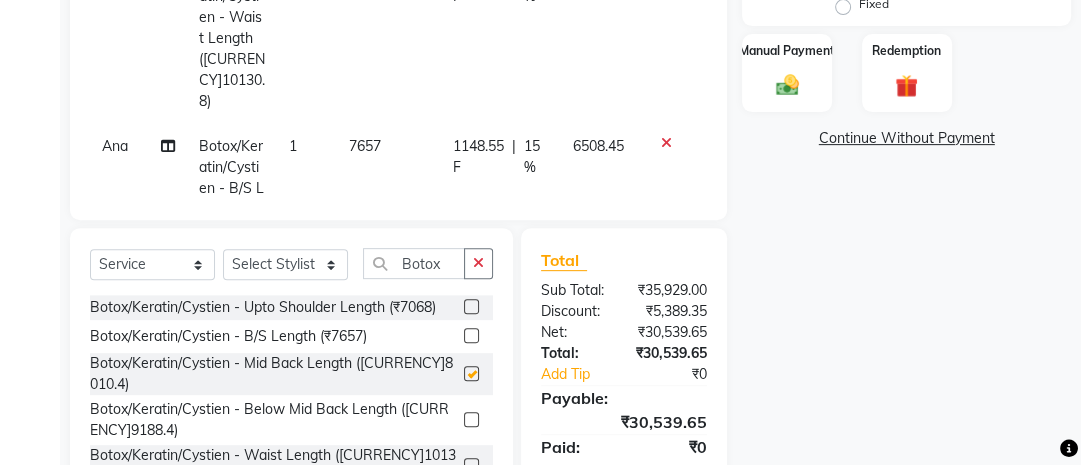checkbox on "false" 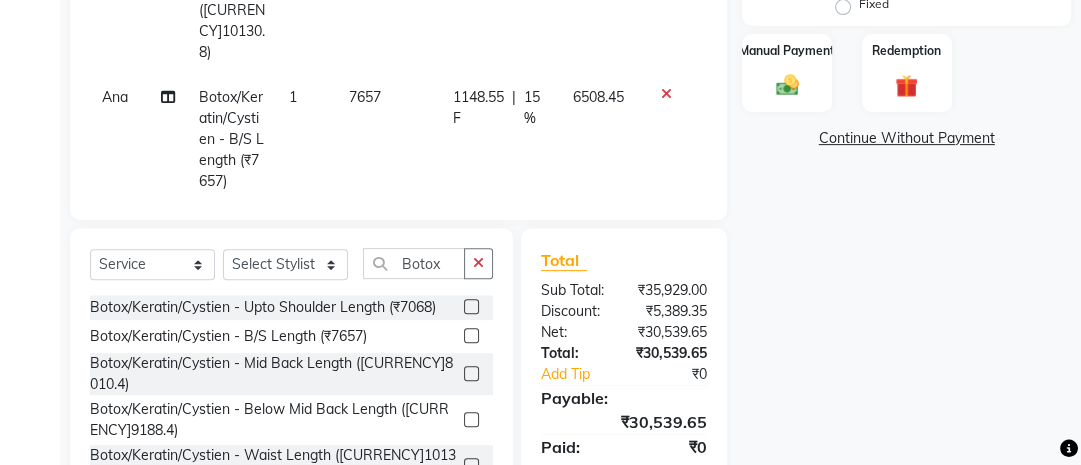 scroll, scrollTop: 0, scrollLeft: 0, axis: both 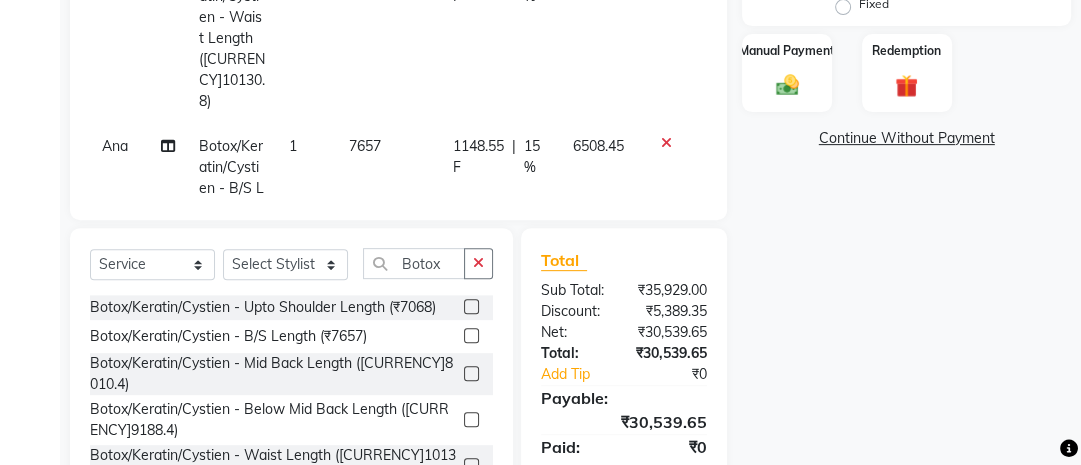 click 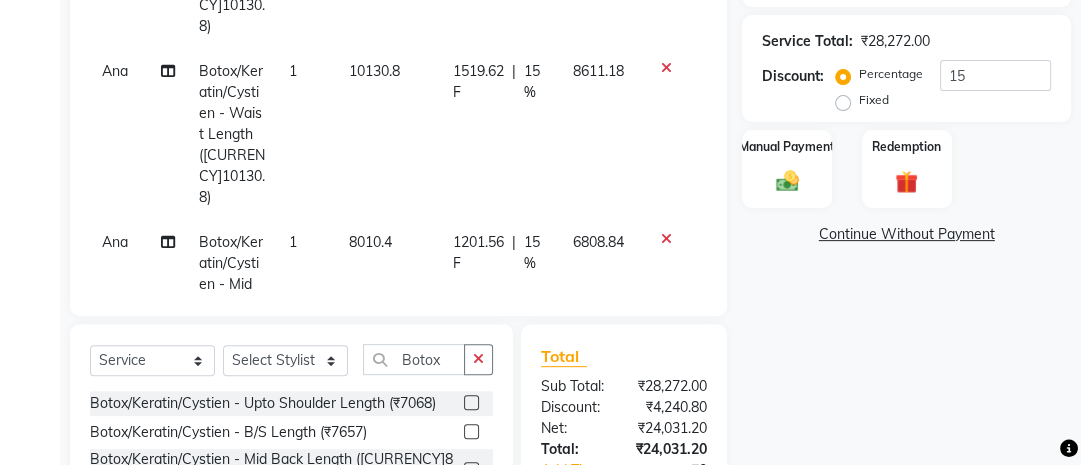 scroll, scrollTop: 451, scrollLeft: 0, axis: vertical 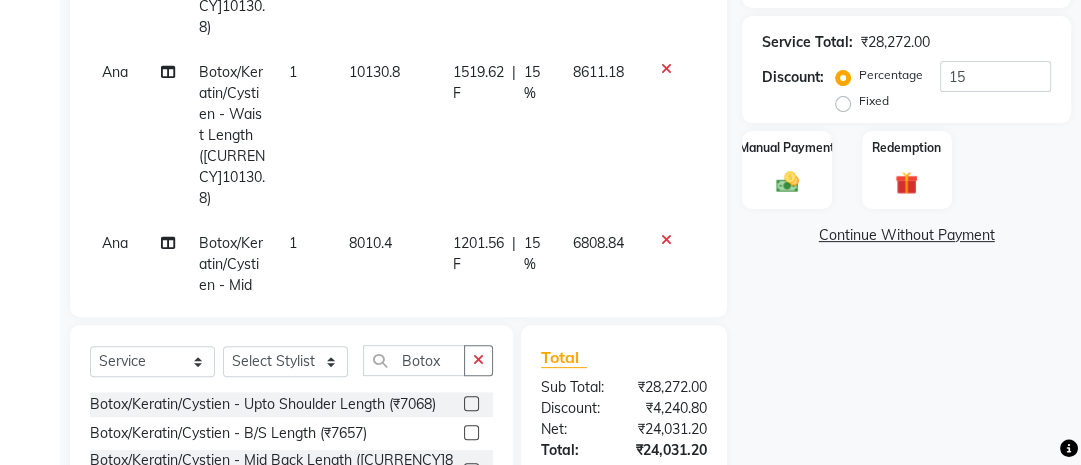 click 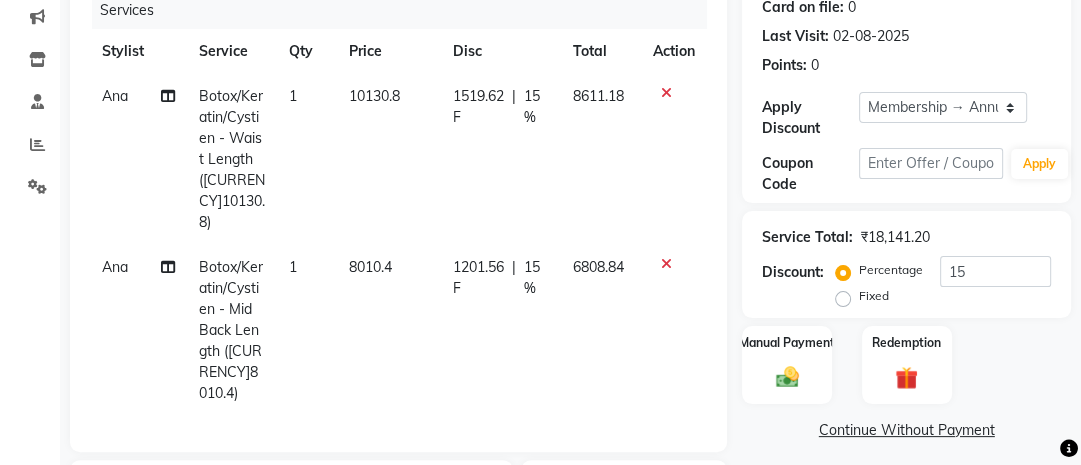 scroll, scrollTop: 258, scrollLeft: 0, axis: vertical 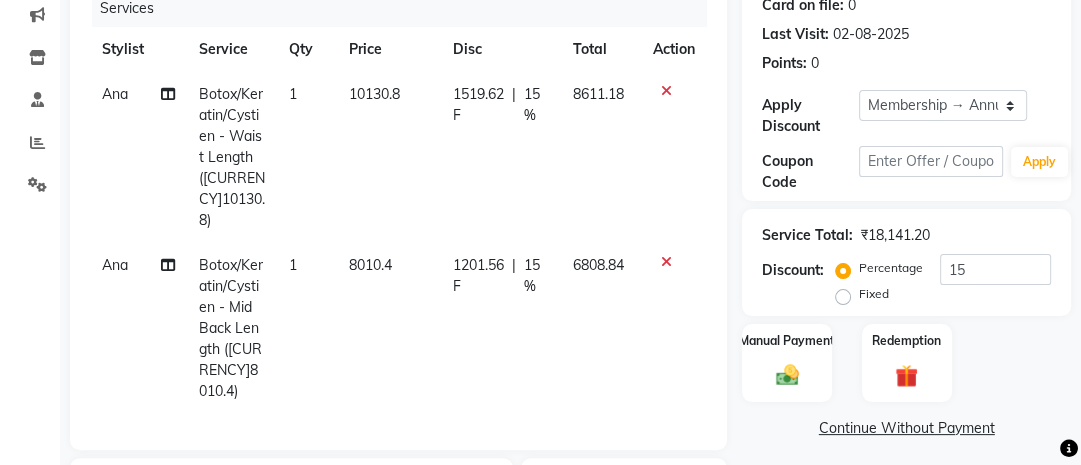 click 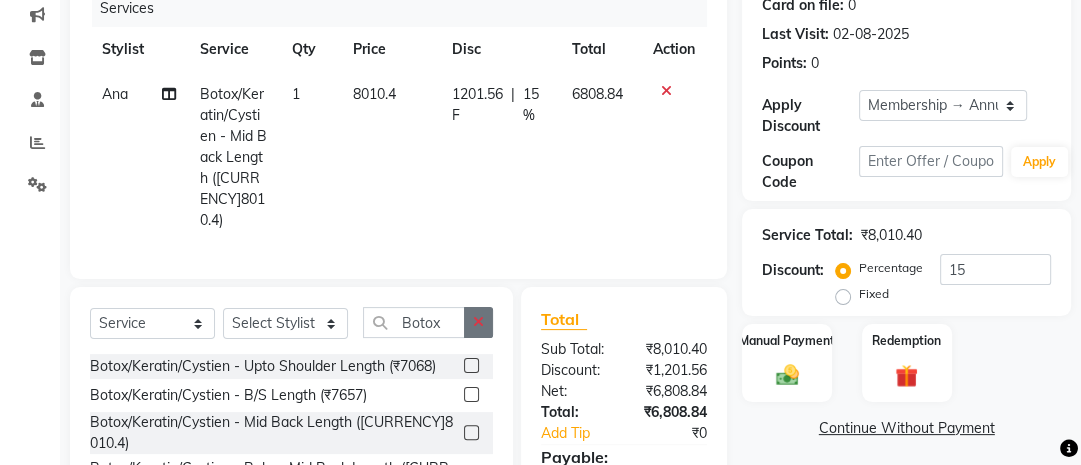 click 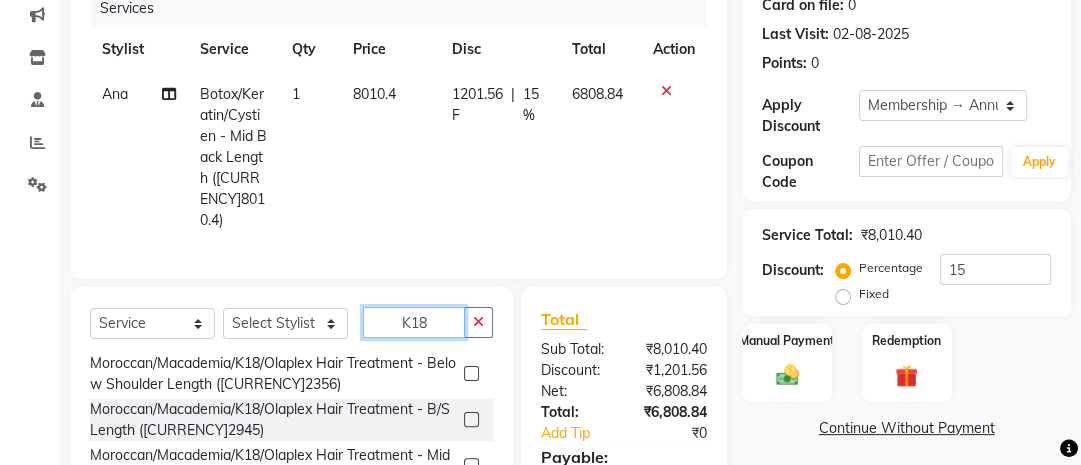 scroll, scrollTop: 48, scrollLeft: 0, axis: vertical 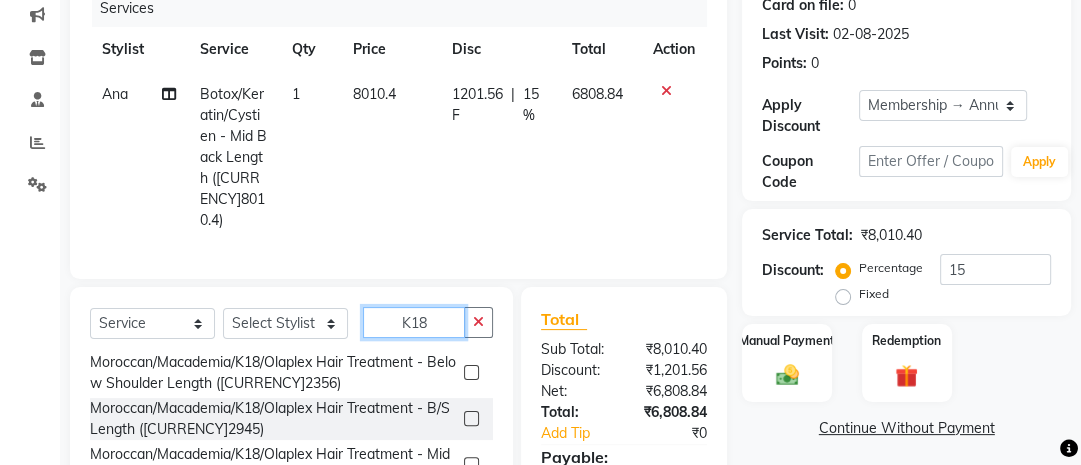 type on "K18" 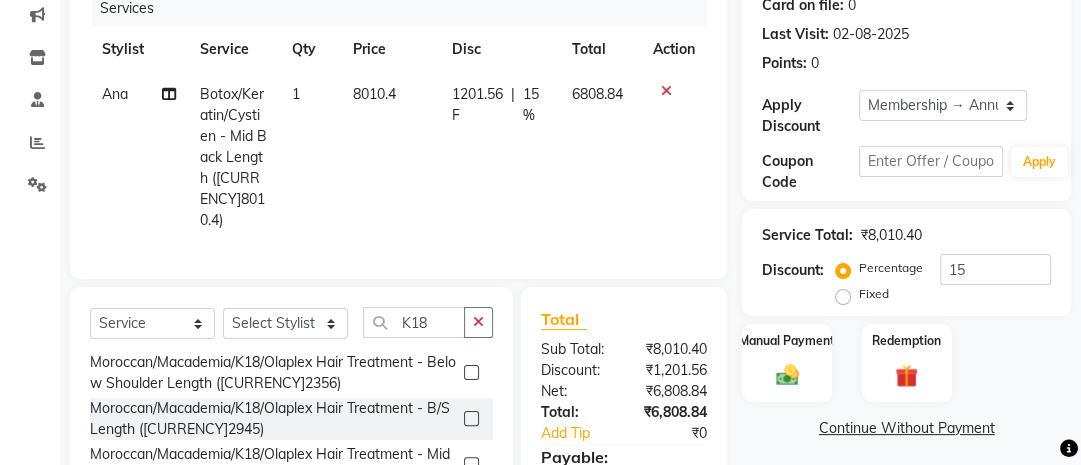click 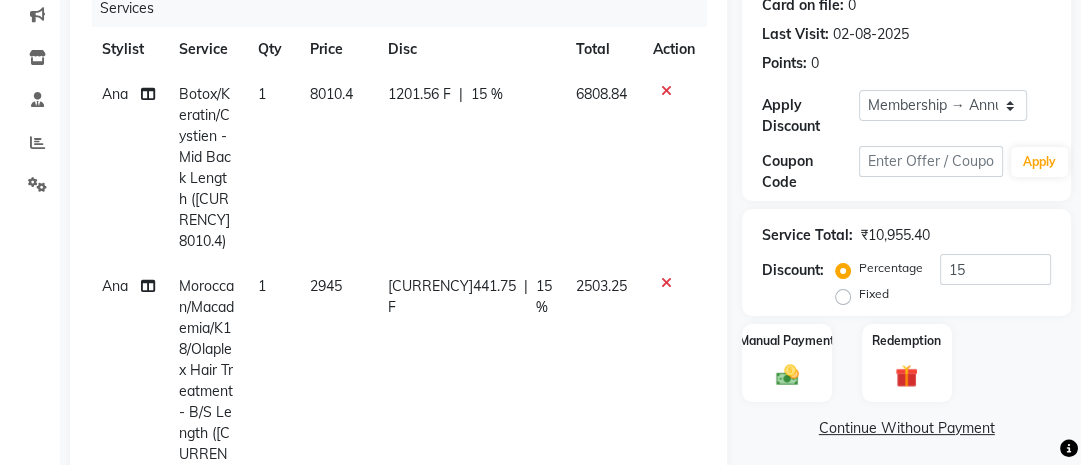 checkbox on "false" 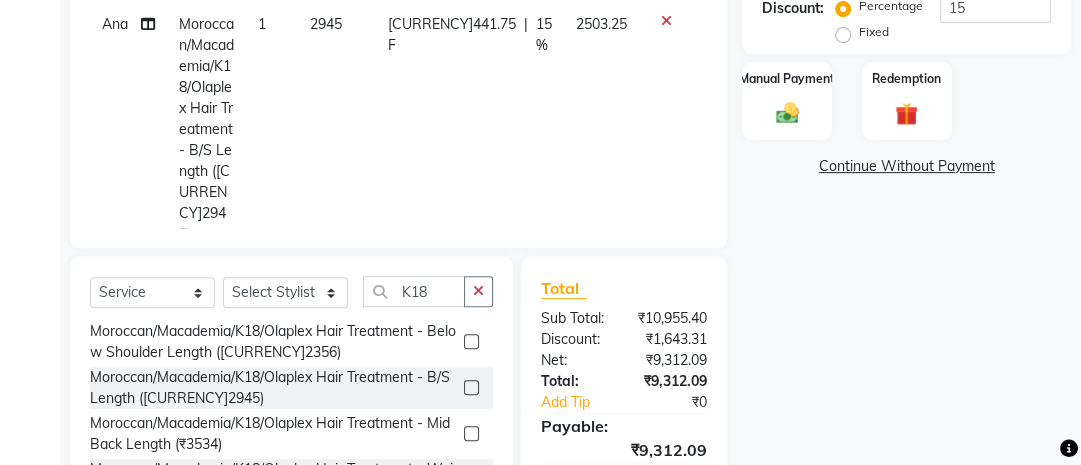 scroll, scrollTop: 520, scrollLeft: 0, axis: vertical 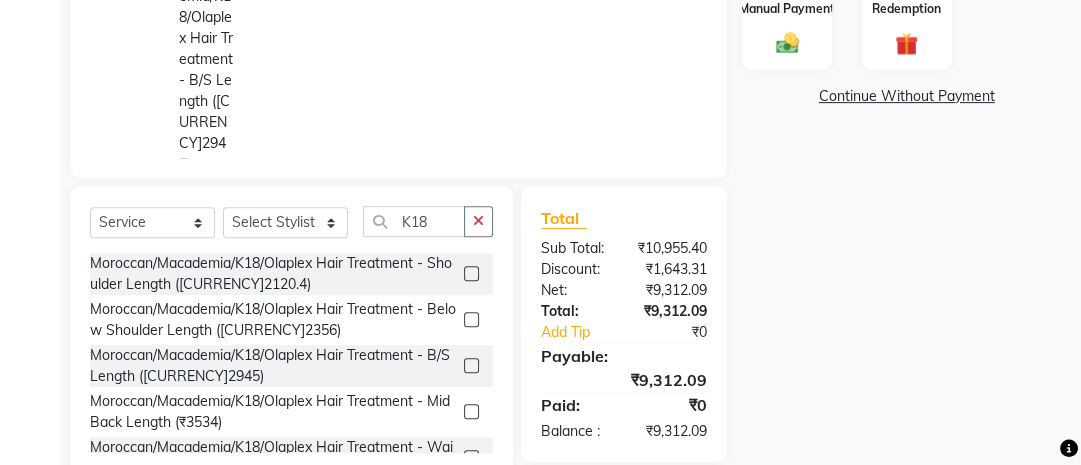 click 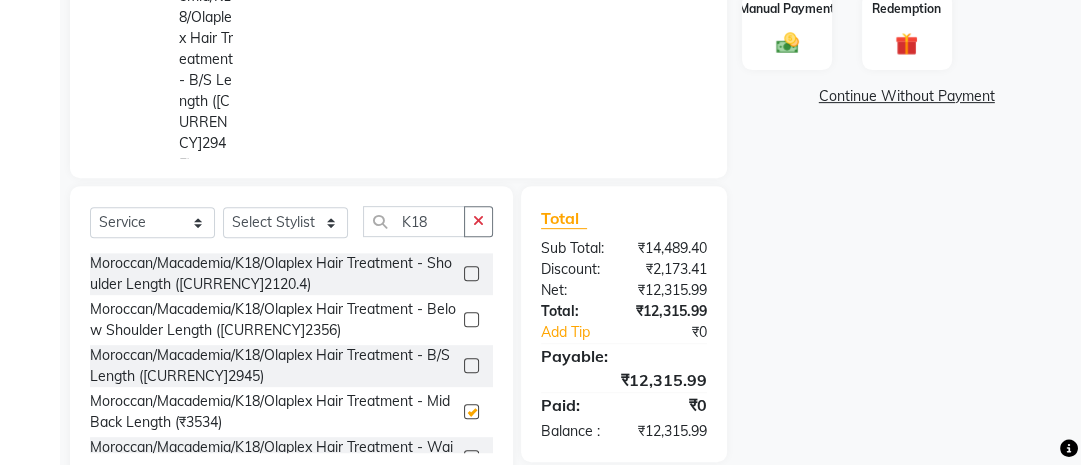 checkbox on "false" 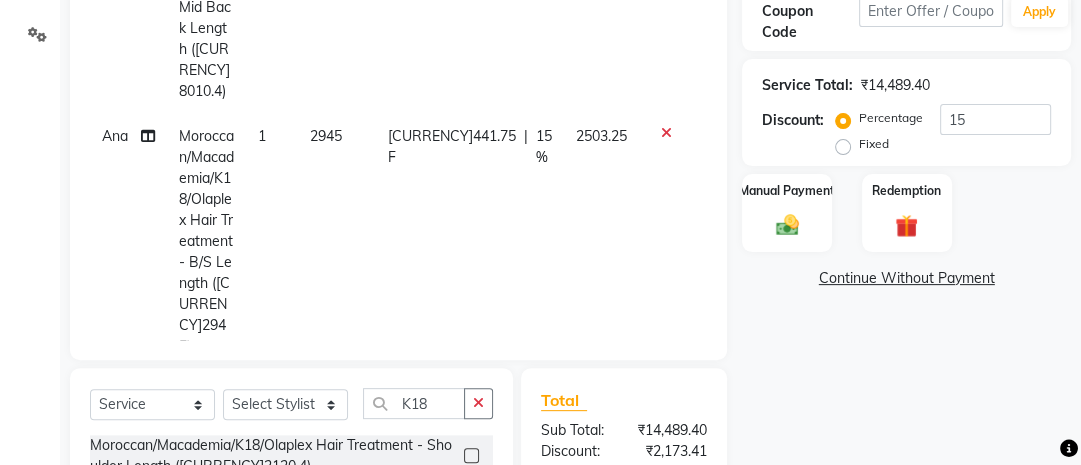 scroll, scrollTop: 408, scrollLeft: 0, axis: vertical 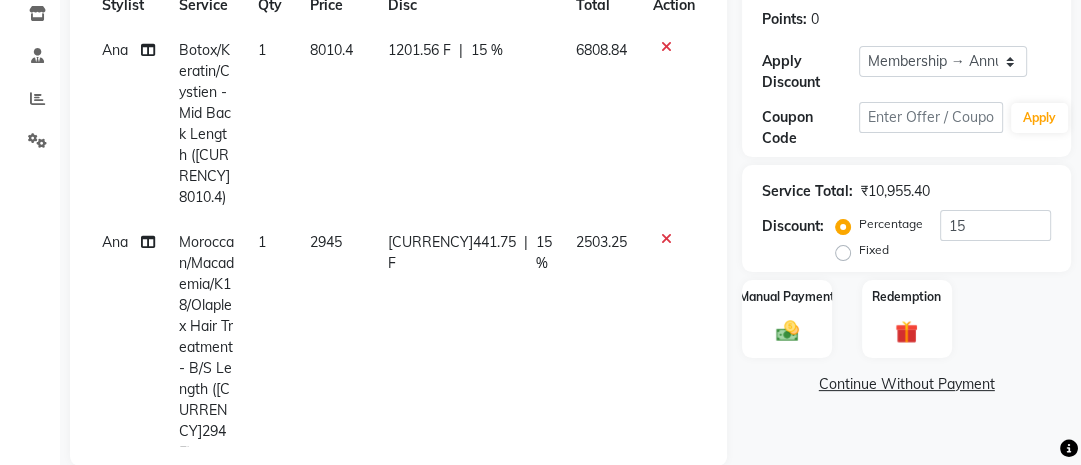 click on "2503.25" 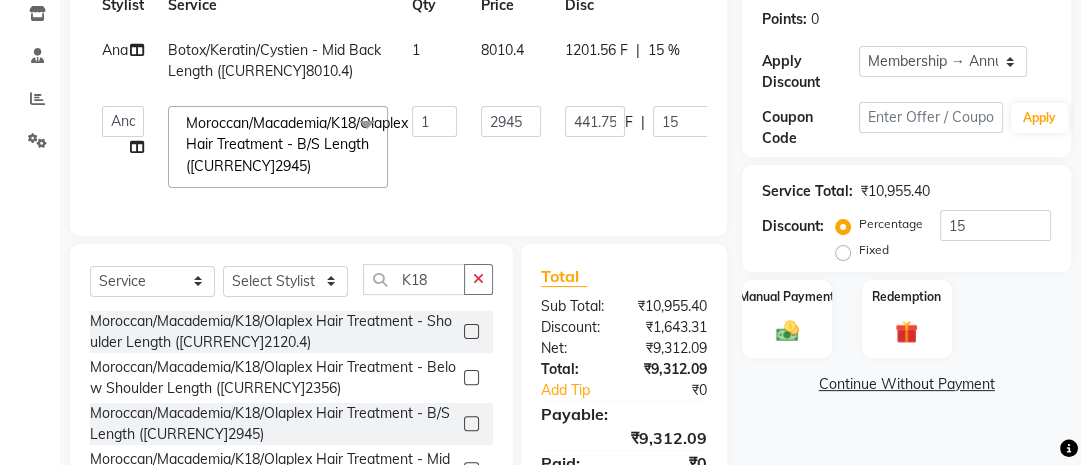 scroll, scrollTop: 0, scrollLeft: 172, axis: horizontal 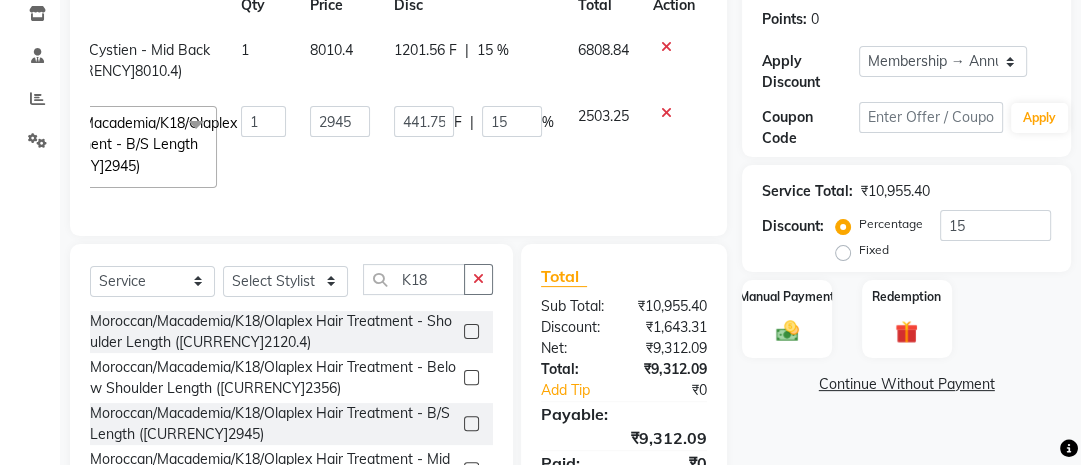 click on "2503.25" 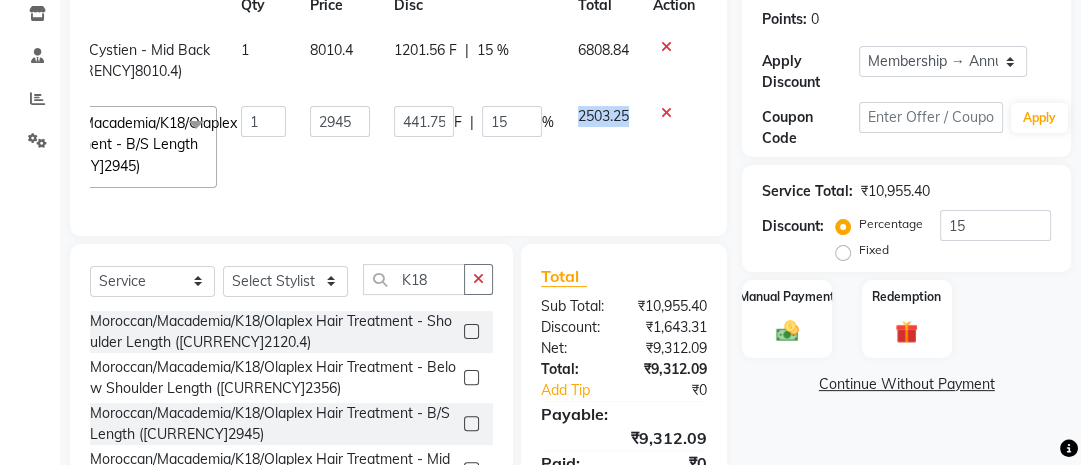 click on "2503.25" 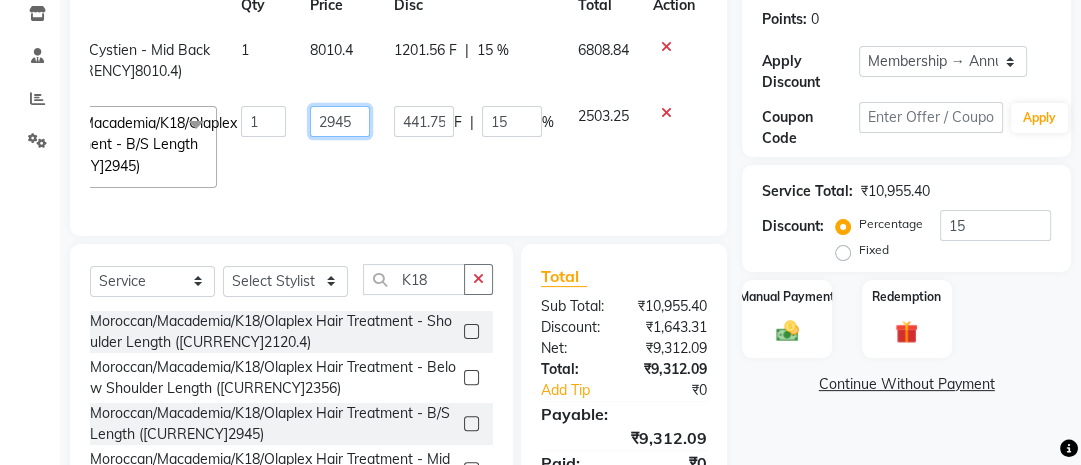 click on "2945" 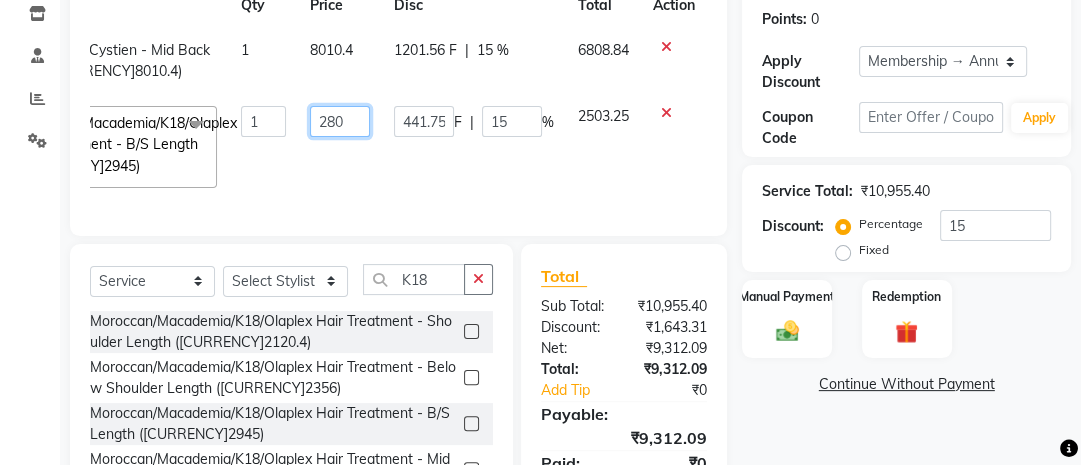 type on "2800" 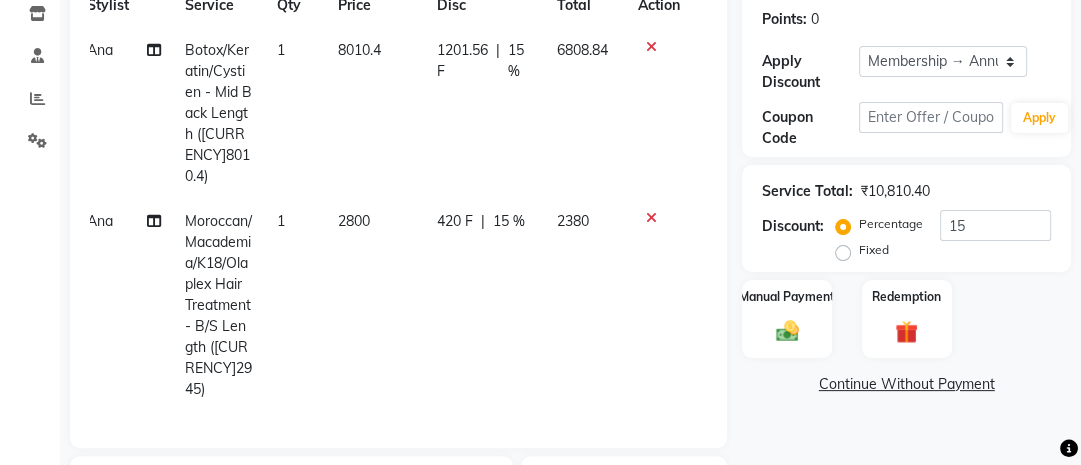 scroll, scrollTop: 0, scrollLeft: 14, axis: horizontal 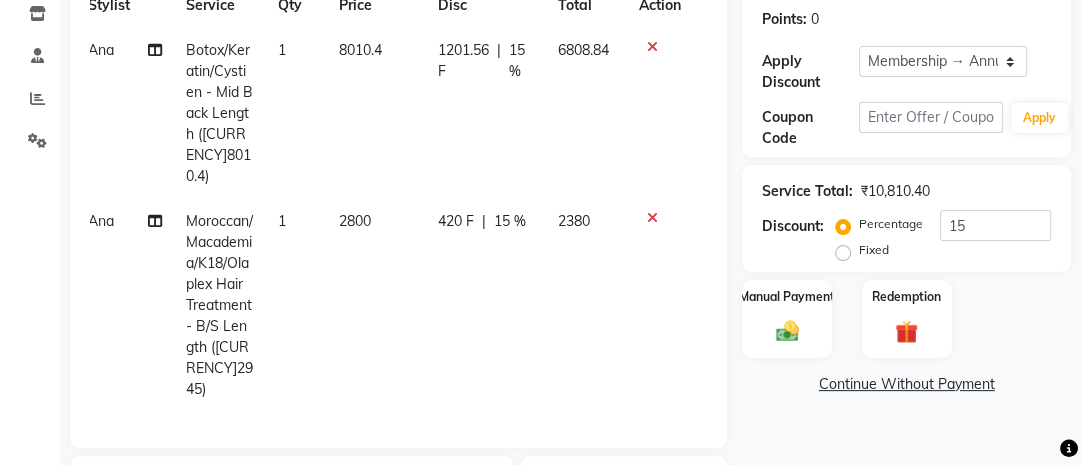 click on "2800" 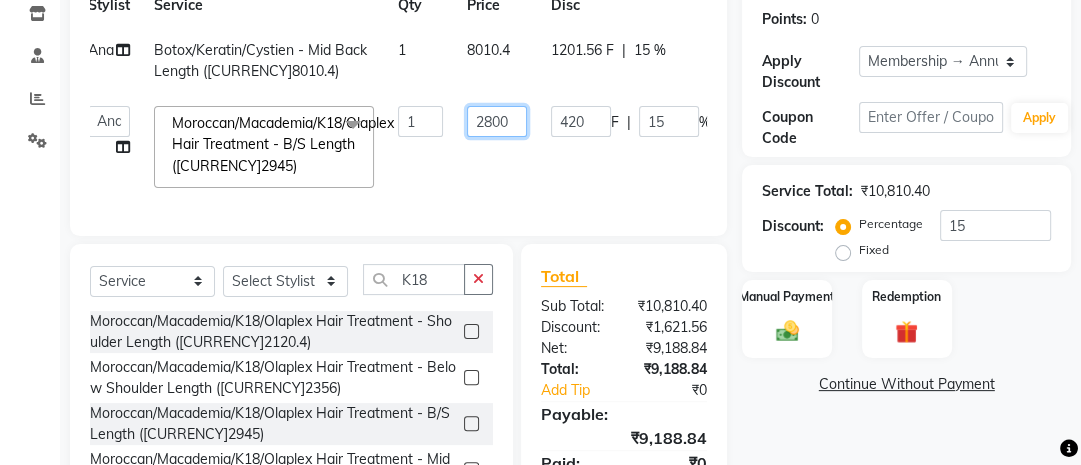 click on "2800" 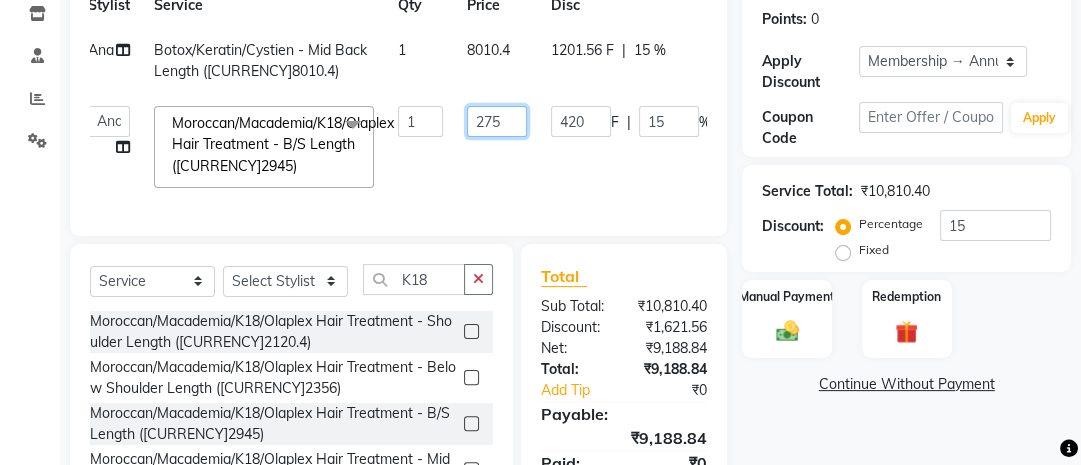 type on "2750" 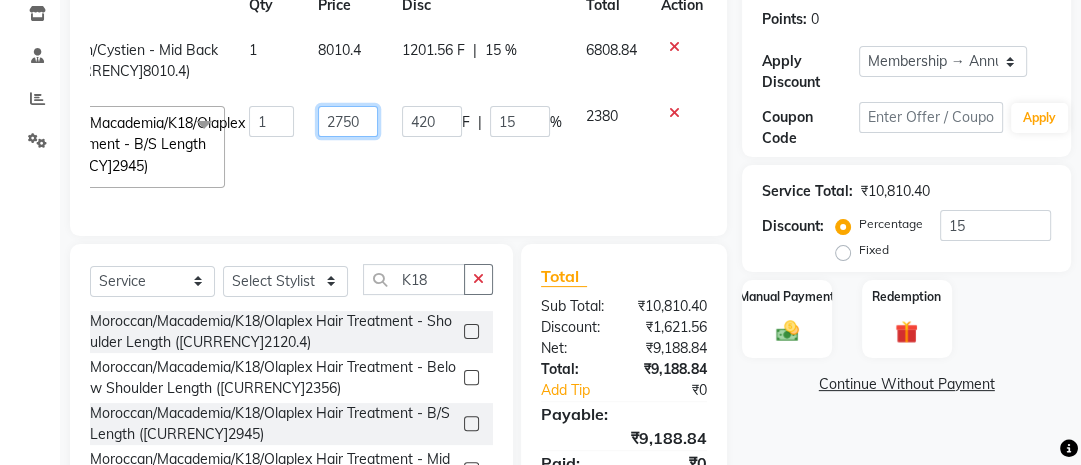 scroll, scrollTop: 0, scrollLeft: 172, axis: horizontal 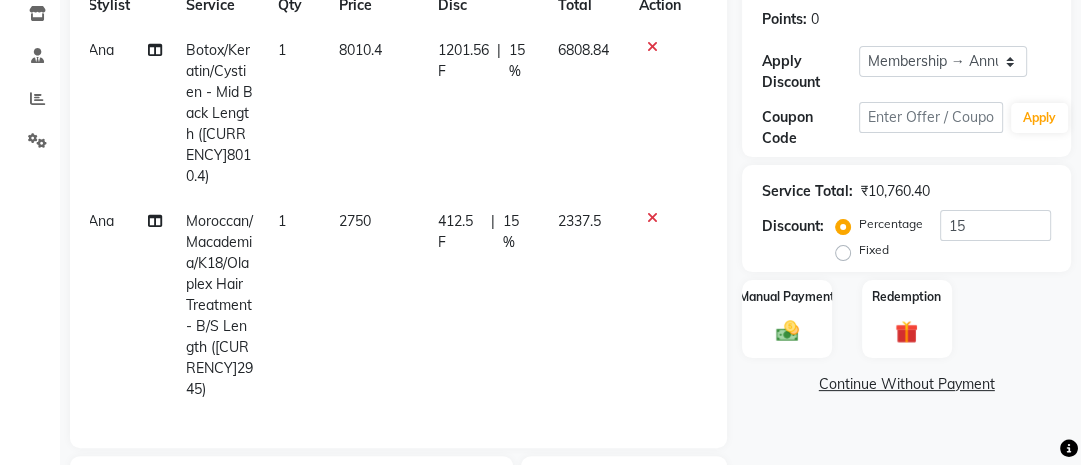 click on "2750" 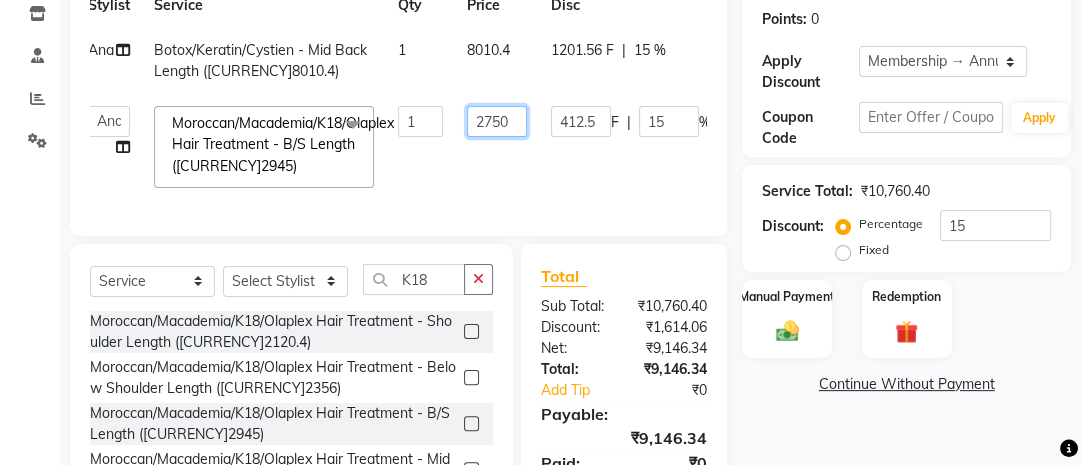 click on "2750" 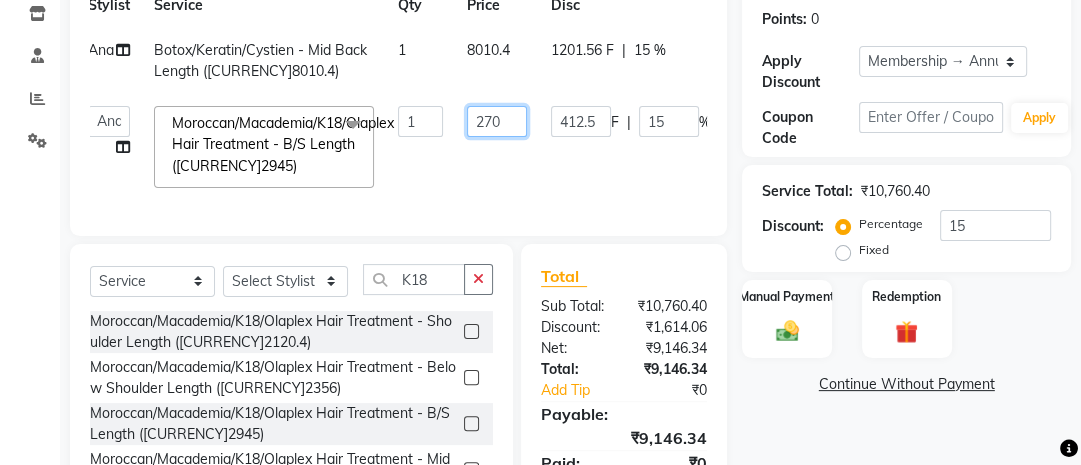 type on "2700" 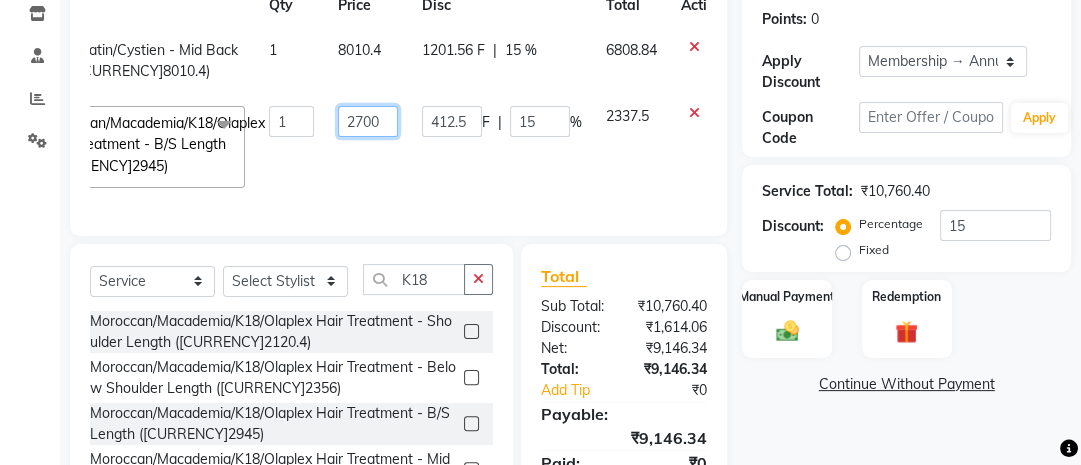 scroll, scrollTop: 0, scrollLeft: 170, axis: horizontal 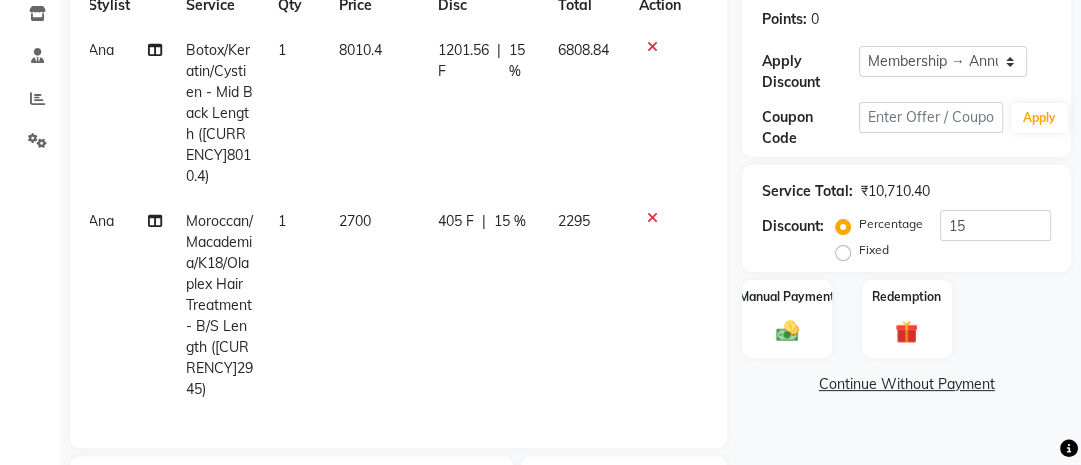 click on "2700" 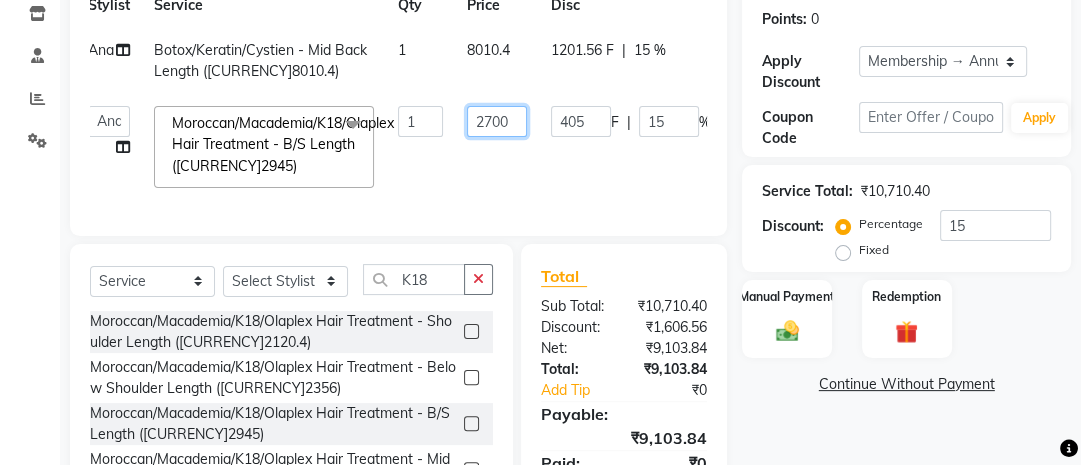 click on "2700" 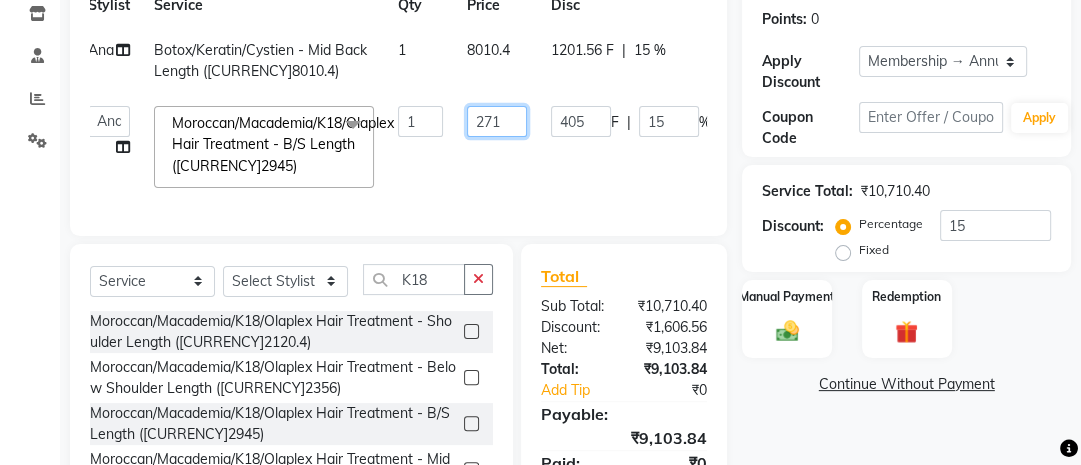 type on "2715" 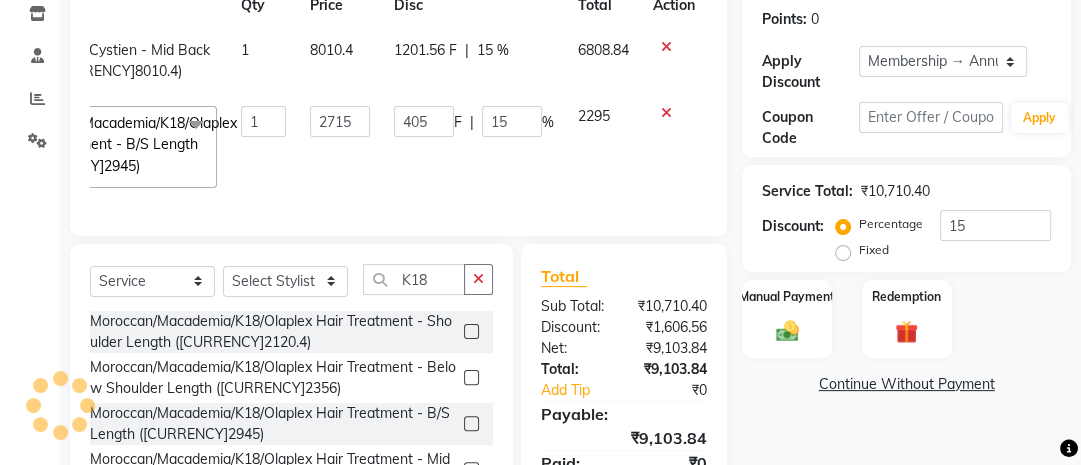 scroll, scrollTop: 0, scrollLeft: 14, axis: horizontal 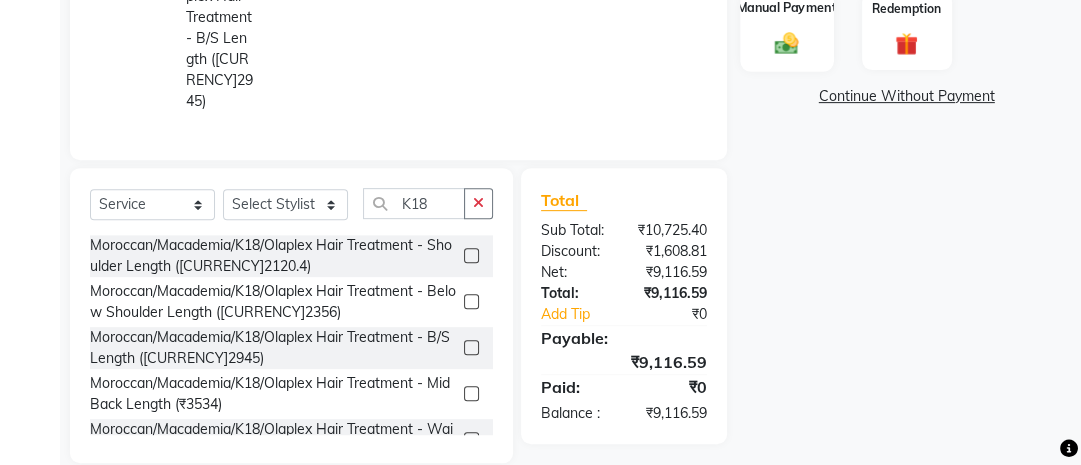 click on "Manual Payment" 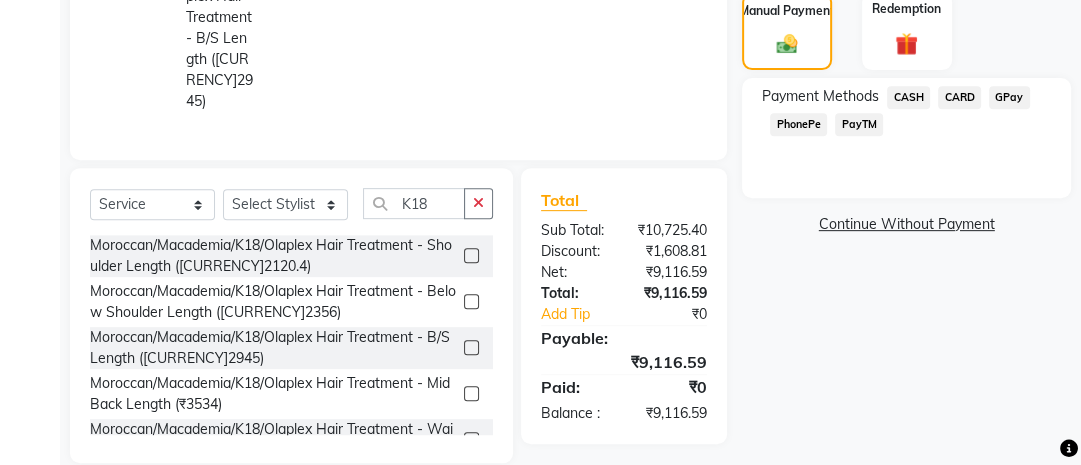 click on "CARD" 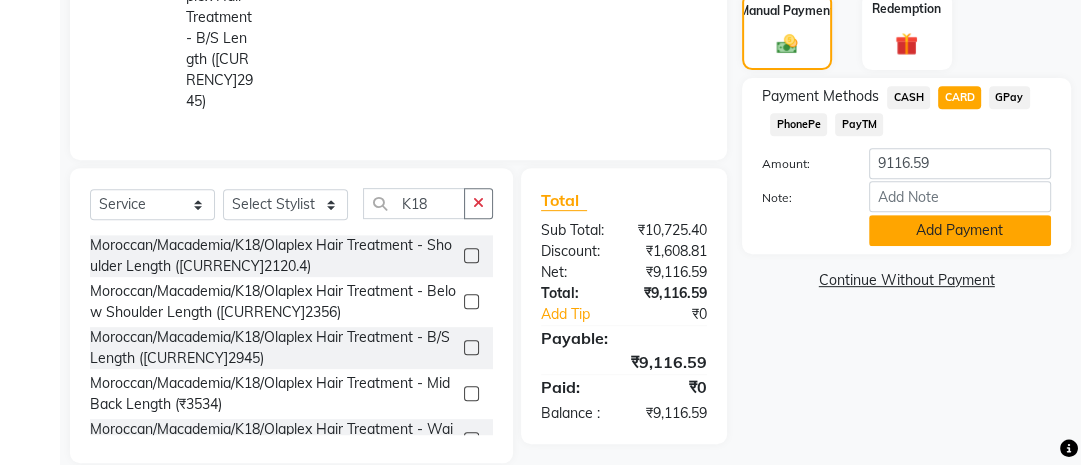 click on "Add Payment" 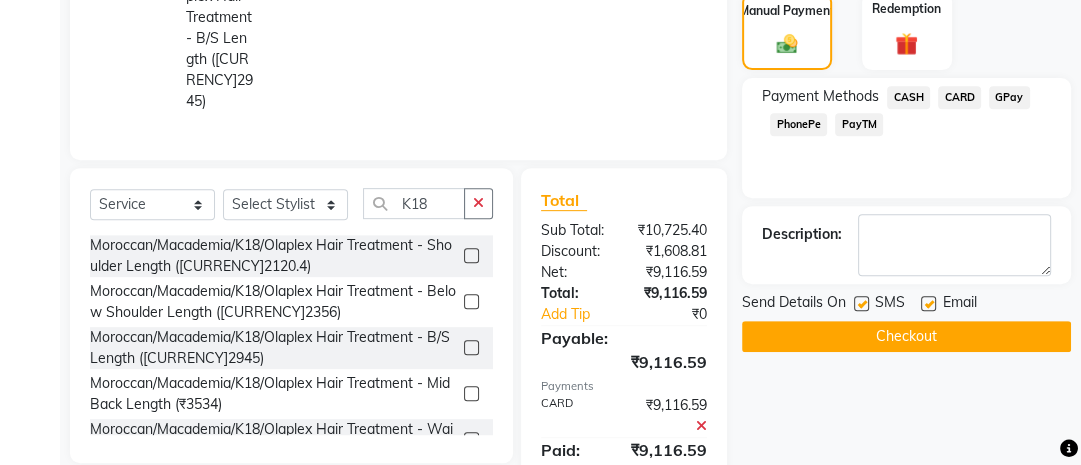 scroll, scrollTop: 653, scrollLeft: 0, axis: vertical 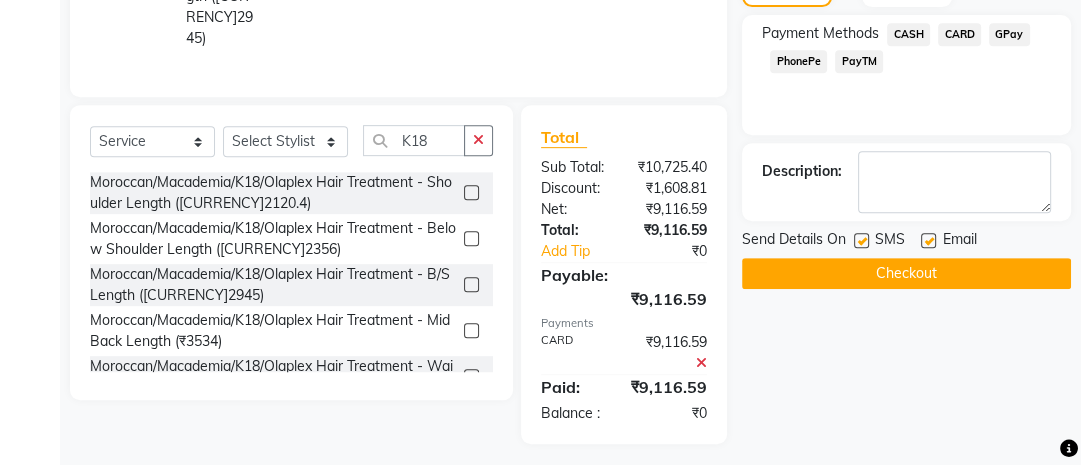 click on "Checkout" 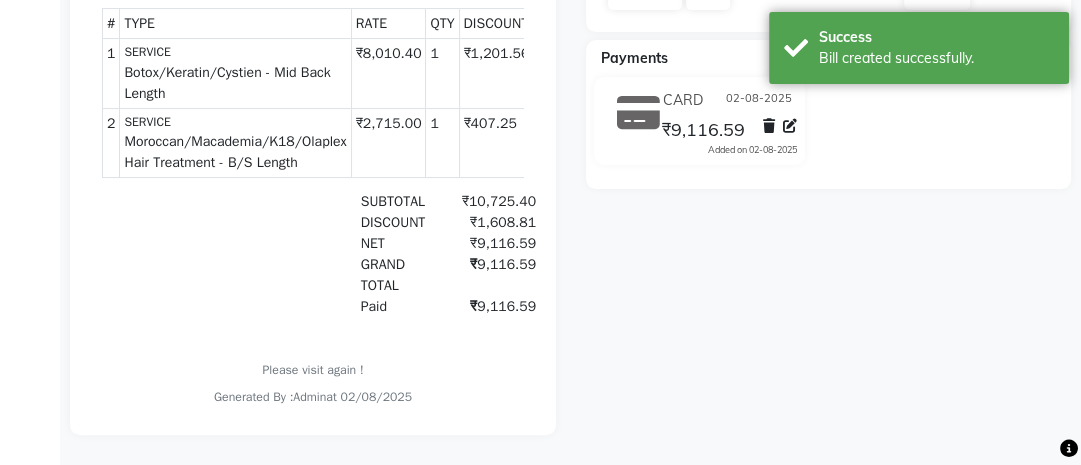 scroll, scrollTop: 0, scrollLeft: 0, axis: both 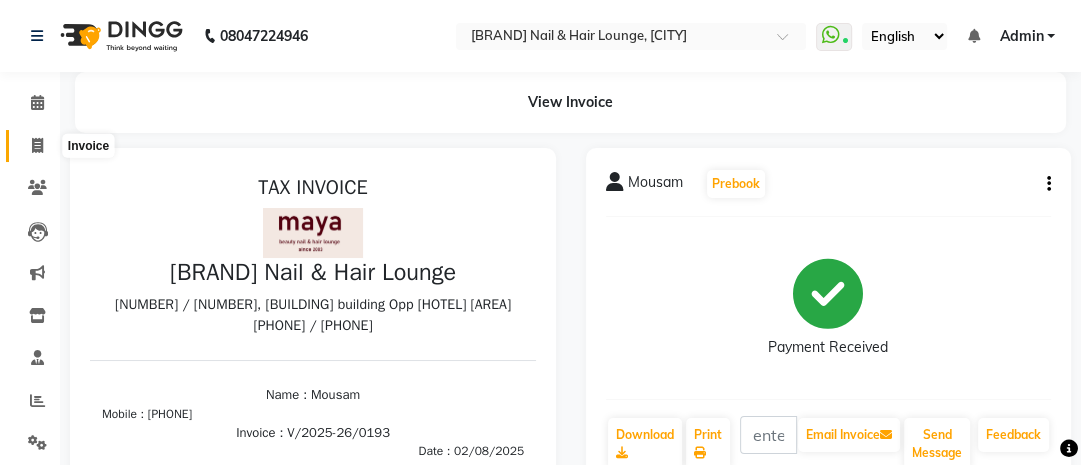 click 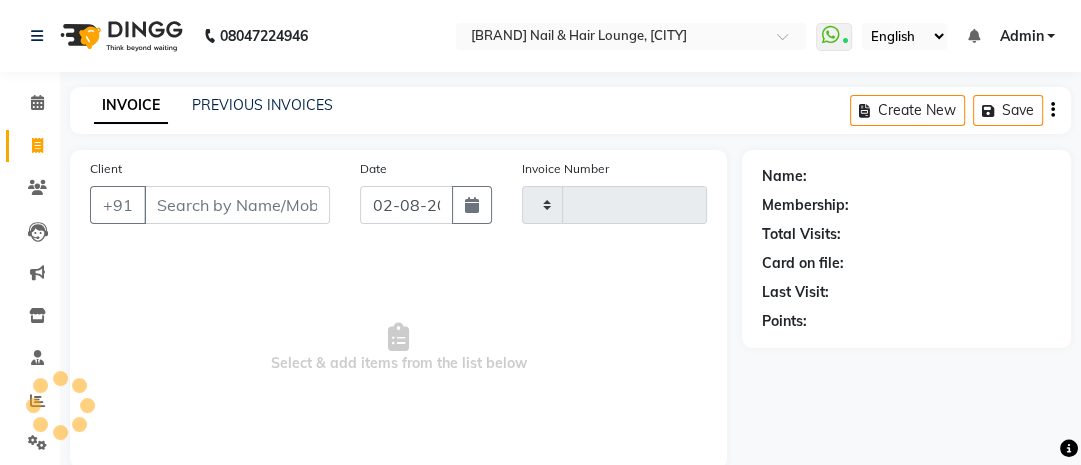 type on "0194" 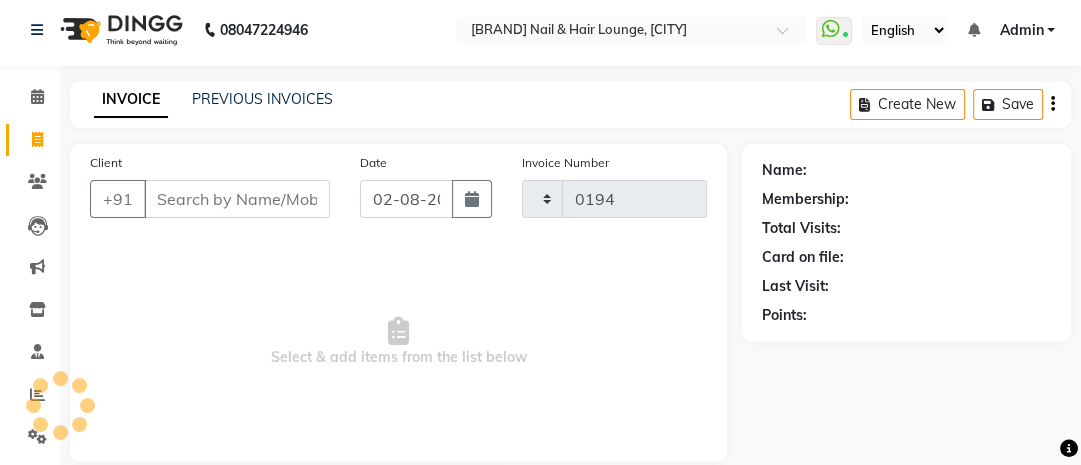 select on "4023" 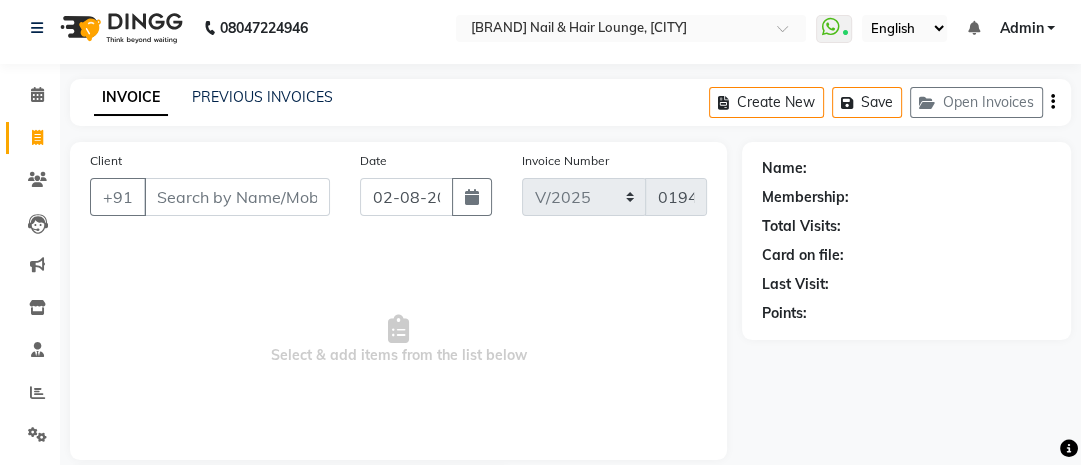 scroll, scrollTop: 0, scrollLeft: 0, axis: both 